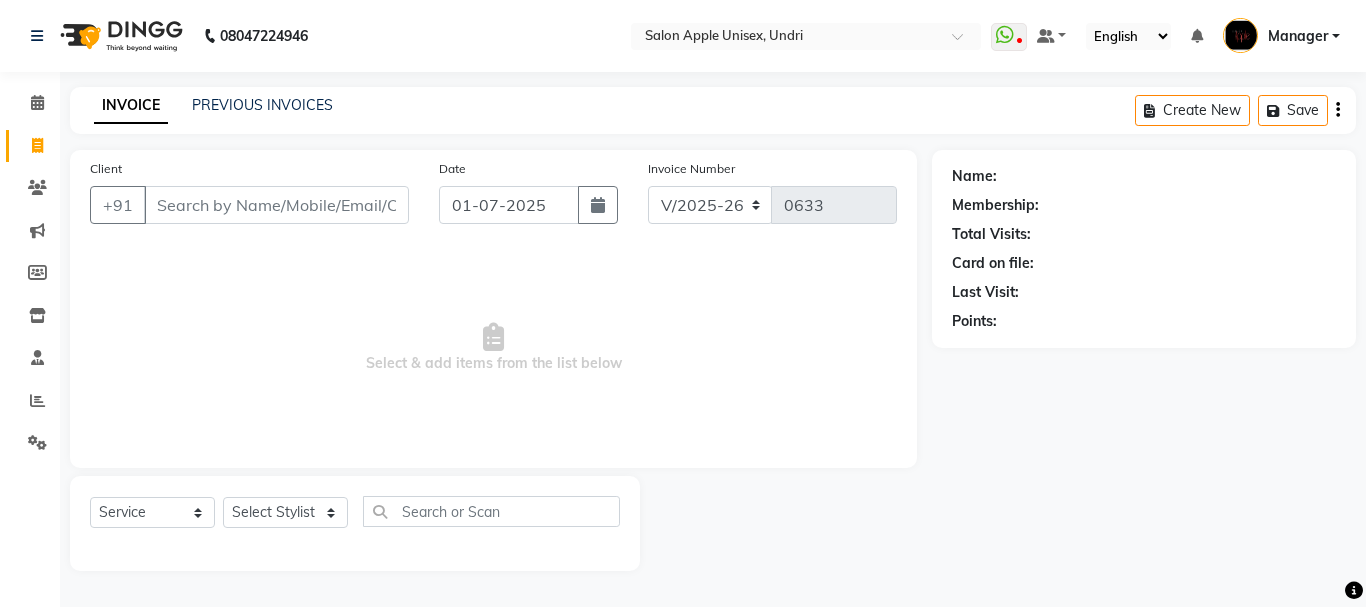 select on "158" 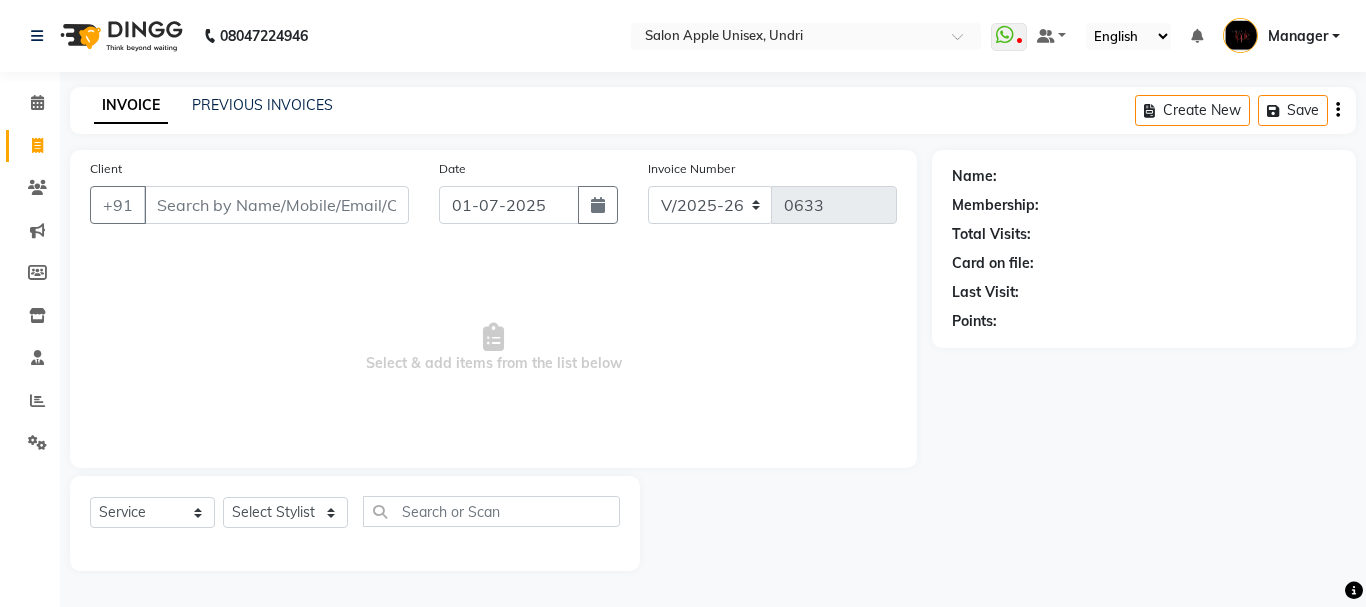 scroll, scrollTop: 0, scrollLeft: 0, axis: both 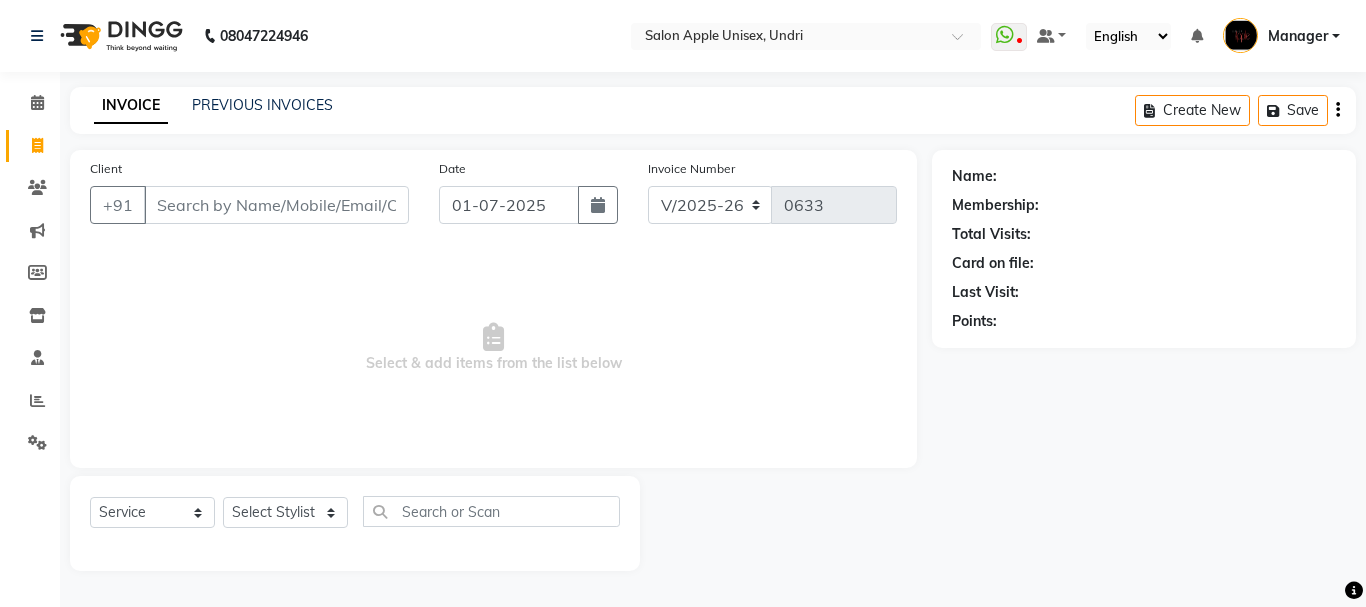 click on "Client" at bounding box center (276, 205) 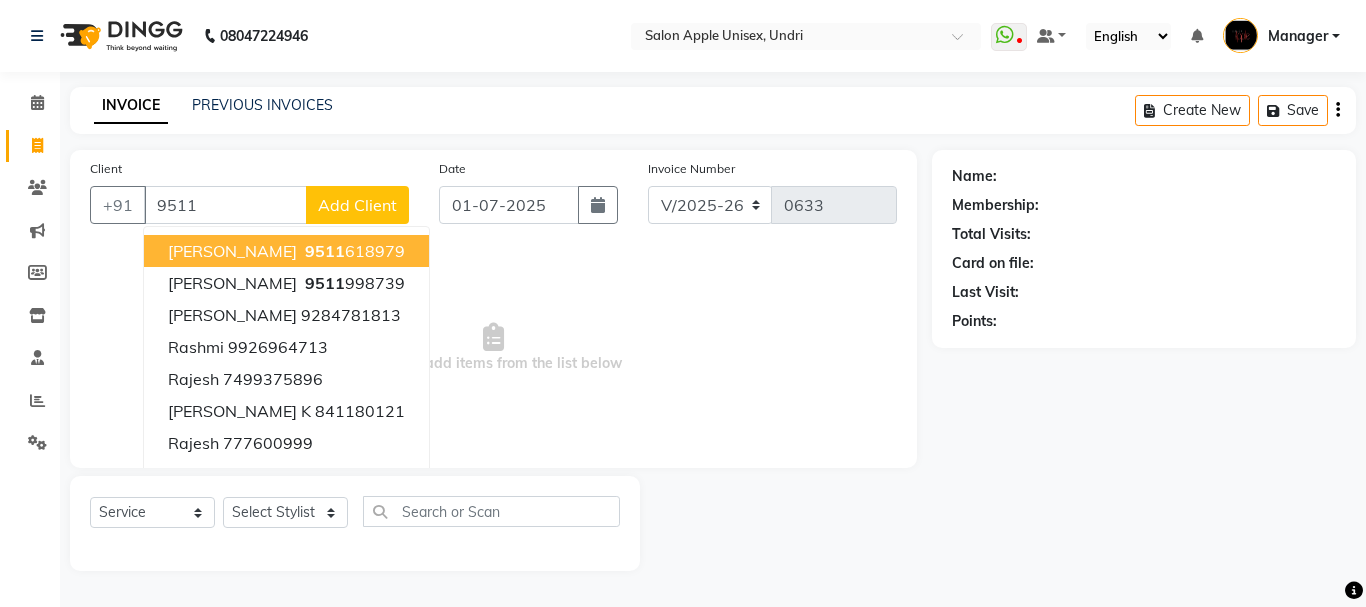 click on "9511" at bounding box center (325, 251) 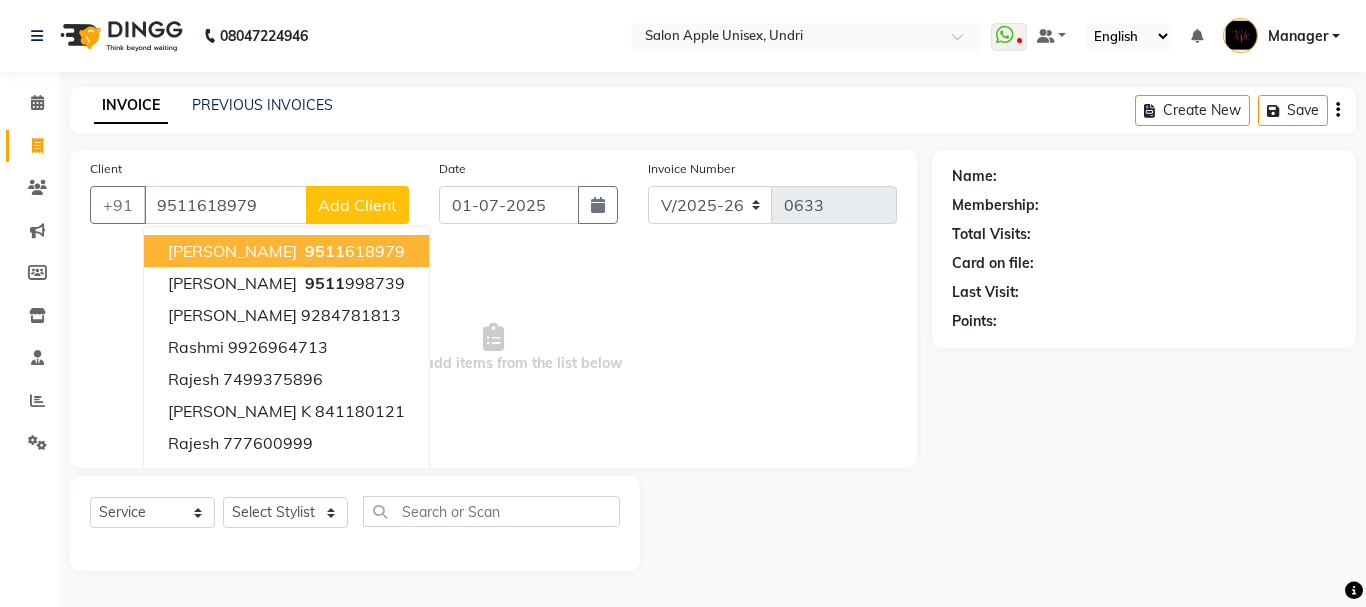 type on "9511618979" 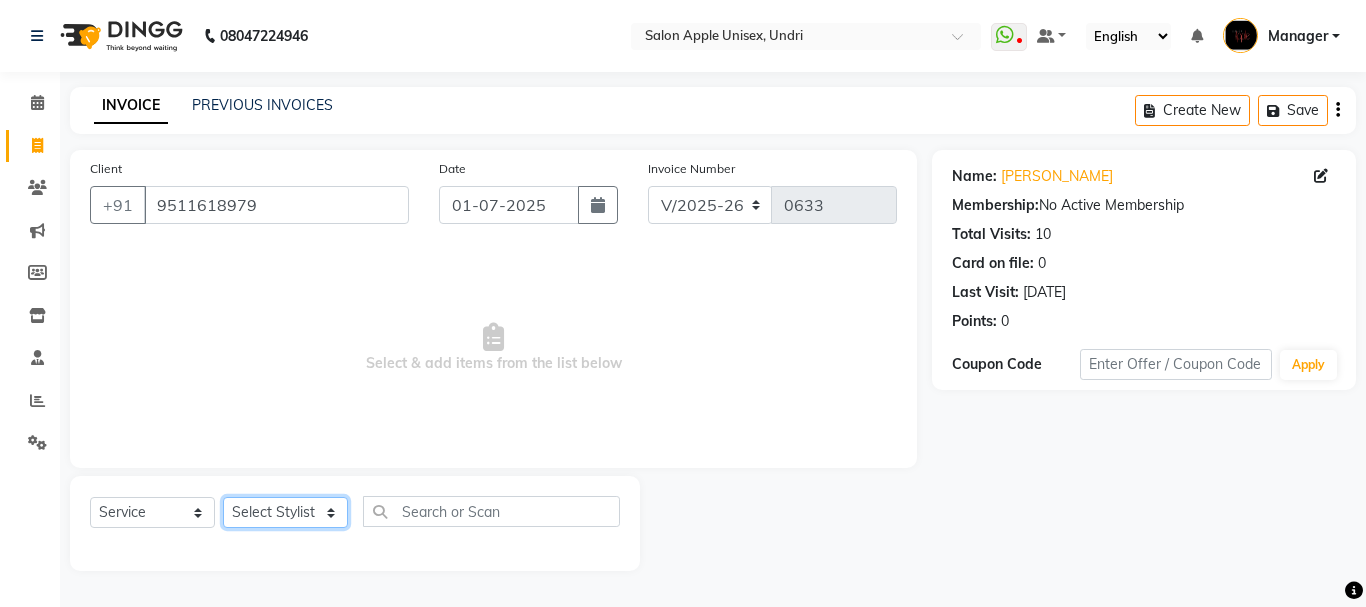 click on "Select Stylist chetan kshirsagar durga kiran komal navale Manager Manager Mohanish Gangasagre OWNER pratibha karve sana Sunil Khemchandani Training Department" 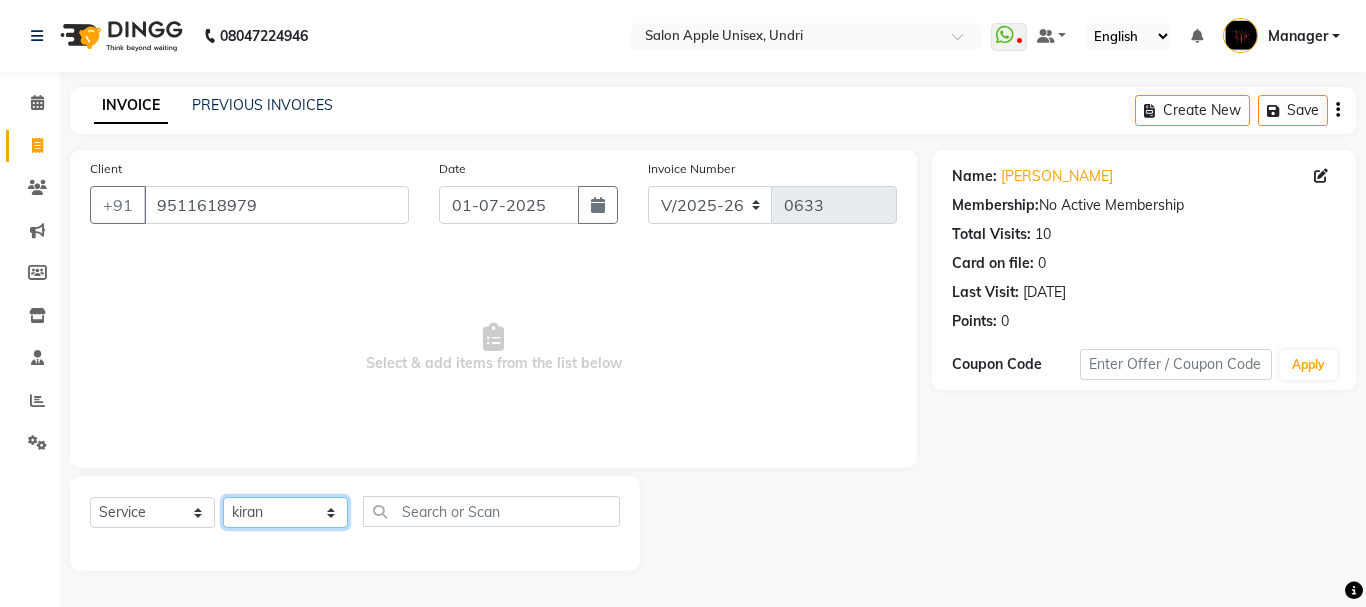 click on "Select Stylist chetan kshirsagar durga kiran komal navale Manager Manager Mohanish Gangasagre OWNER pratibha karve sana Sunil Khemchandani Training Department" 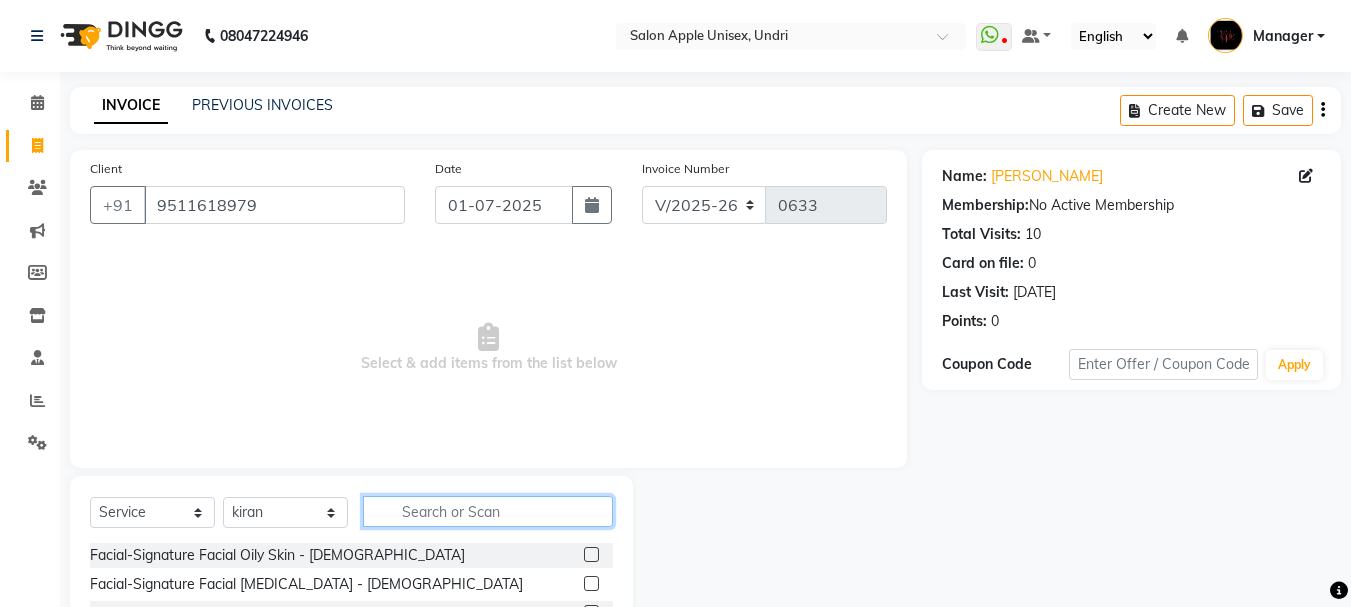 click 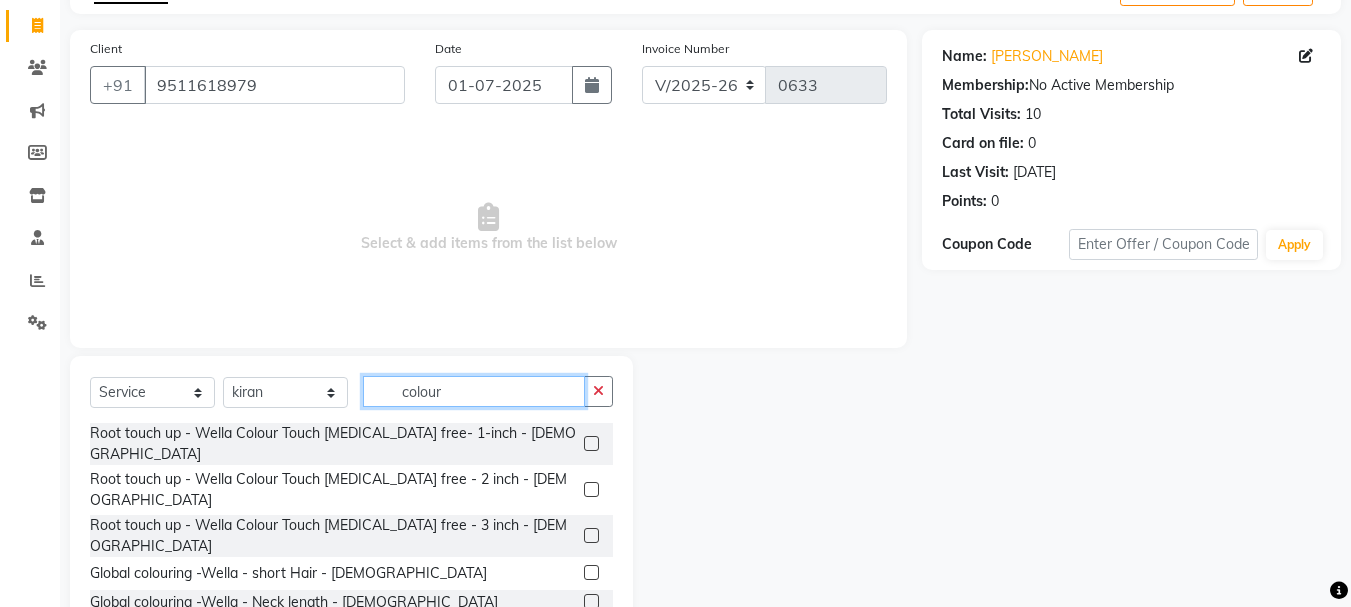 scroll, scrollTop: 194, scrollLeft: 0, axis: vertical 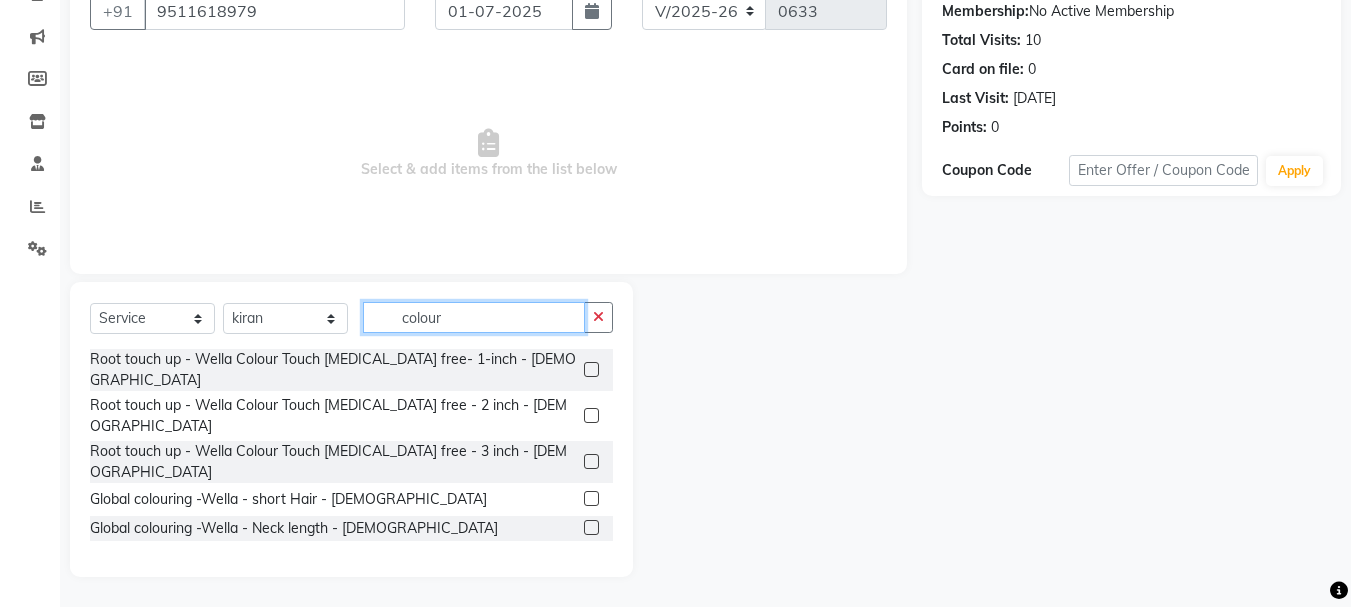 type on "colour" 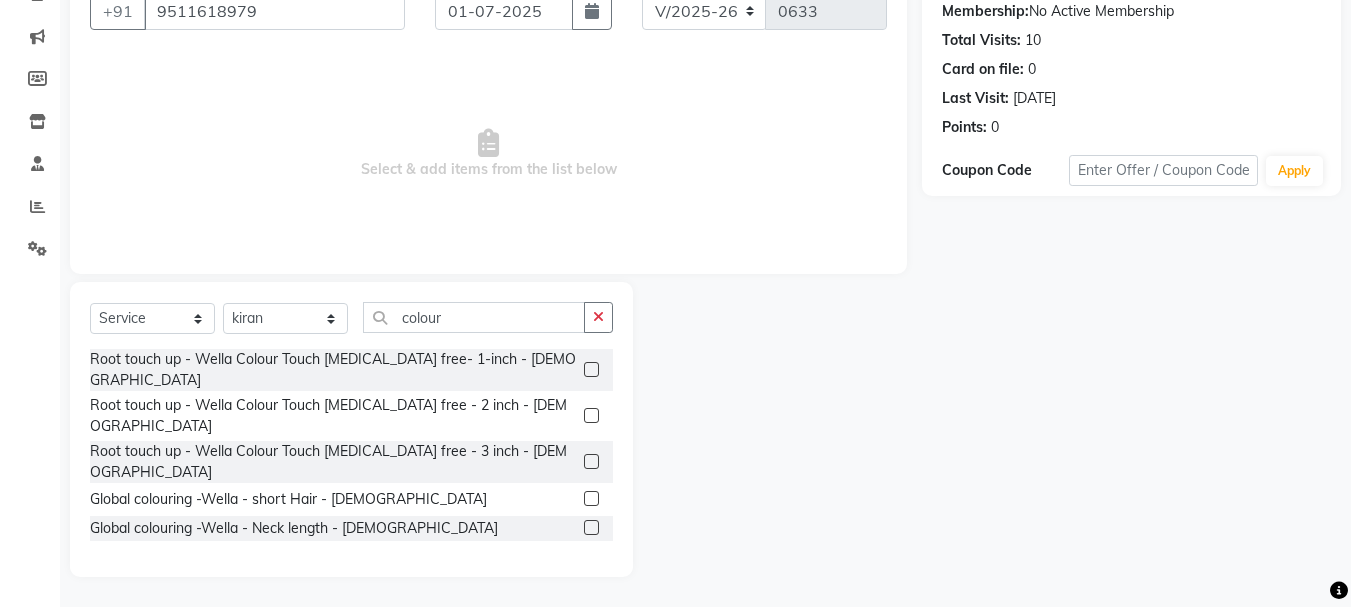 click 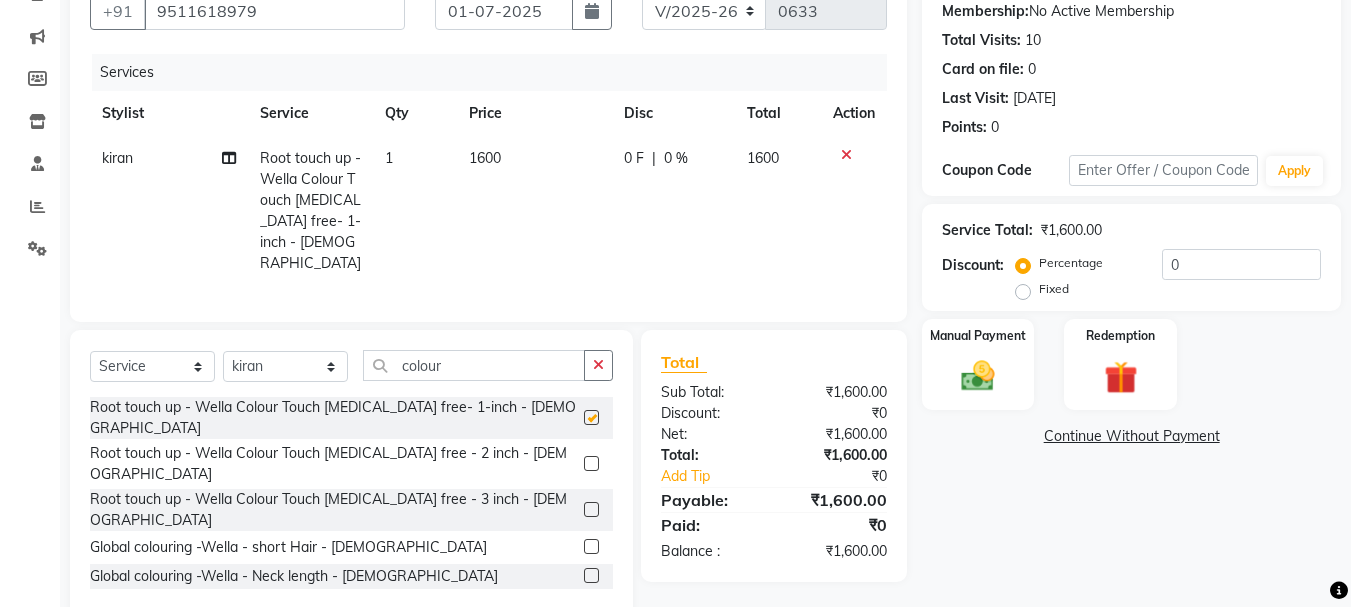 checkbox on "false" 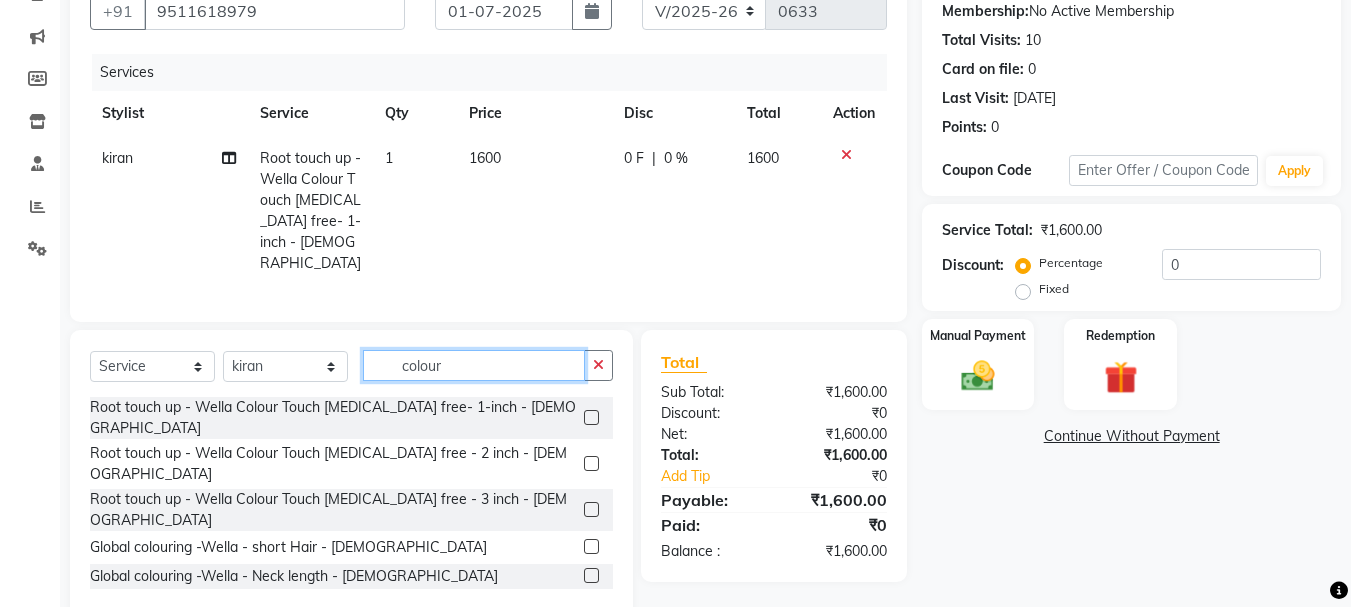 drag, startPoint x: 455, startPoint y: 353, endPoint x: 337, endPoint y: 348, distance: 118.10589 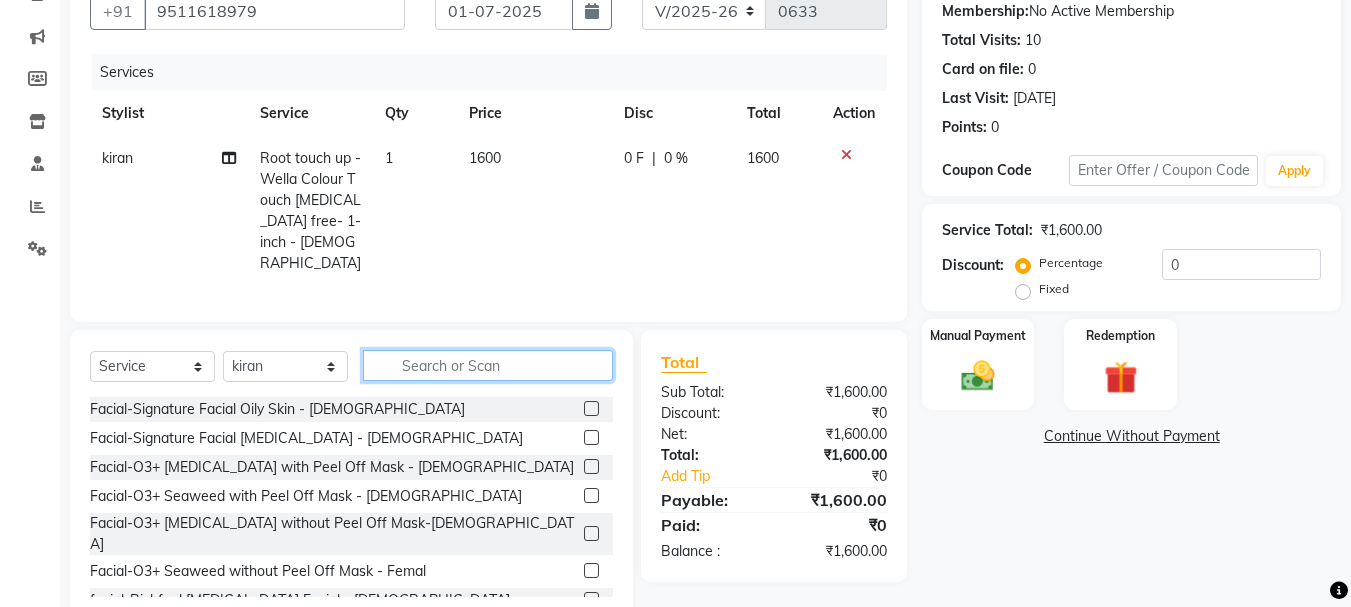 type 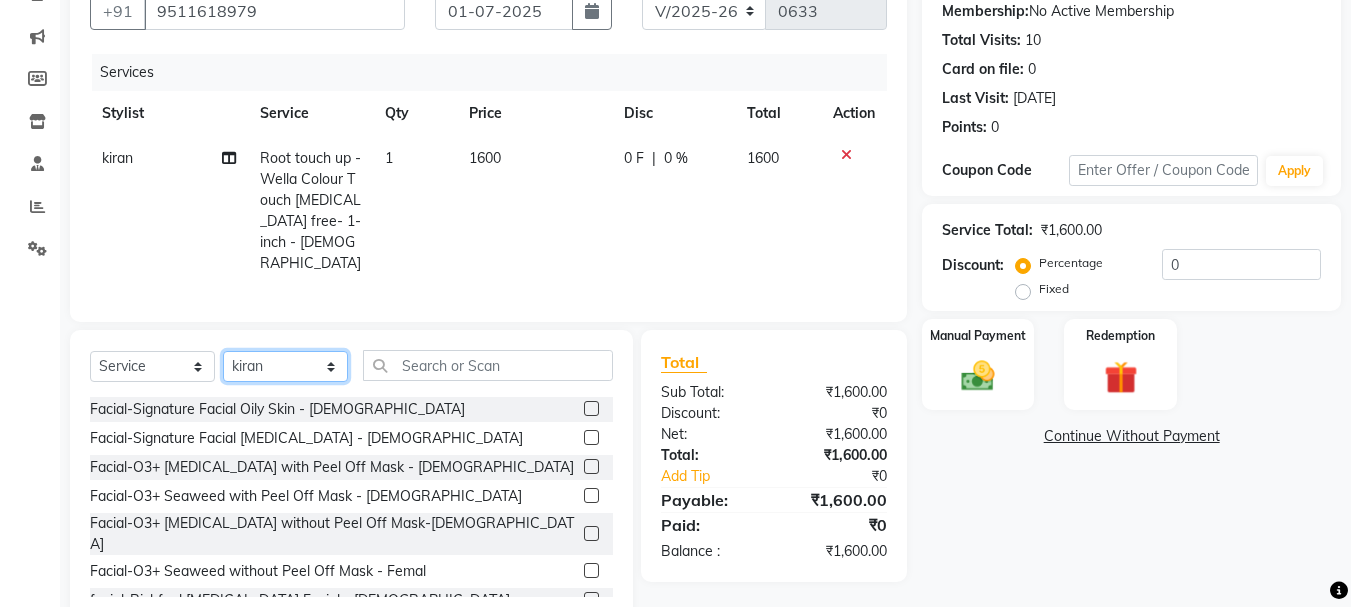 drag, startPoint x: 298, startPoint y: 356, endPoint x: 316, endPoint y: 376, distance: 26.907248 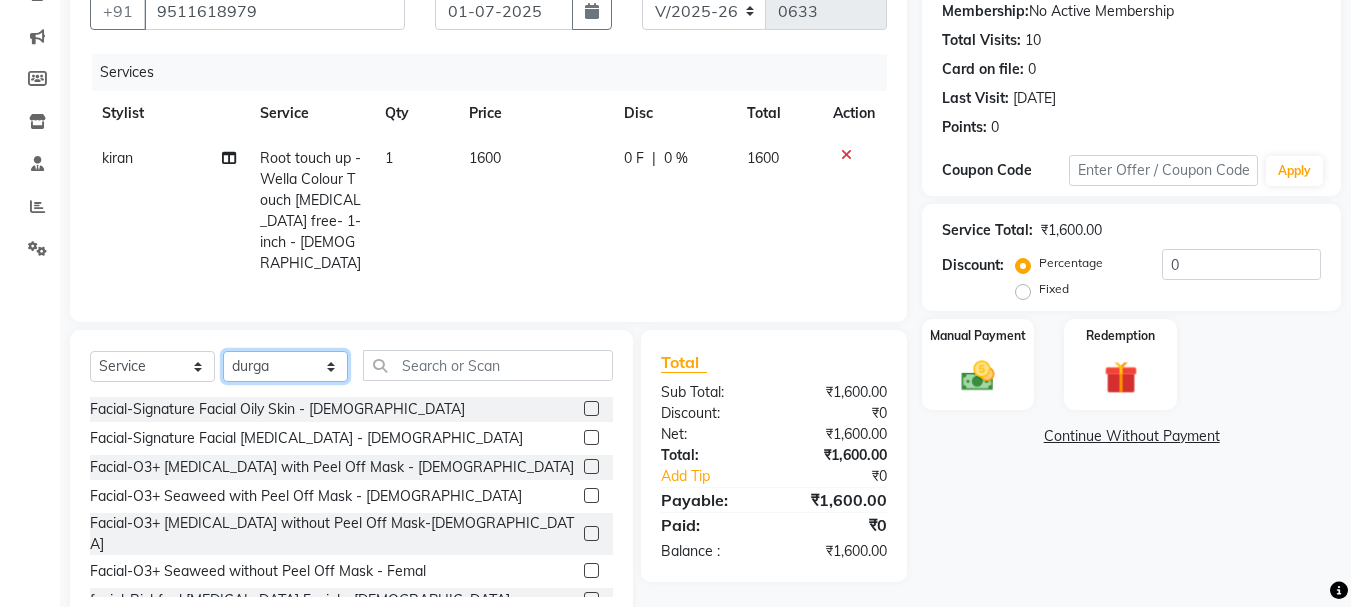 click on "Select Stylist chetan kshirsagar durga kiran komal navale Manager Manager Mohanish Gangasagre OWNER pratibha karve sana Sunil Khemchandani Training Department" 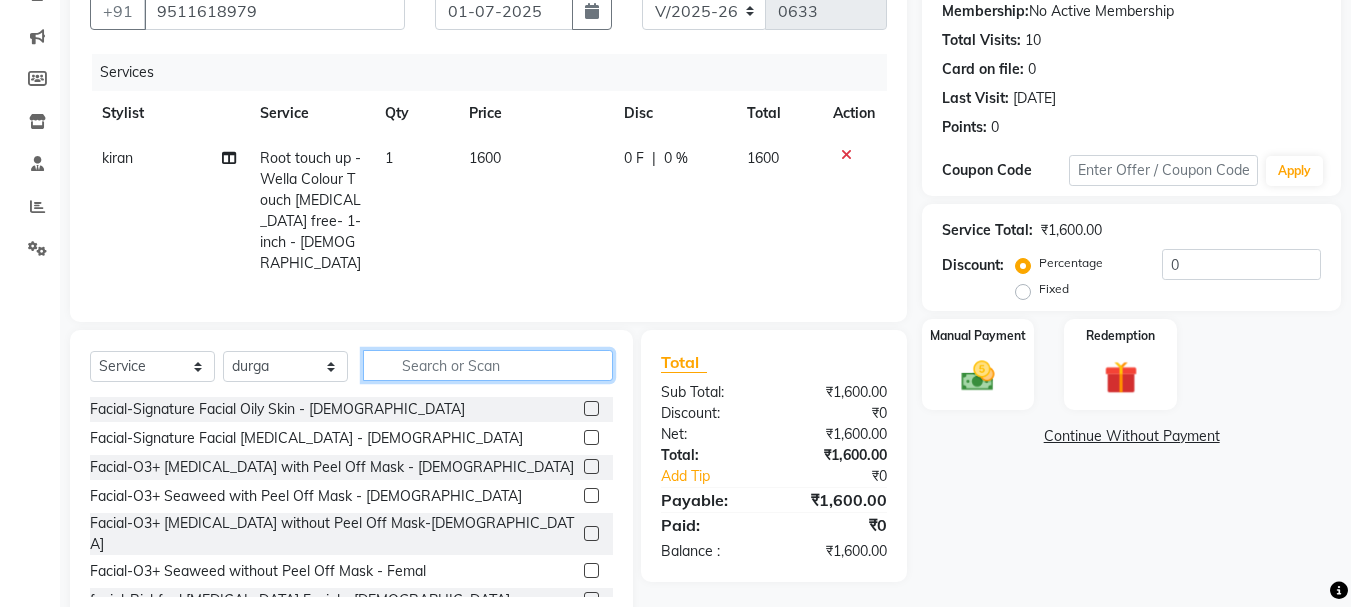 click 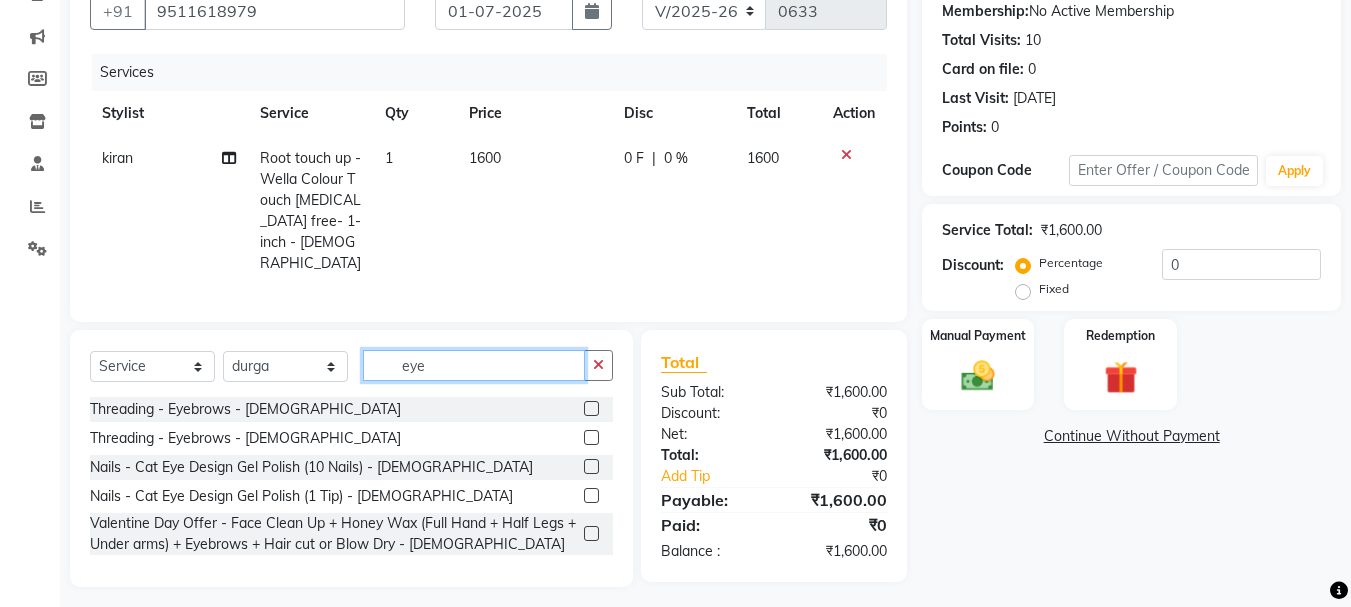 type on "eye" 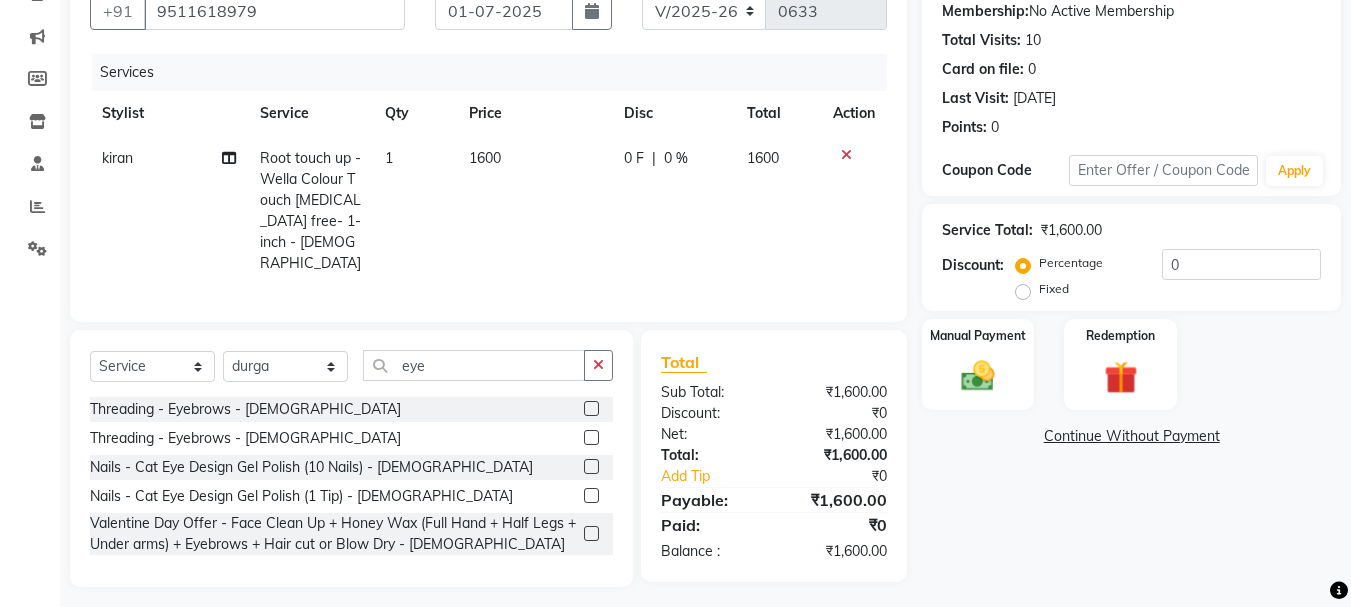 click 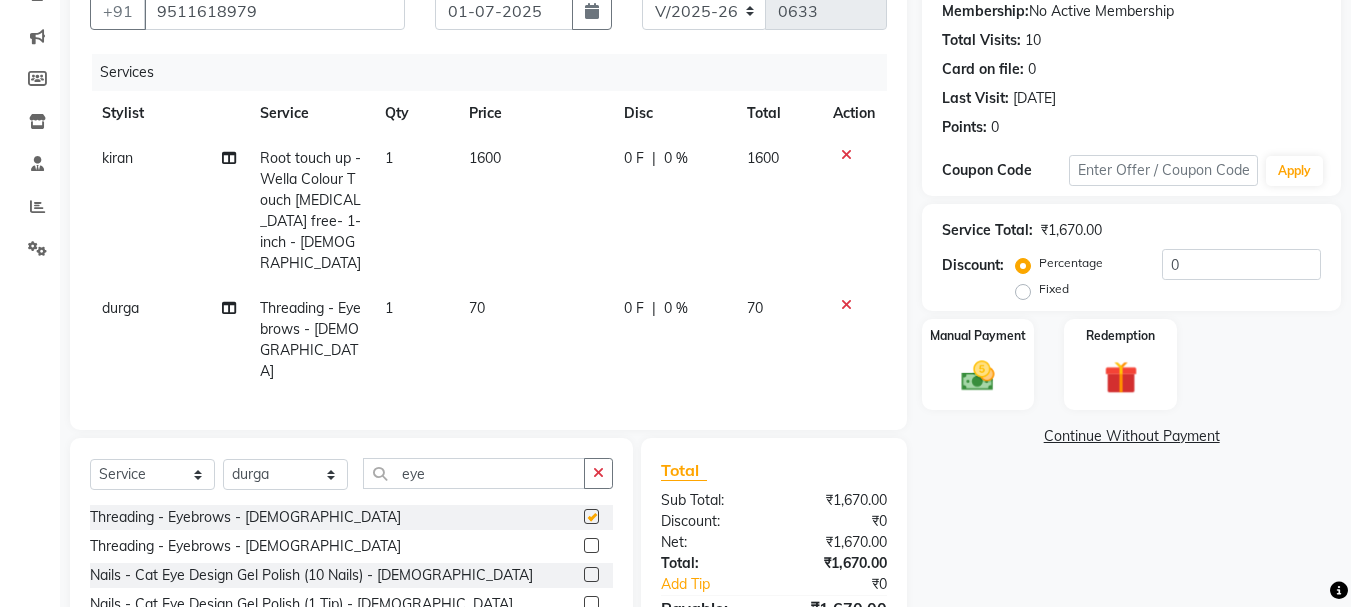checkbox on "false" 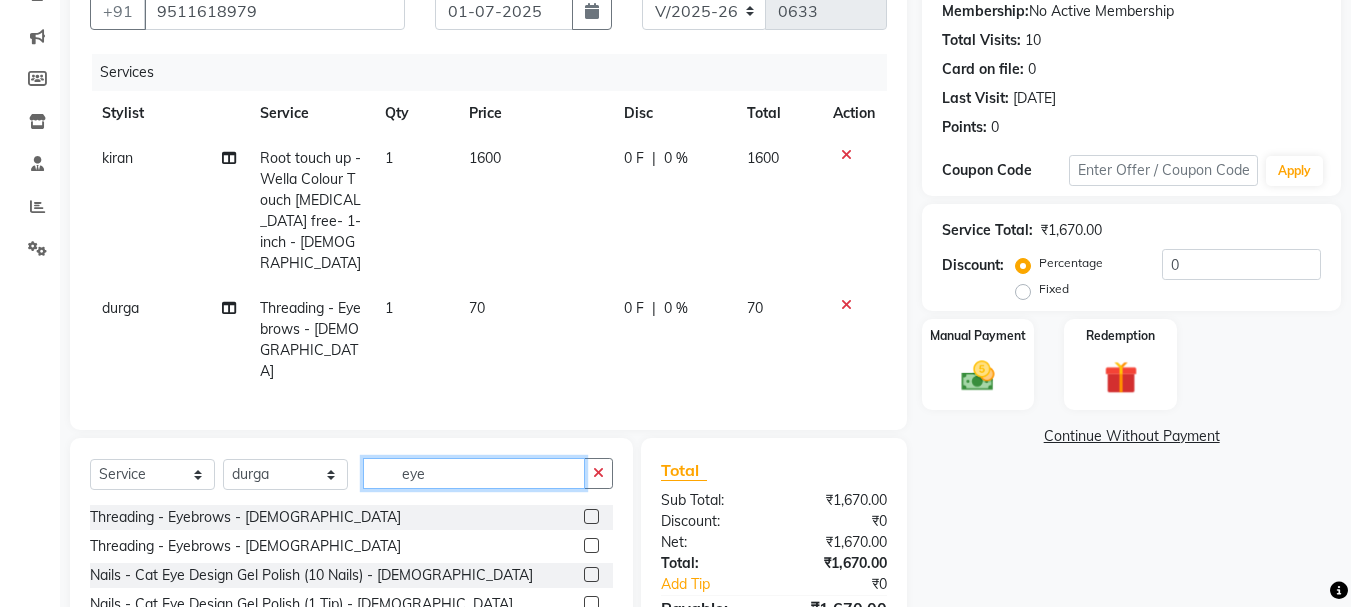 drag, startPoint x: 442, startPoint y: 449, endPoint x: 315, endPoint y: 456, distance: 127.192764 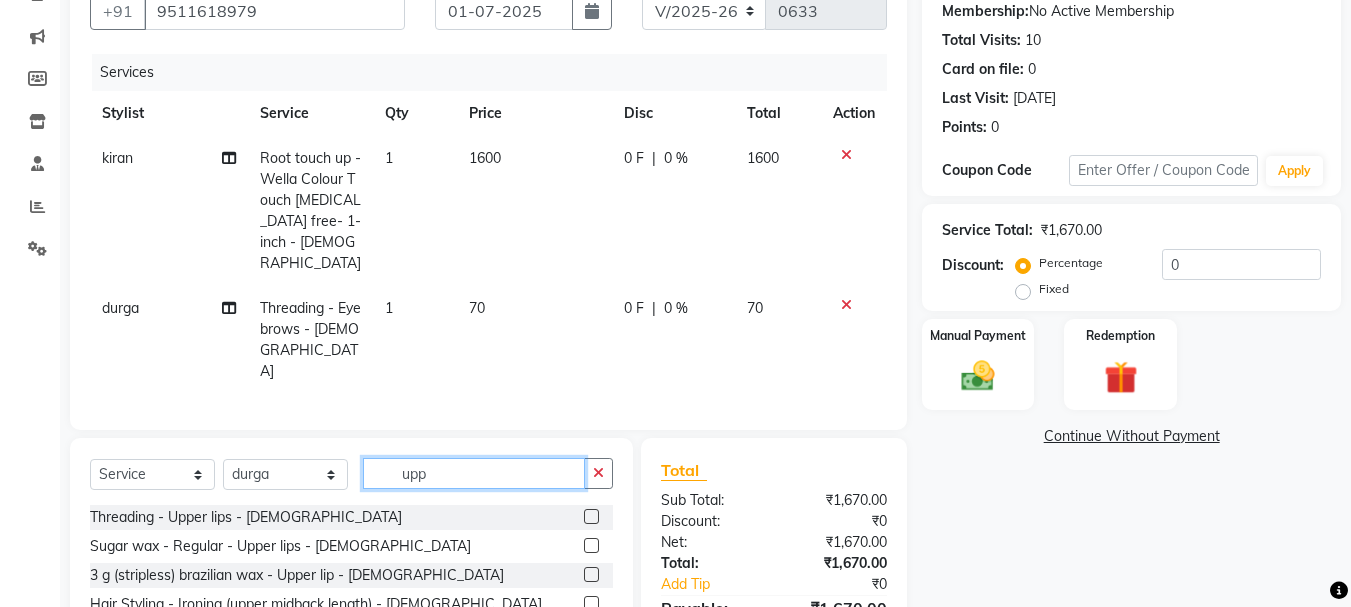 type on "upp" 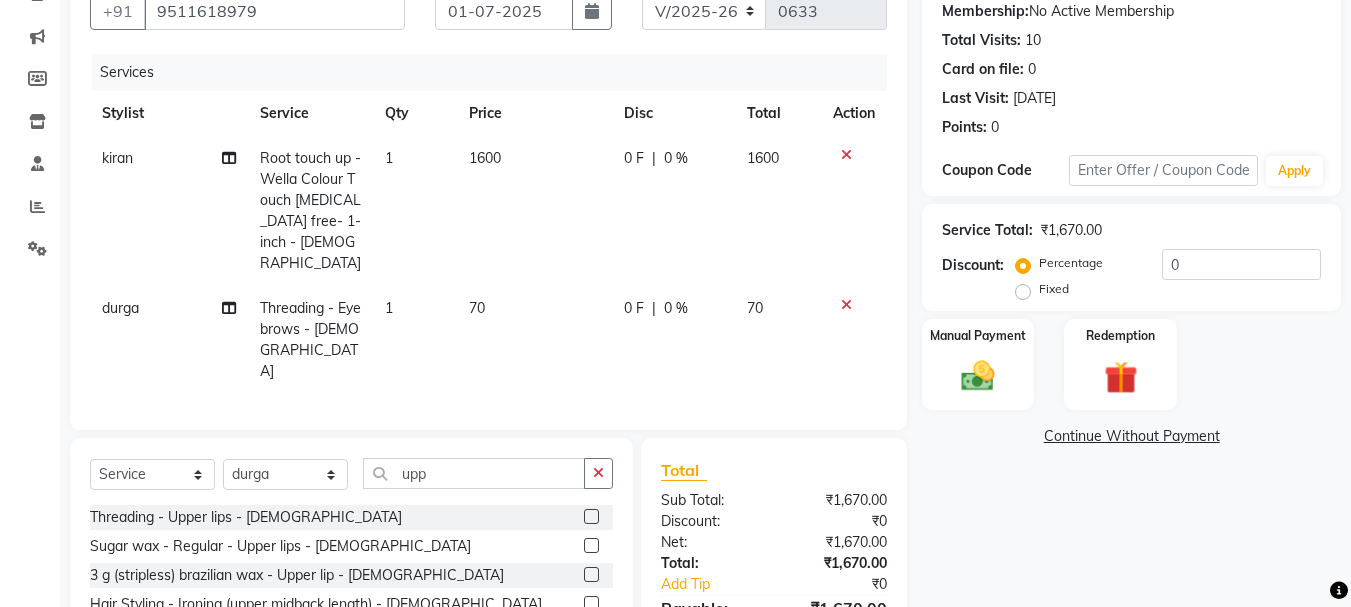 click 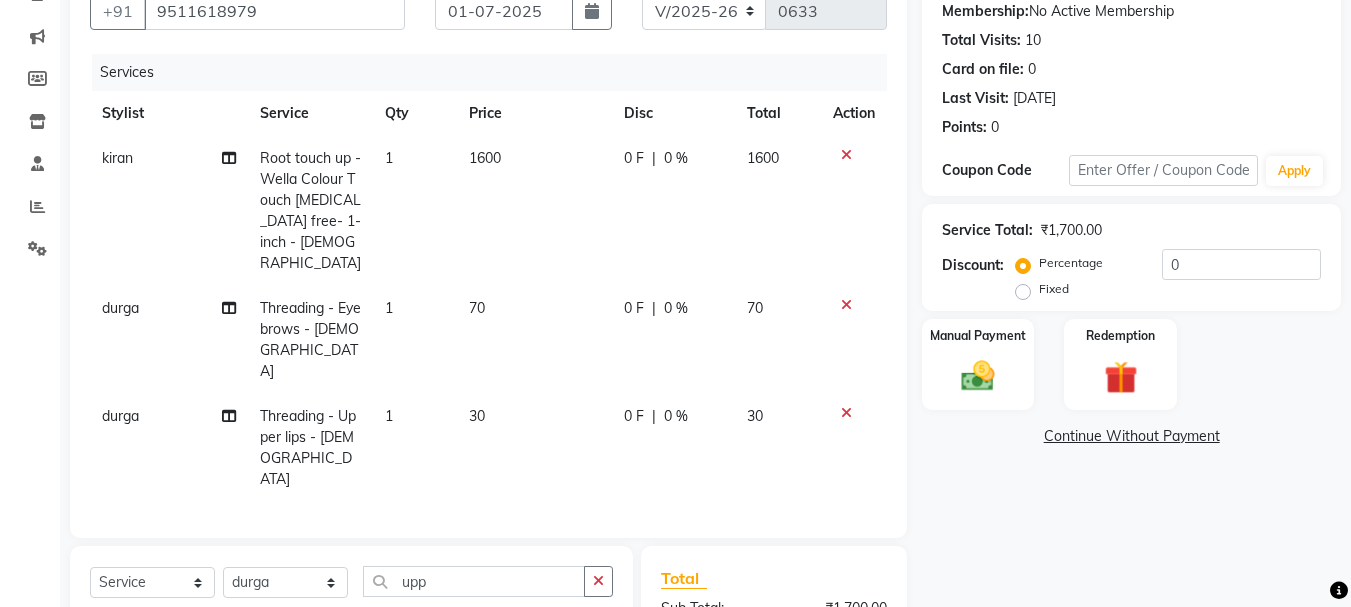checkbox on "false" 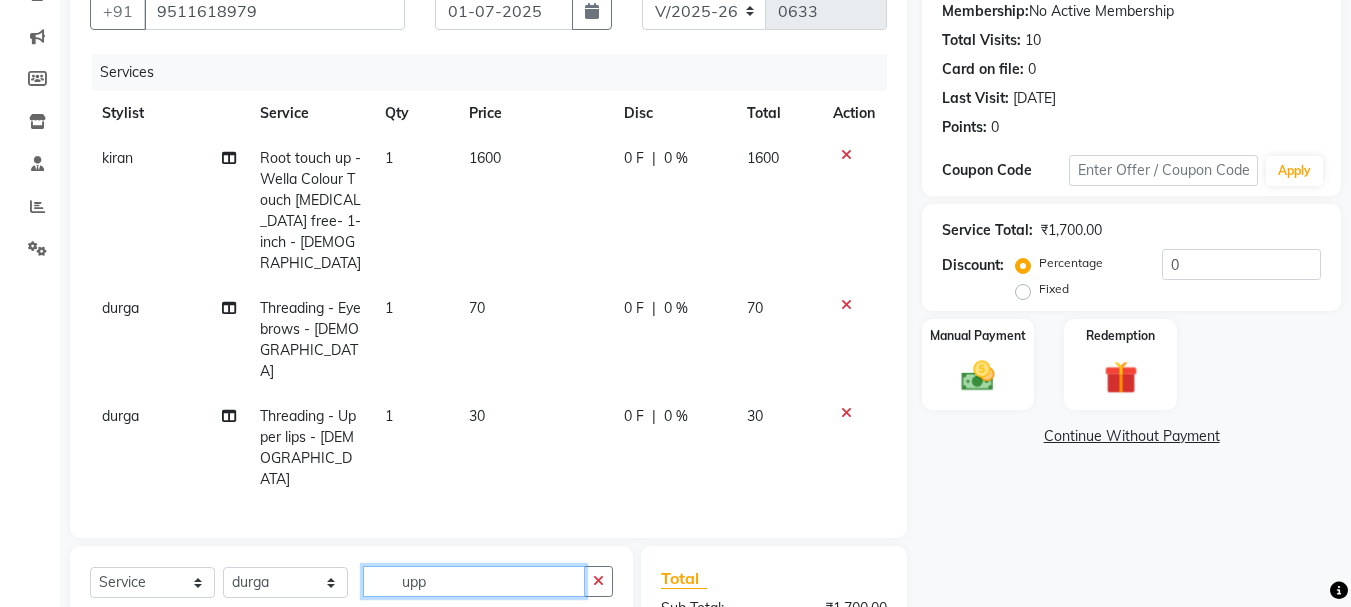 click on "upp" 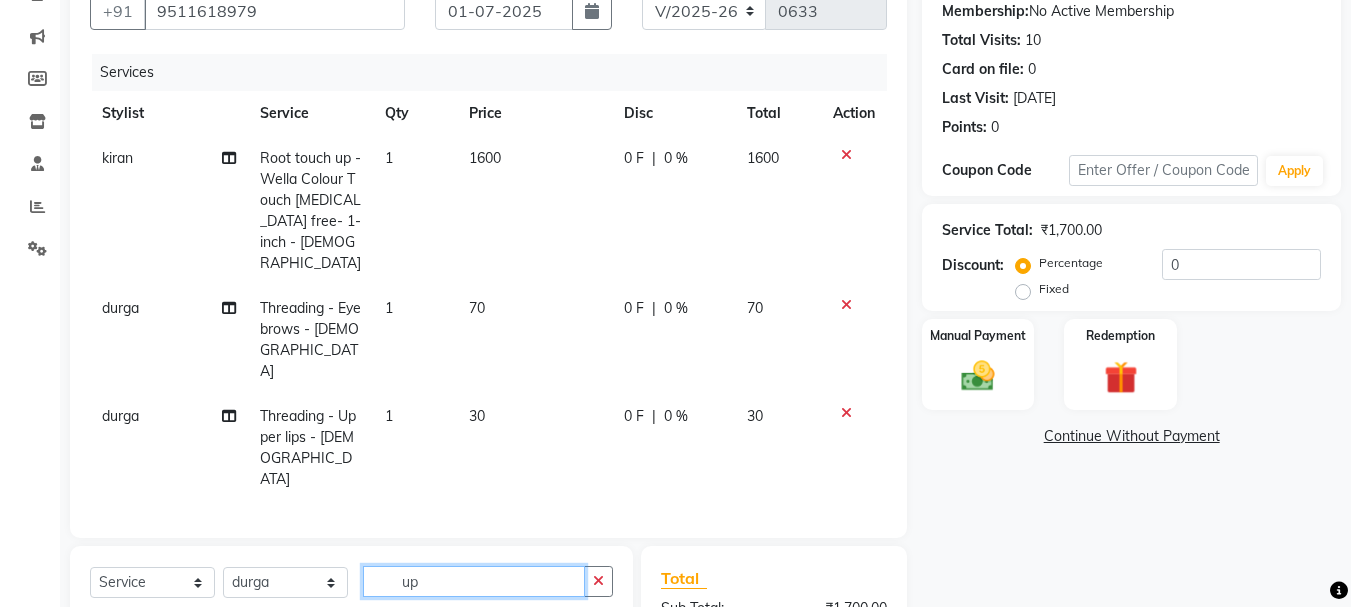 type on "u" 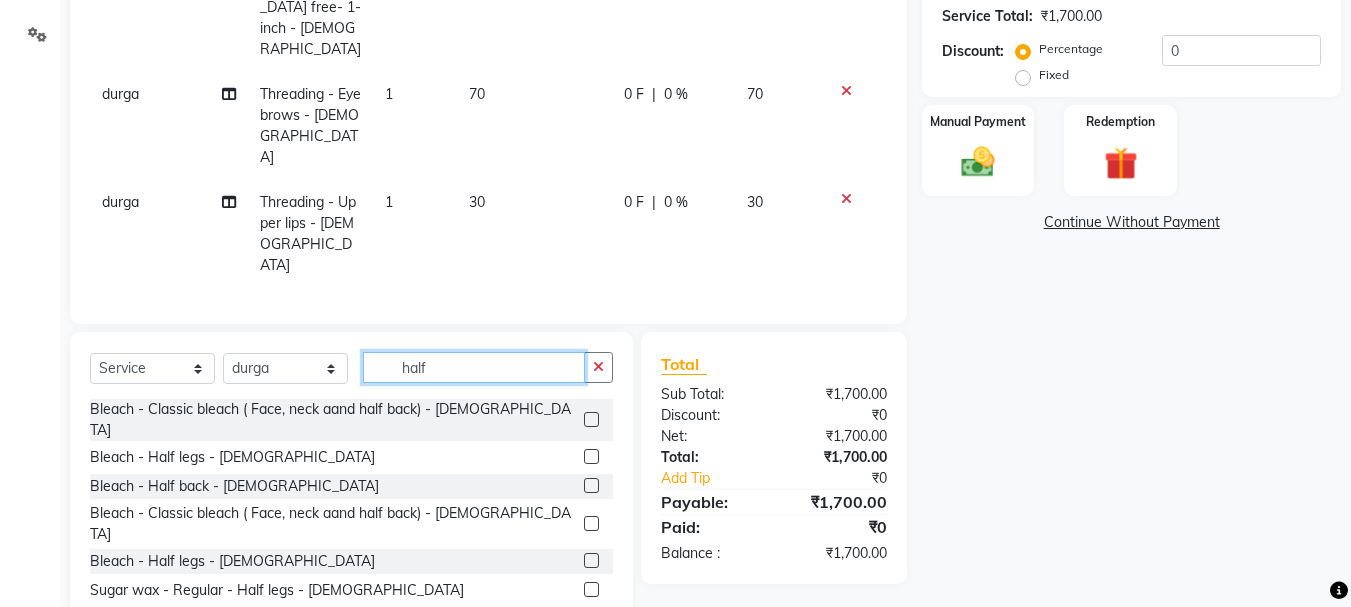 scroll, scrollTop: 410, scrollLeft: 0, axis: vertical 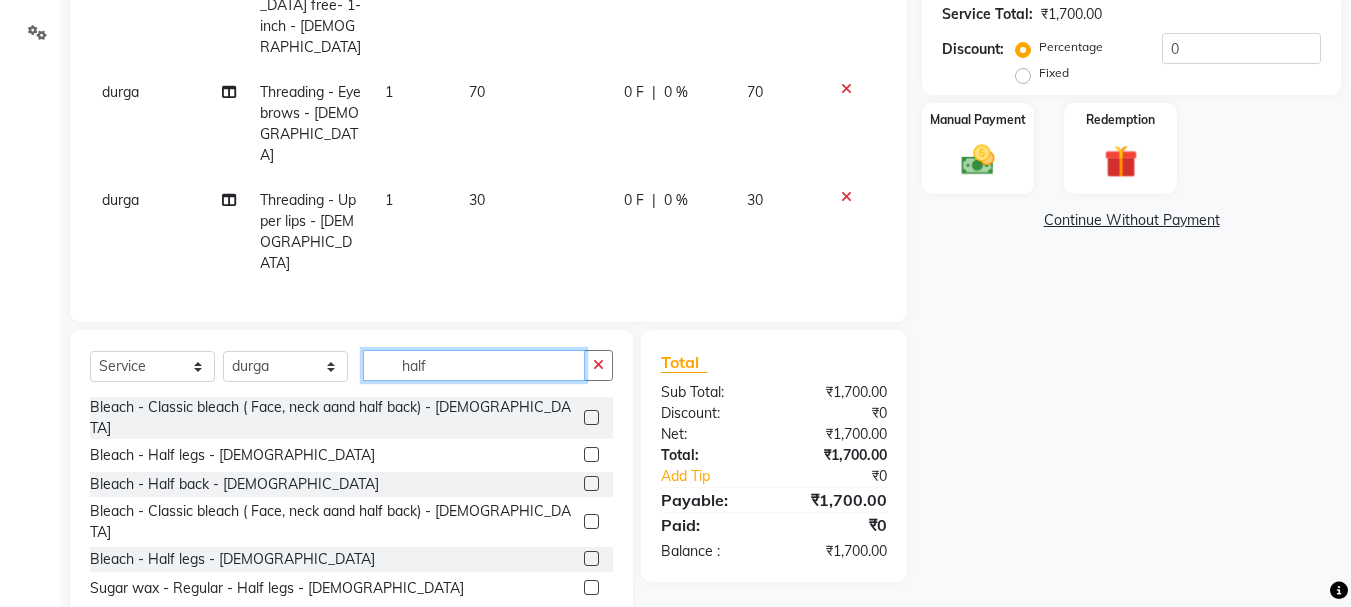type on "half" 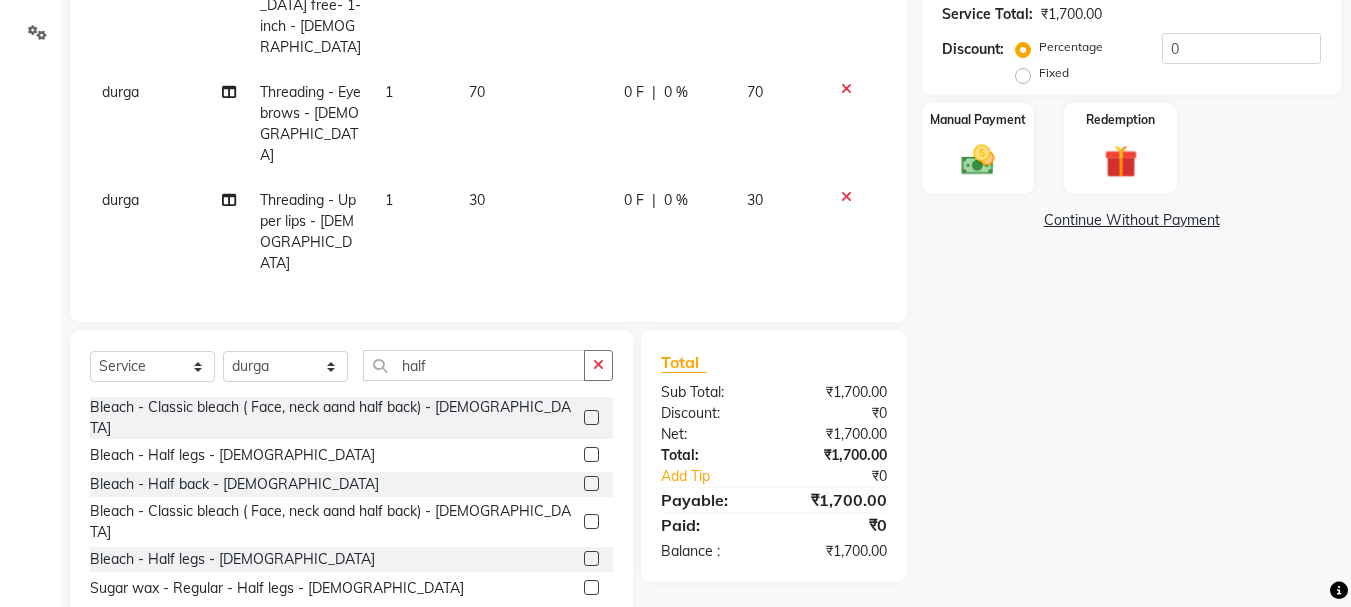 click 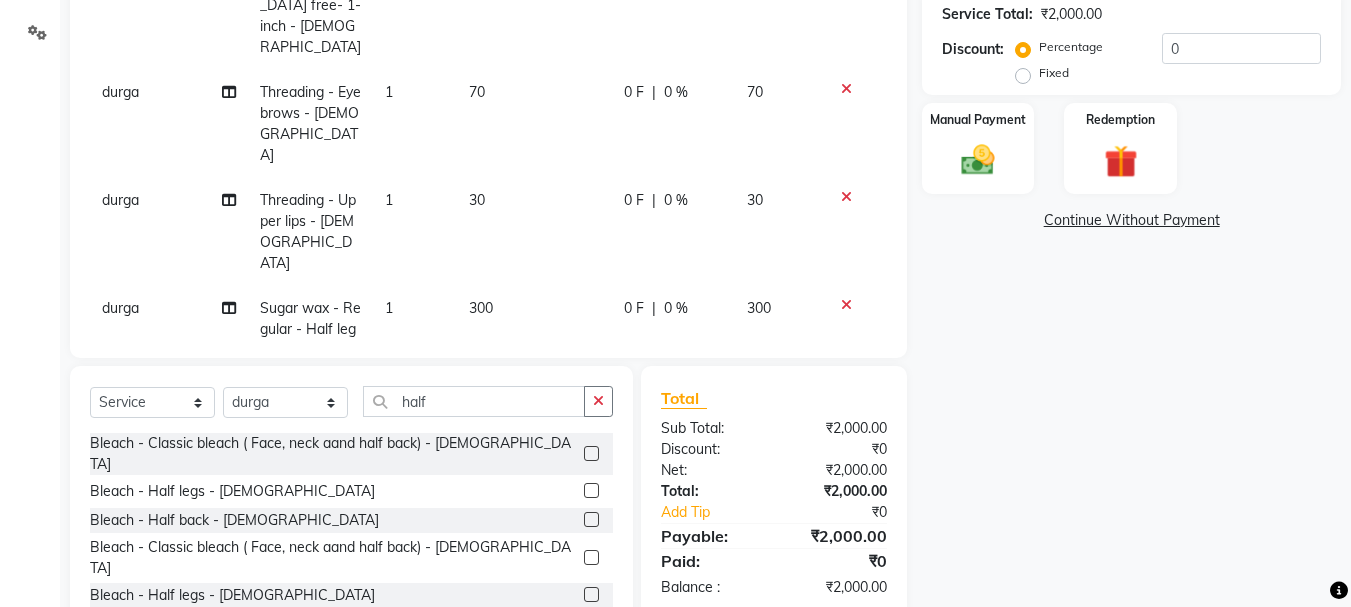 checkbox on "false" 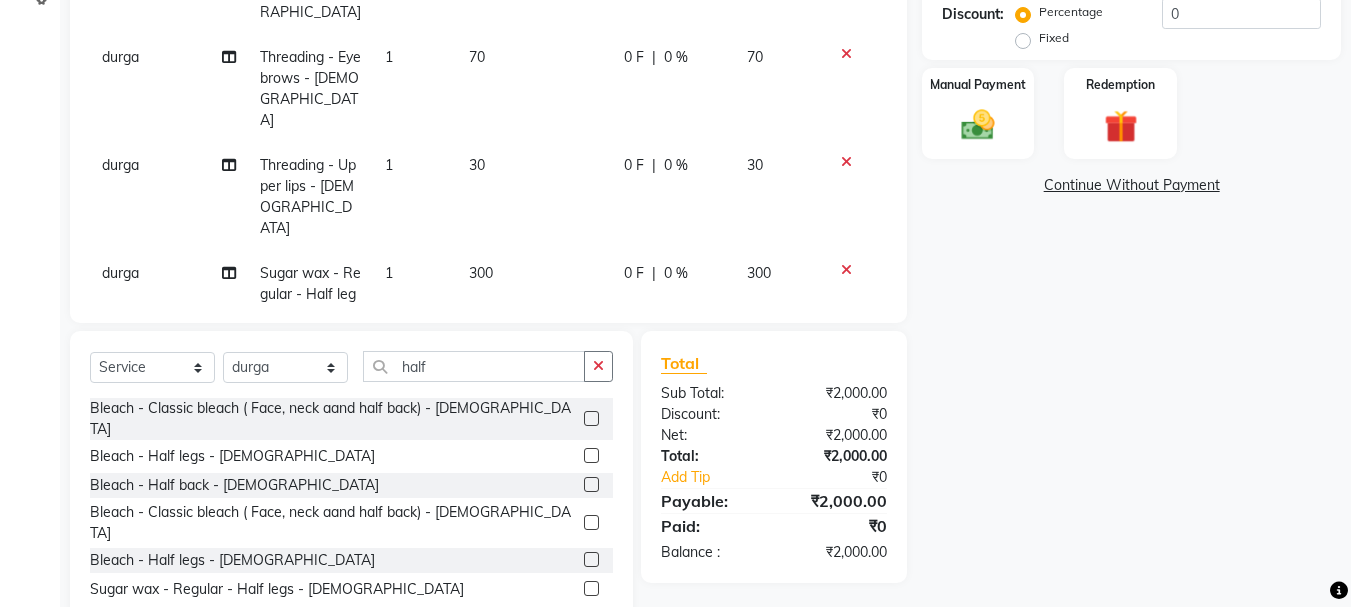 scroll, scrollTop: 391, scrollLeft: 0, axis: vertical 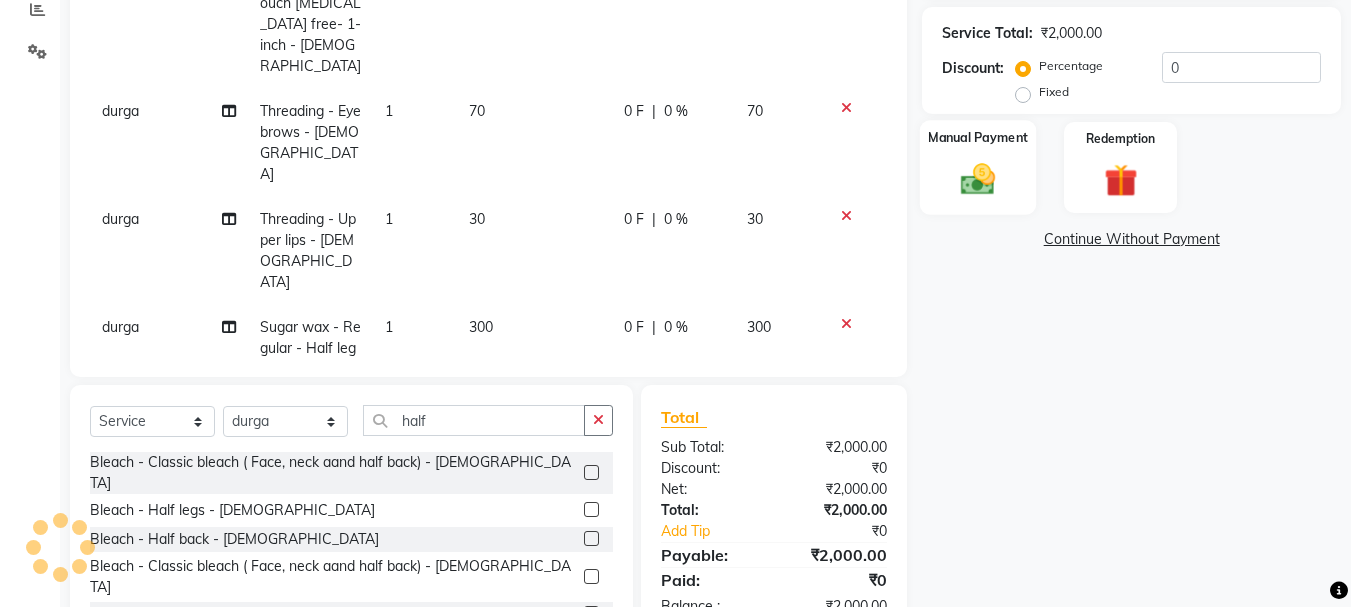 click 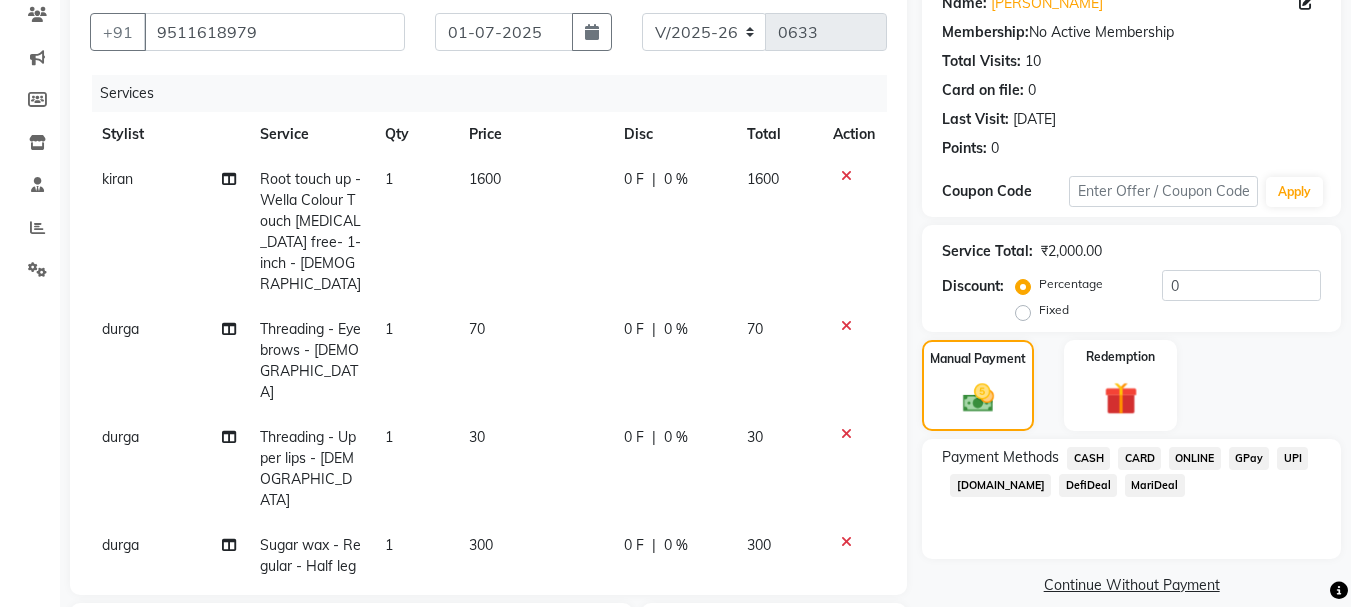 scroll, scrollTop: 155, scrollLeft: 0, axis: vertical 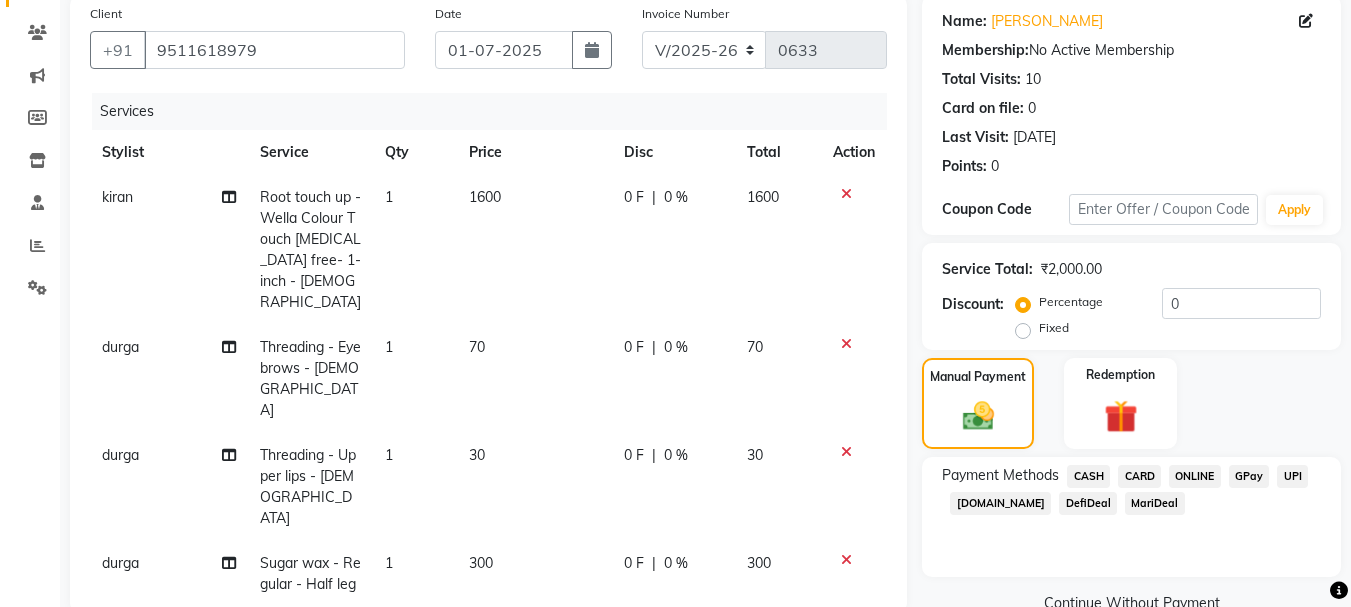 drag, startPoint x: 1014, startPoint y: 135, endPoint x: 1091, endPoint y: 140, distance: 77.16217 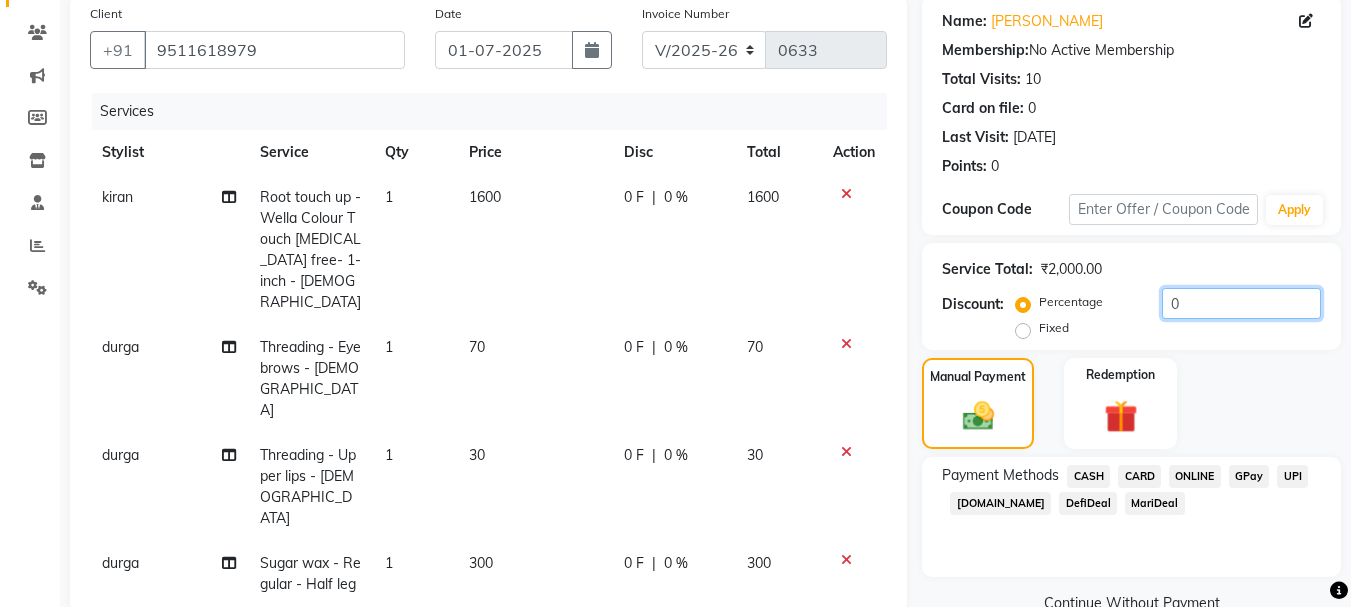click on "0" 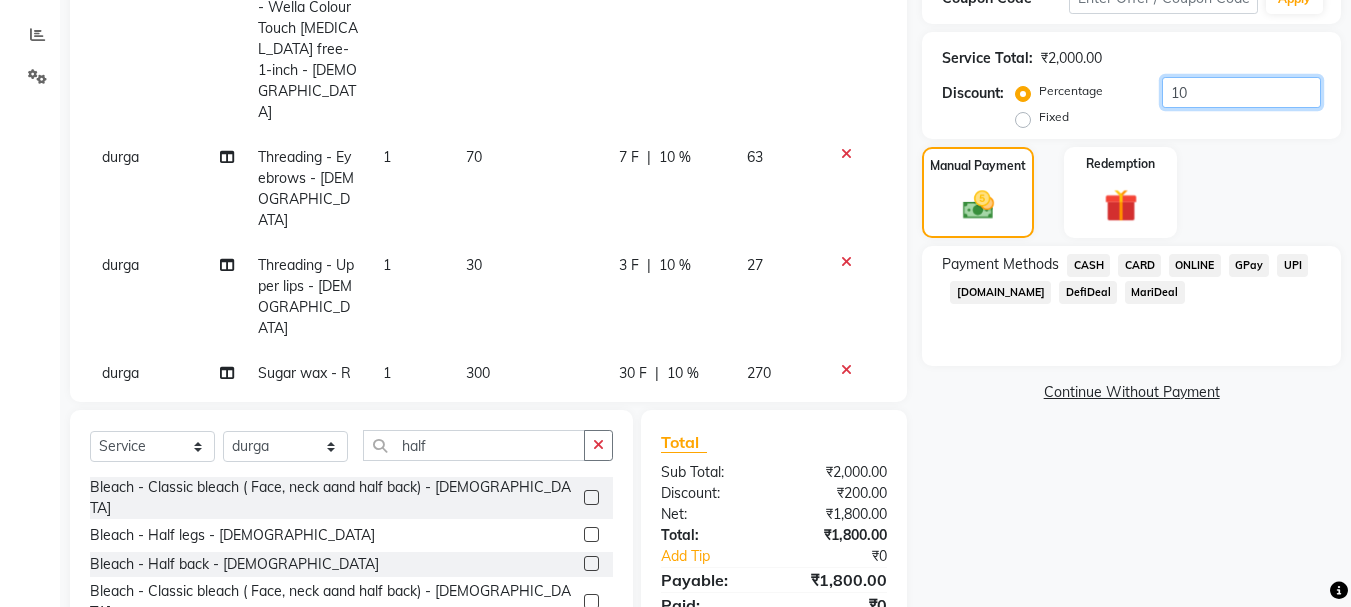scroll, scrollTop: 395, scrollLeft: 0, axis: vertical 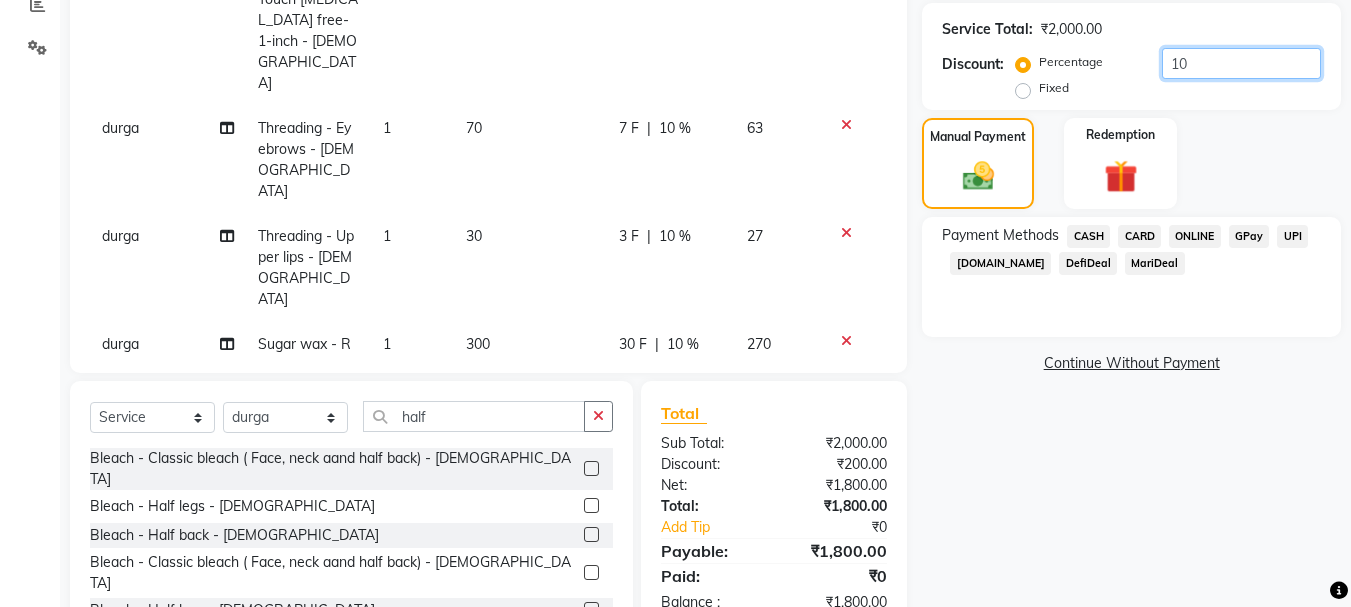 type on "10" 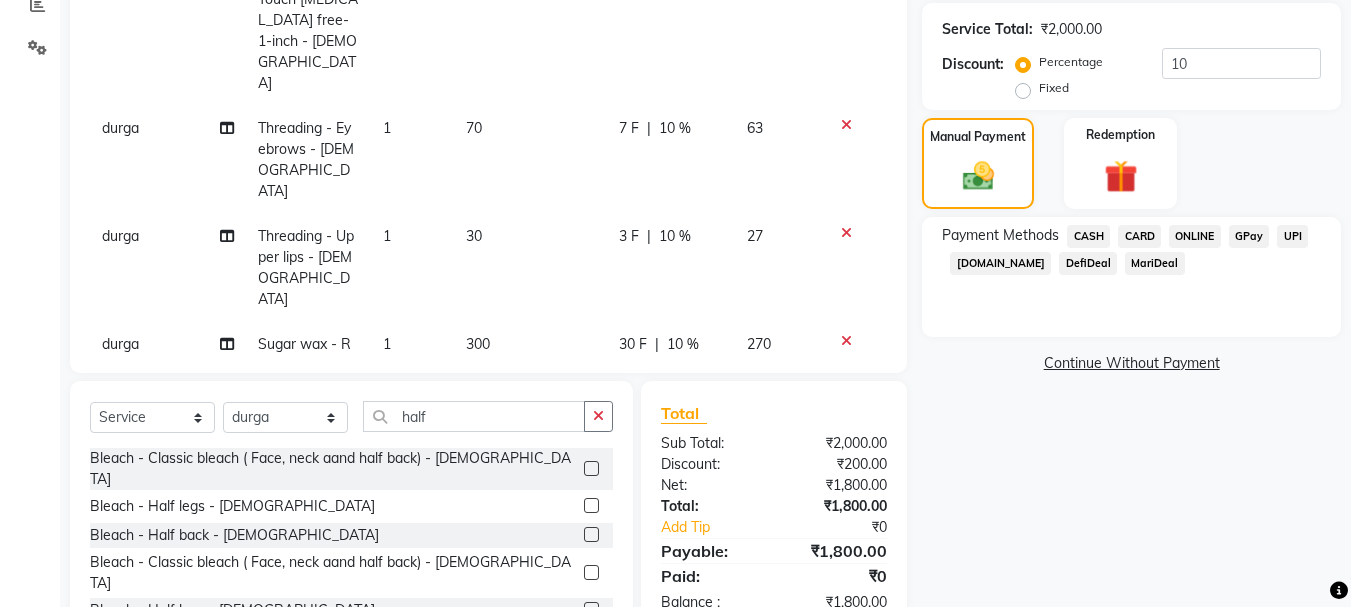 click on "GPay" 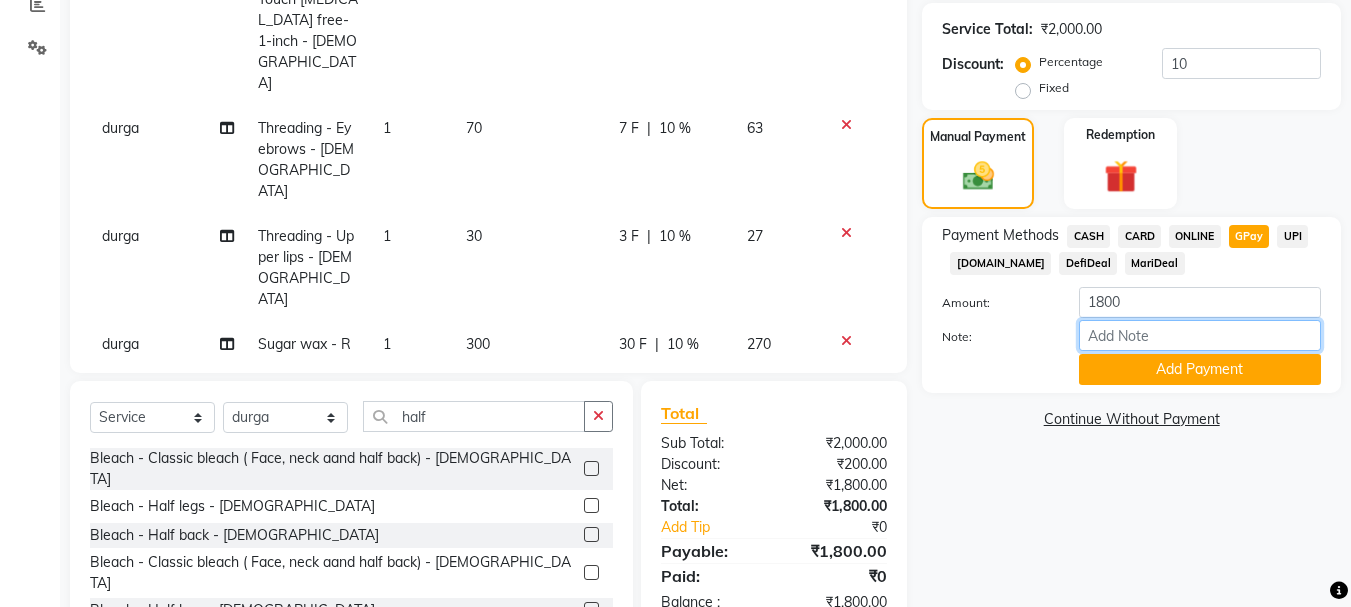 click on "Note:" at bounding box center (1200, 335) 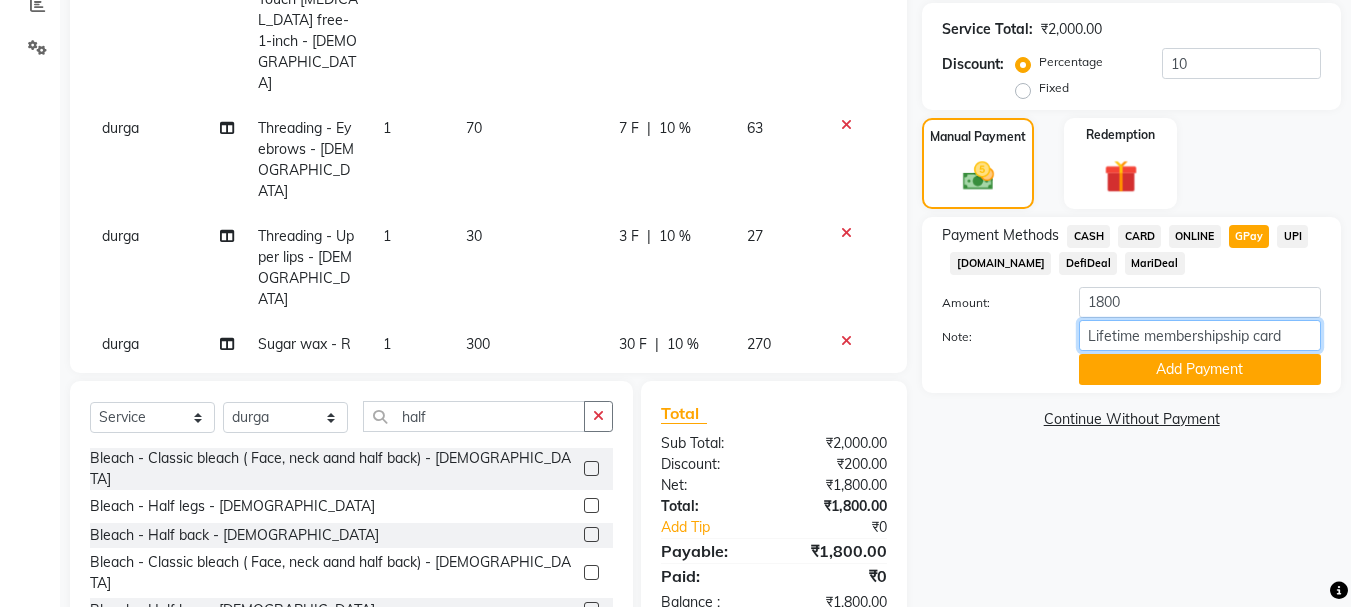 drag, startPoint x: 1250, startPoint y: 338, endPoint x: 1223, endPoint y: 336, distance: 27.073973 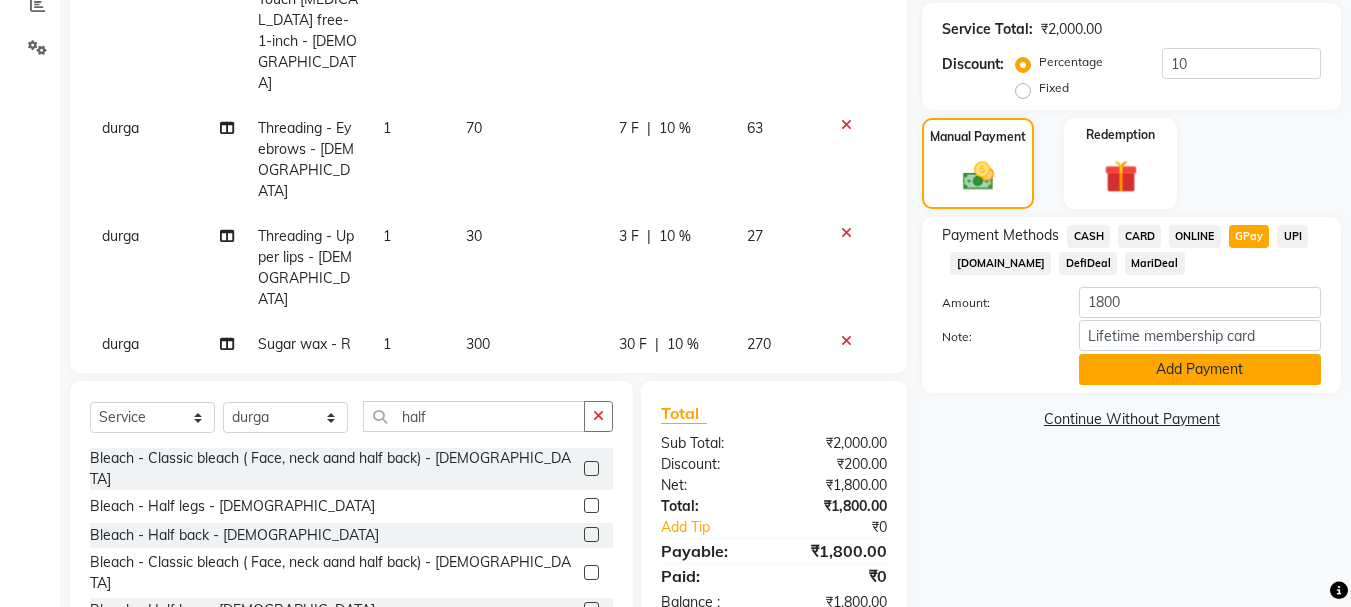 click on "Add Payment" 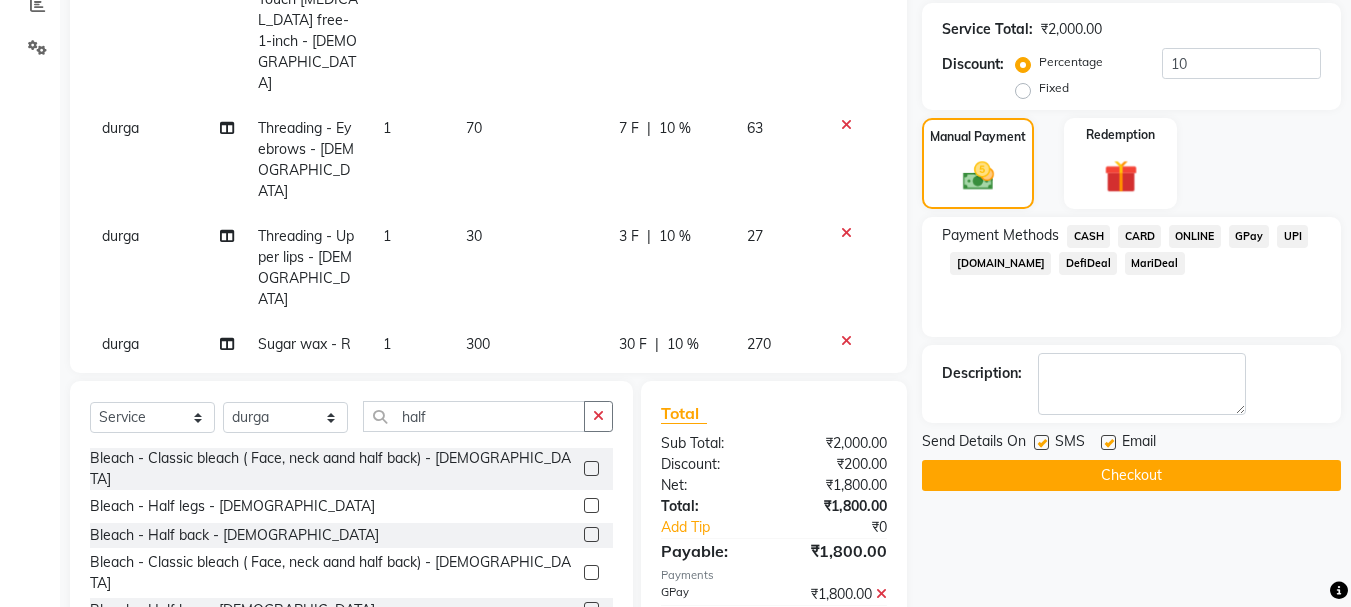 click on "Checkout" 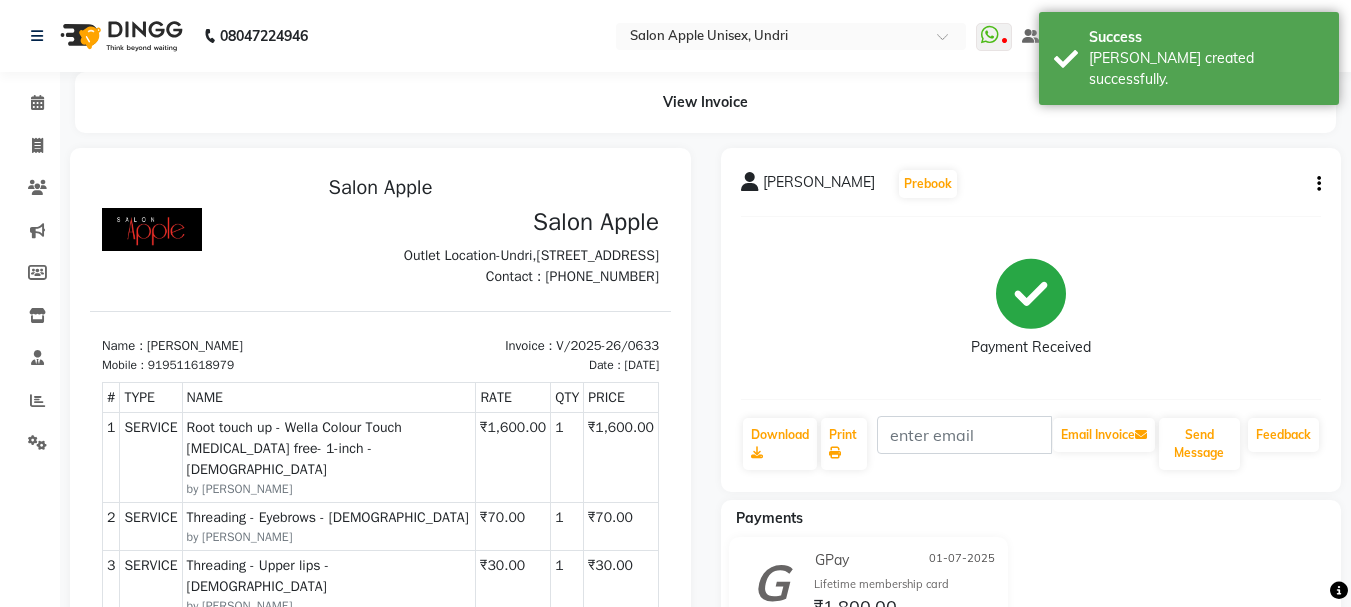 scroll, scrollTop: 0, scrollLeft: 0, axis: both 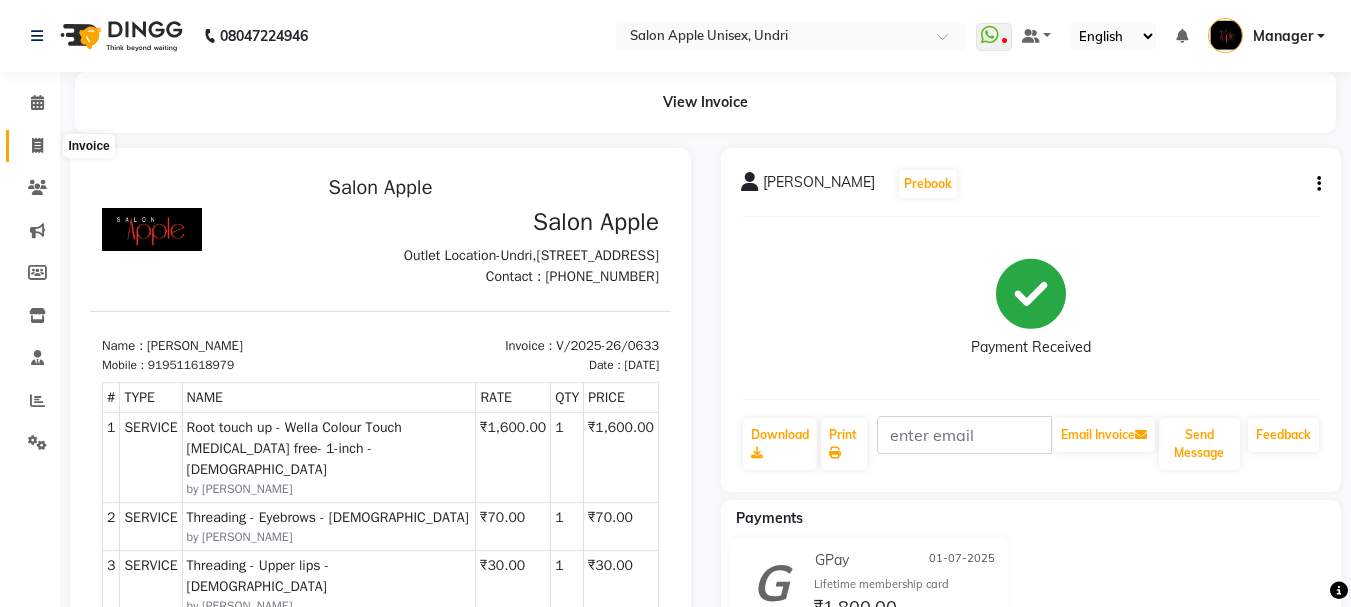 click 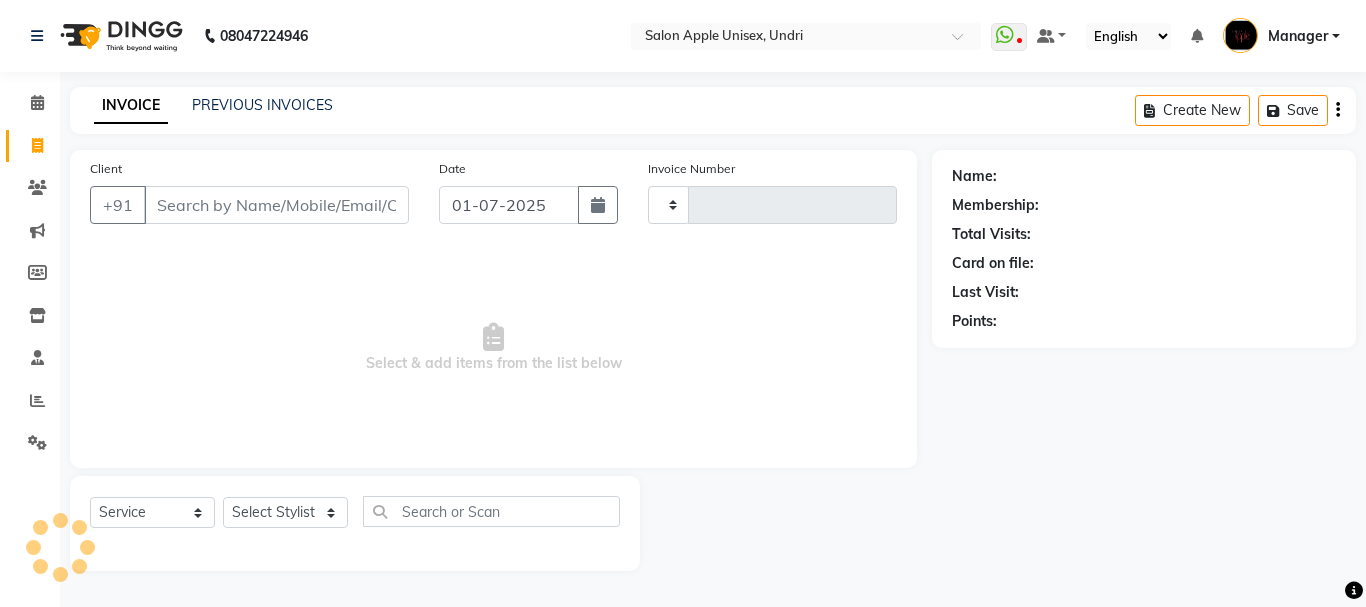 type on "0634" 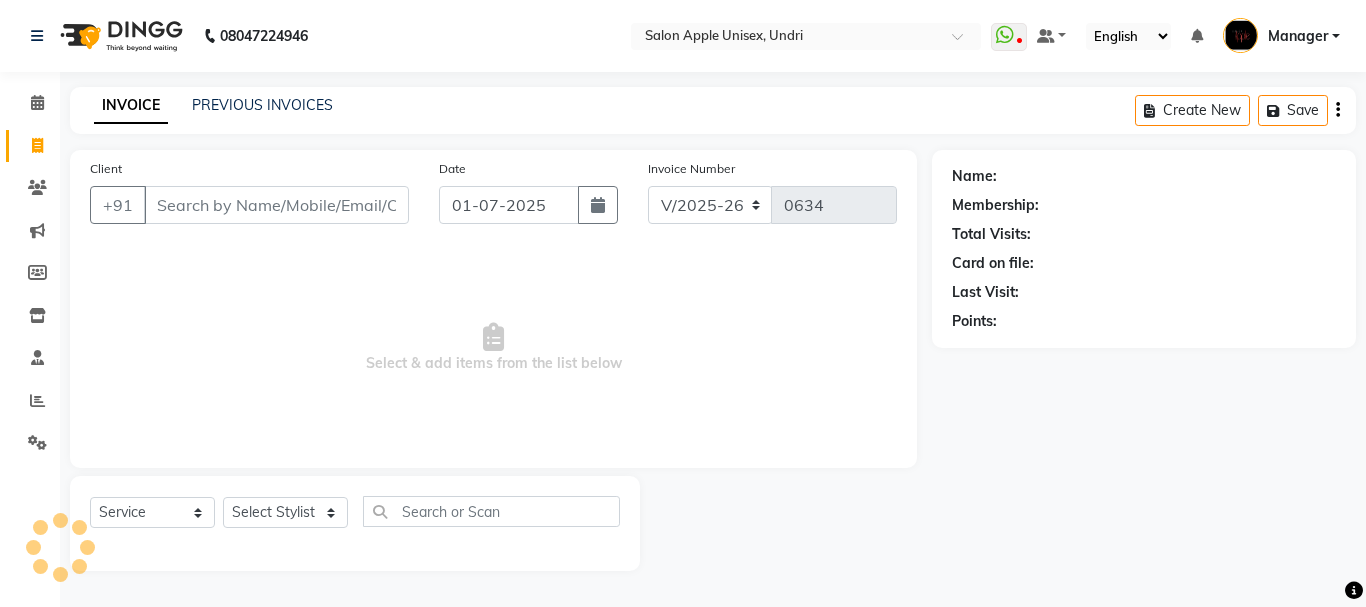 click on "Client" at bounding box center [276, 205] 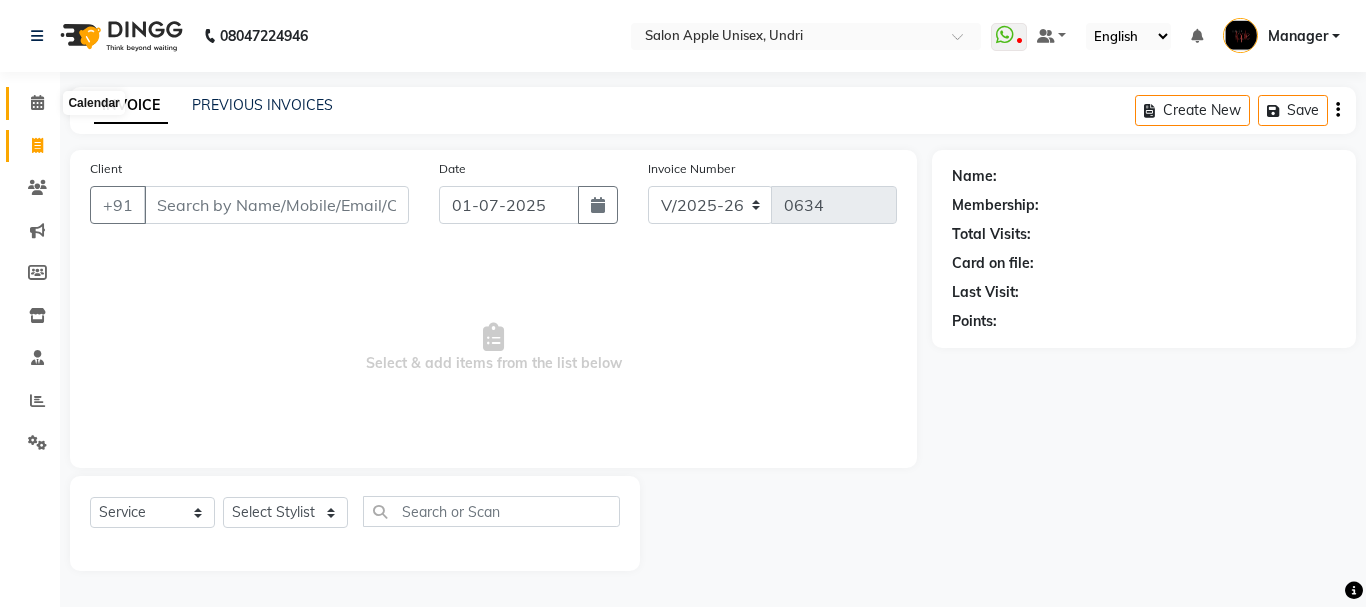 click 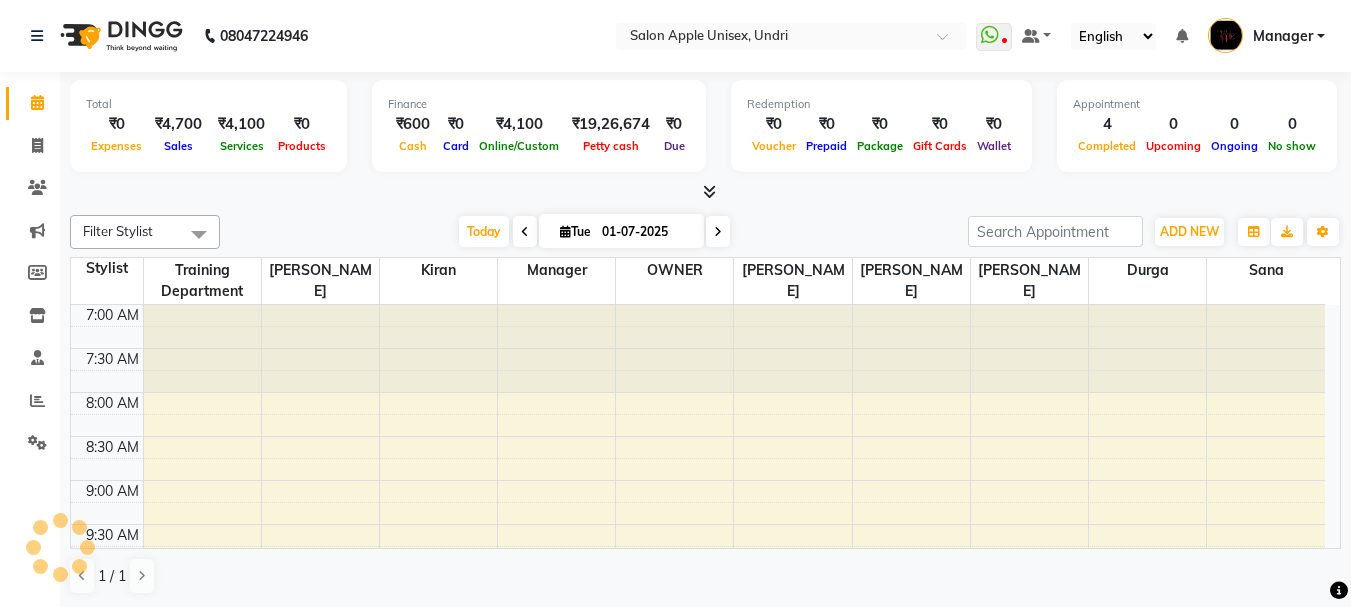 scroll, scrollTop: 617, scrollLeft: 0, axis: vertical 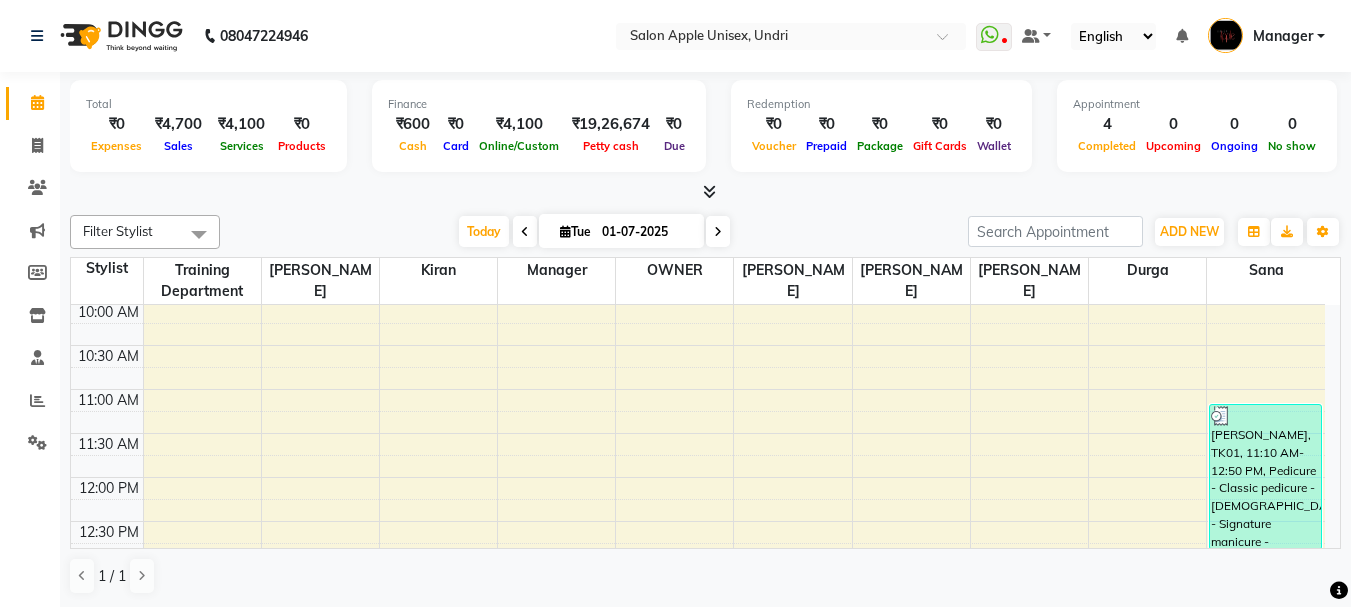 click at bounding box center (718, 231) 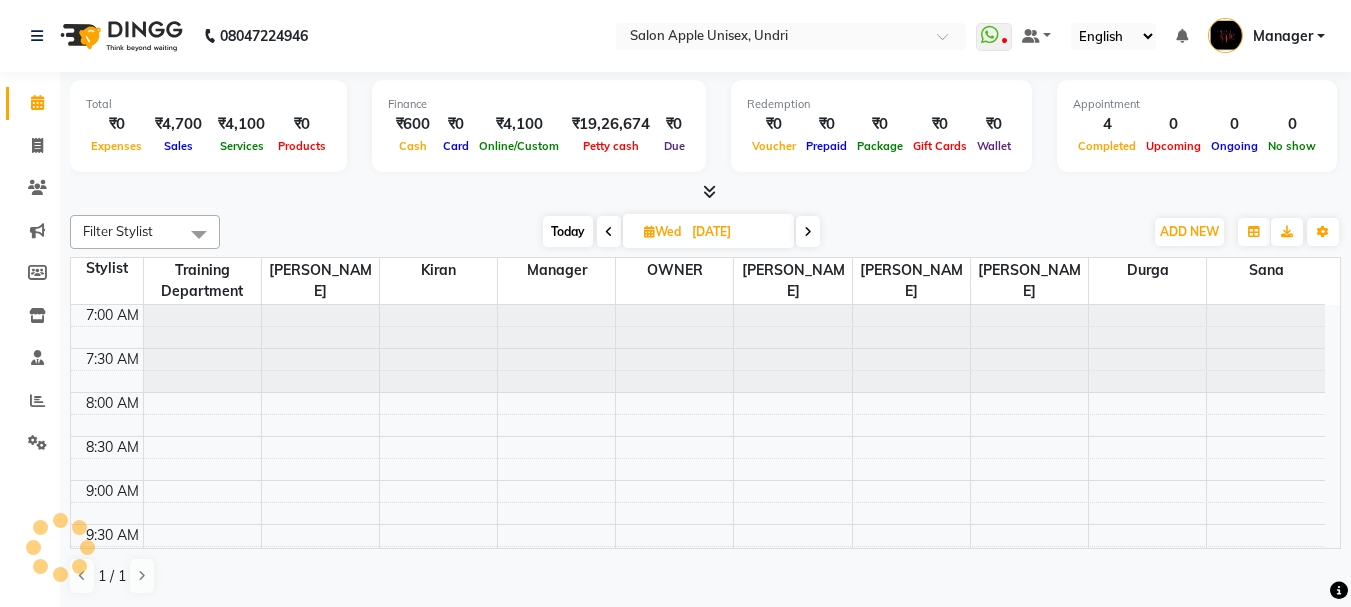 scroll, scrollTop: 617, scrollLeft: 0, axis: vertical 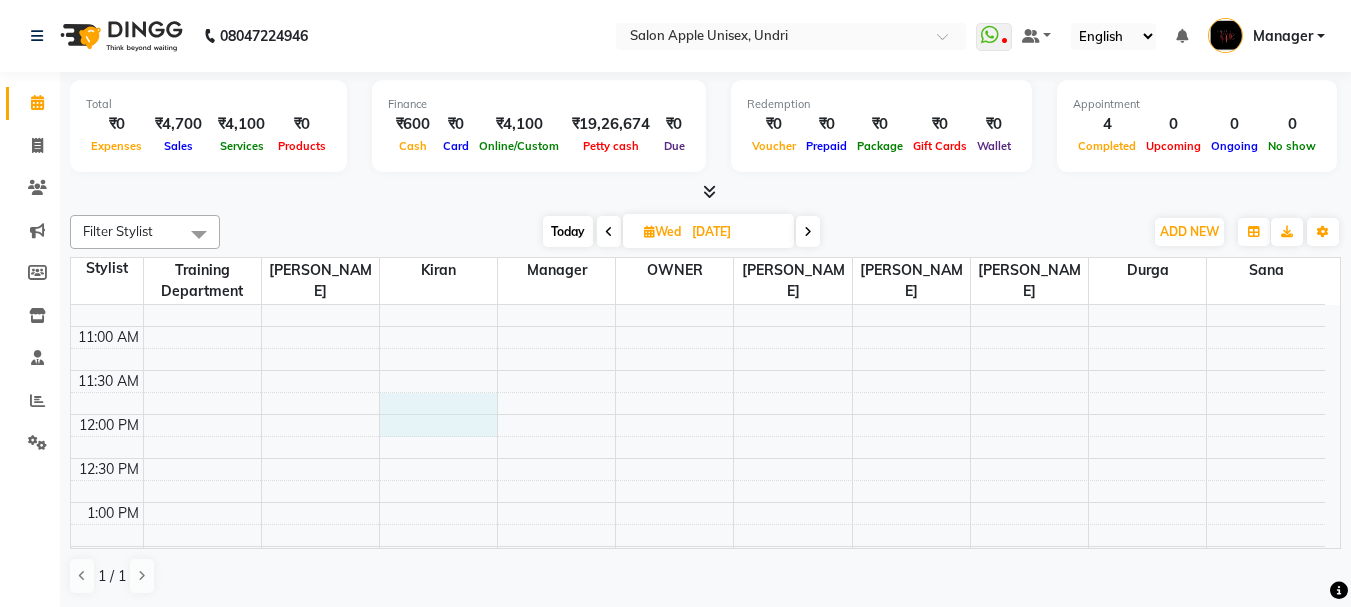 drag, startPoint x: 398, startPoint y: 431, endPoint x: 904, endPoint y: 402, distance: 506.83035 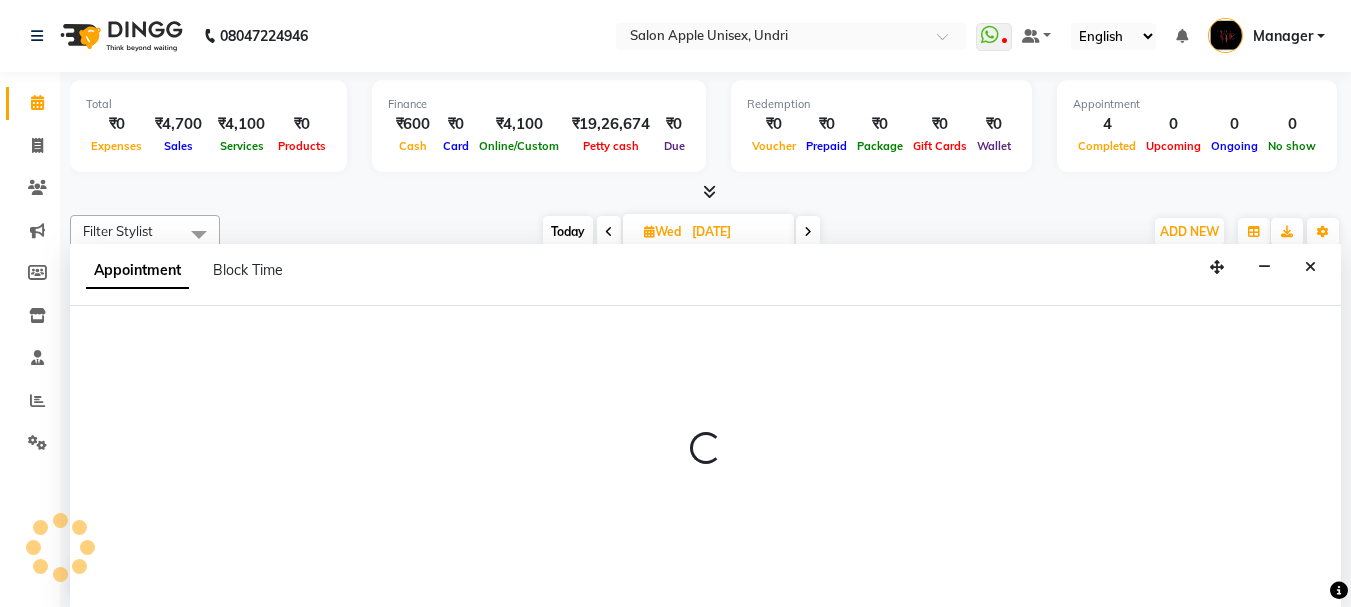 scroll, scrollTop: 1, scrollLeft: 0, axis: vertical 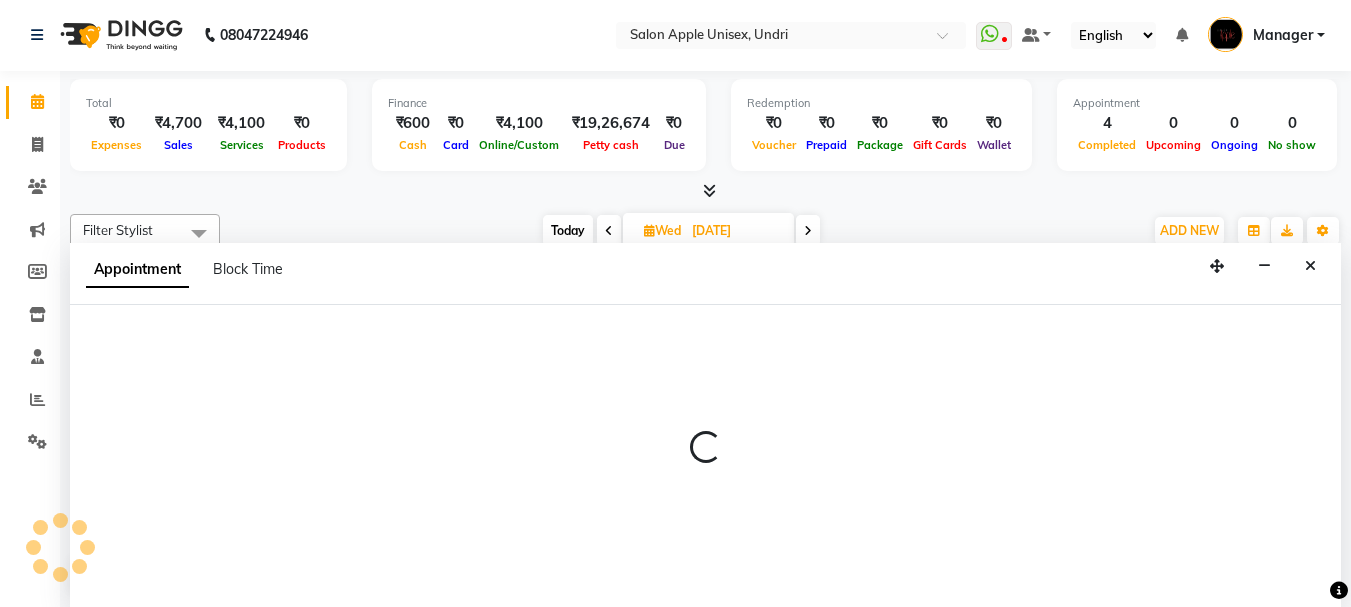 select on "29070" 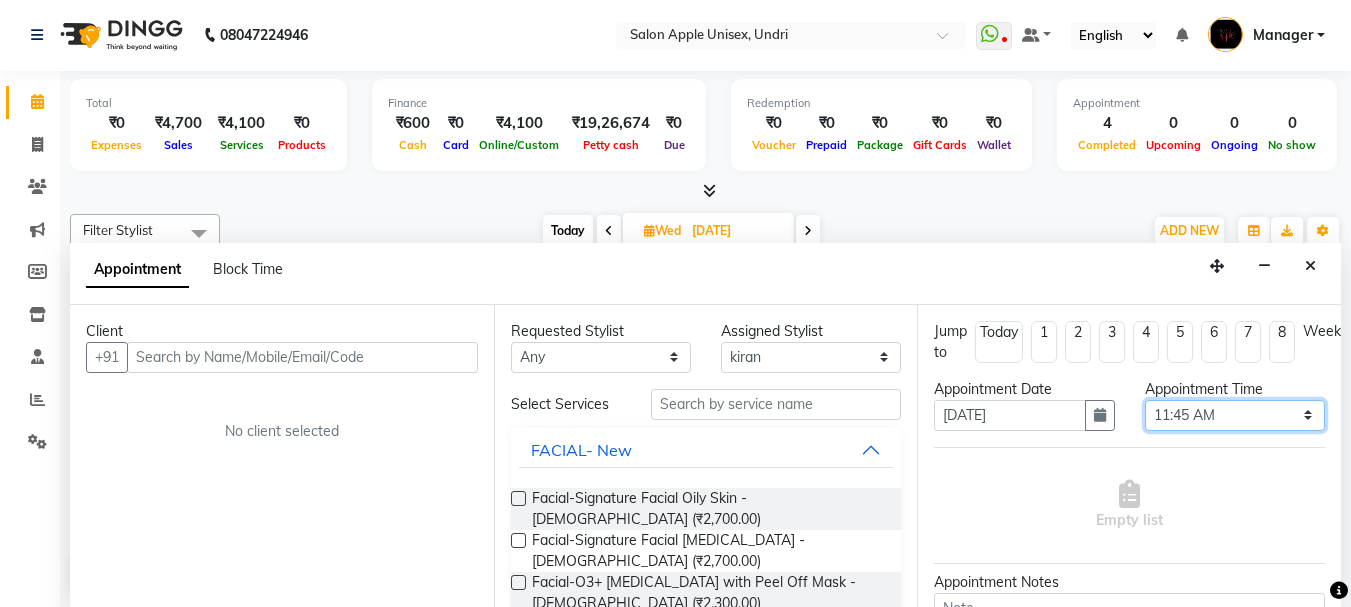 click on "Select 08:00 AM 08:15 AM 08:30 AM 08:45 AM 09:00 AM 09:15 AM 09:30 AM 09:45 AM 10:00 AM 10:15 AM 10:30 AM 10:45 AM 11:00 AM 11:15 AM 11:30 AM 11:45 AM 12:00 PM 12:15 PM 12:30 PM 12:45 PM 01:00 PM 01:15 PM 01:30 PM 01:45 PM 02:00 PM 02:15 PM 02:30 PM 02:45 PM 03:00 PM 03:15 PM 03:30 PM 03:45 PM 04:00 PM 04:15 PM 04:30 PM 04:45 PM 05:00 PM 05:15 PM 05:30 PM 05:45 PM 06:00 PM 06:15 PM 06:30 PM 06:45 PM 07:00 PM 07:15 PM 07:30 PM 07:45 PM 08:00 PM 08:15 PM 08:30 PM 08:45 PM 09:00 PM" at bounding box center [1235, 415] 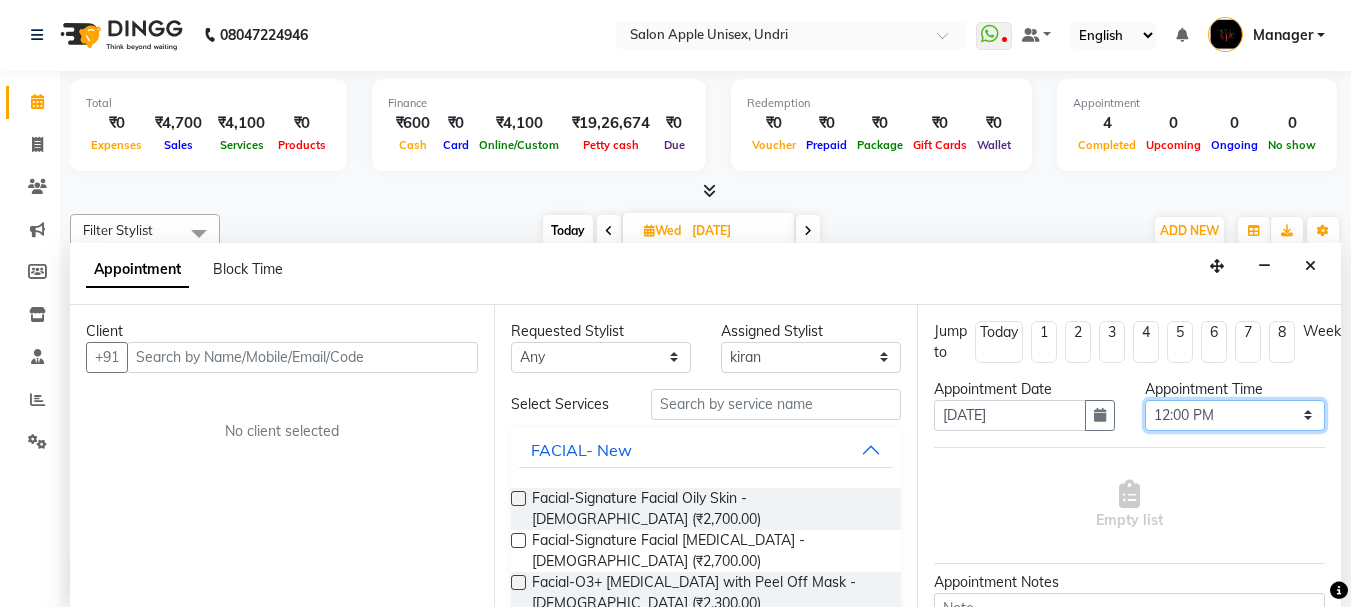 click on "Select 08:00 AM 08:15 AM 08:30 AM 08:45 AM 09:00 AM 09:15 AM 09:30 AM 09:45 AM 10:00 AM 10:15 AM 10:30 AM 10:45 AM 11:00 AM 11:15 AM 11:30 AM 11:45 AM 12:00 PM 12:15 PM 12:30 PM 12:45 PM 01:00 PM 01:15 PM 01:30 PM 01:45 PM 02:00 PM 02:15 PM 02:30 PM 02:45 PM 03:00 PM 03:15 PM 03:30 PM 03:45 PM 04:00 PM 04:15 PM 04:30 PM 04:45 PM 05:00 PM 05:15 PM 05:30 PM 05:45 PM 06:00 PM 06:15 PM 06:30 PM 06:45 PM 07:00 PM 07:15 PM 07:30 PM 07:45 PM 08:00 PM 08:15 PM 08:30 PM 08:45 PM 09:00 PM" at bounding box center [1235, 415] 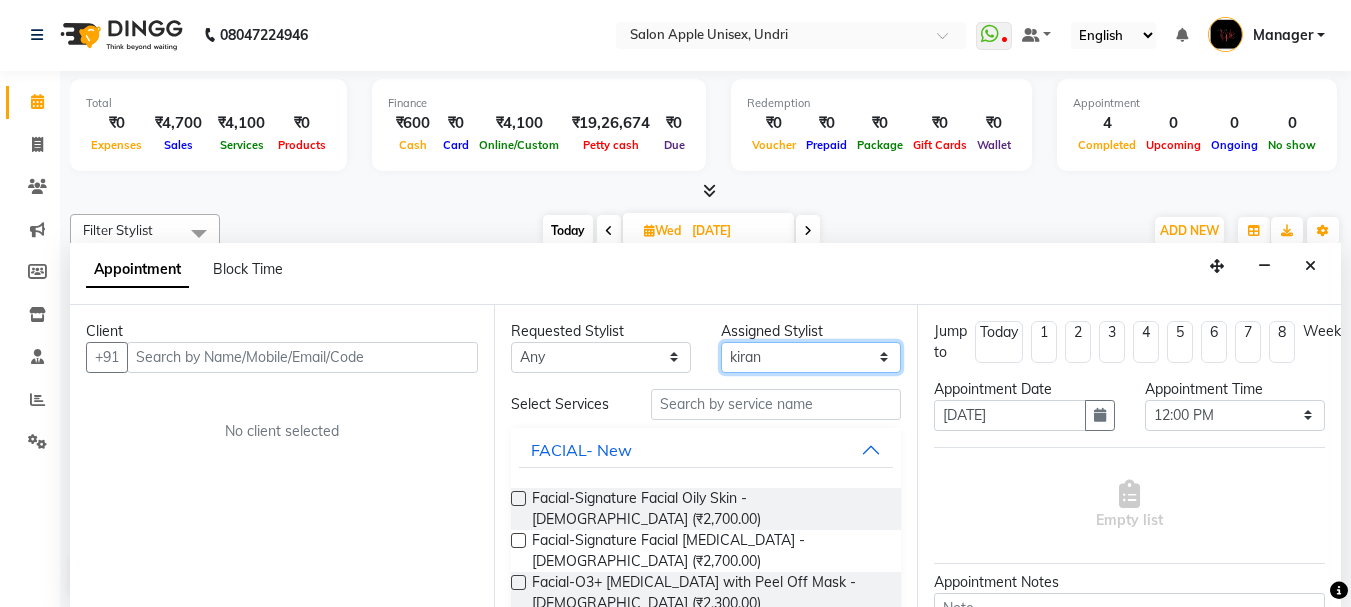 click on "Select chetan kshirsagar durga kiran komal navale Manager Mohanish Gangasagre OWNER pratibha karve sana Training Department" at bounding box center (811, 357) 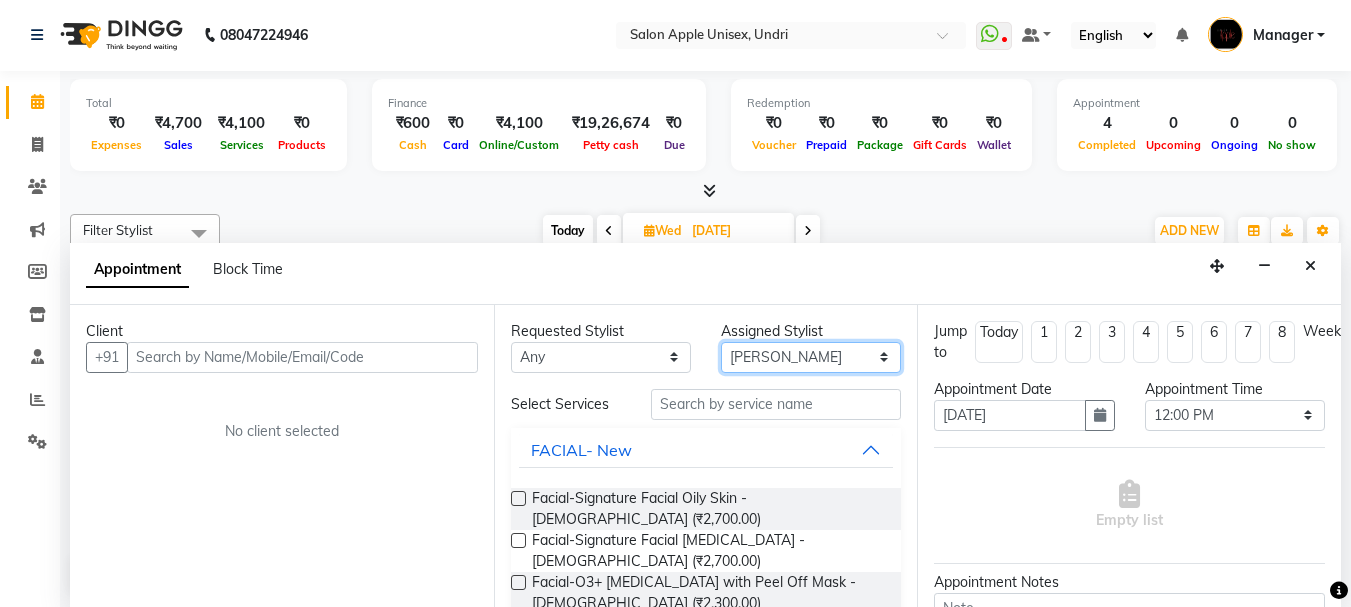 click on "Select chetan kshirsagar durga kiran komal navale Manager Mohanish Gangasagre OWNER pratibha karve sana Training Department" at bounding box center (811, 357) 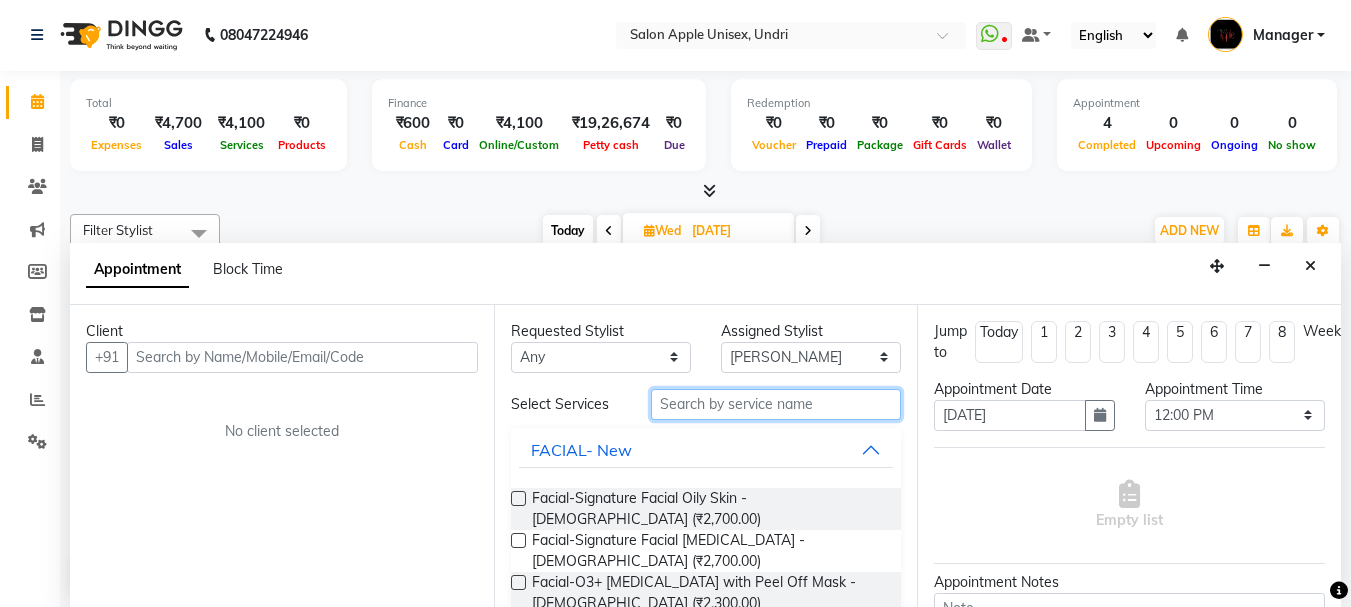 click at bounding box center [776, 404] 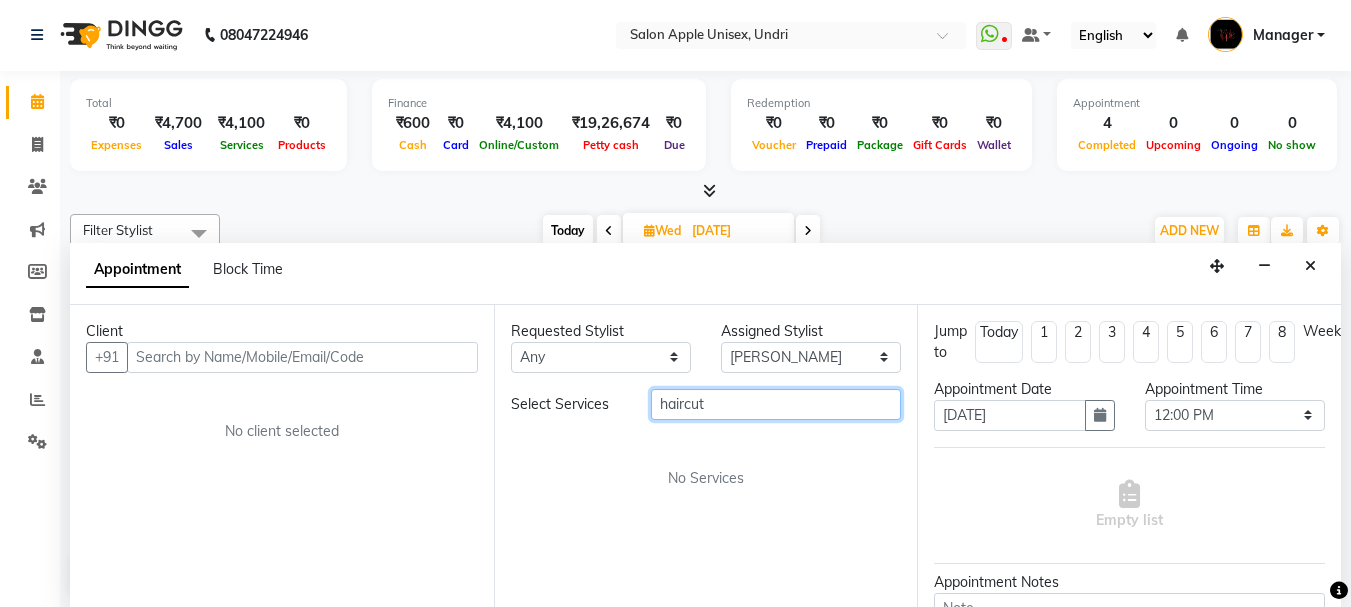 click on "haircut" at bounding box center (776, 404) 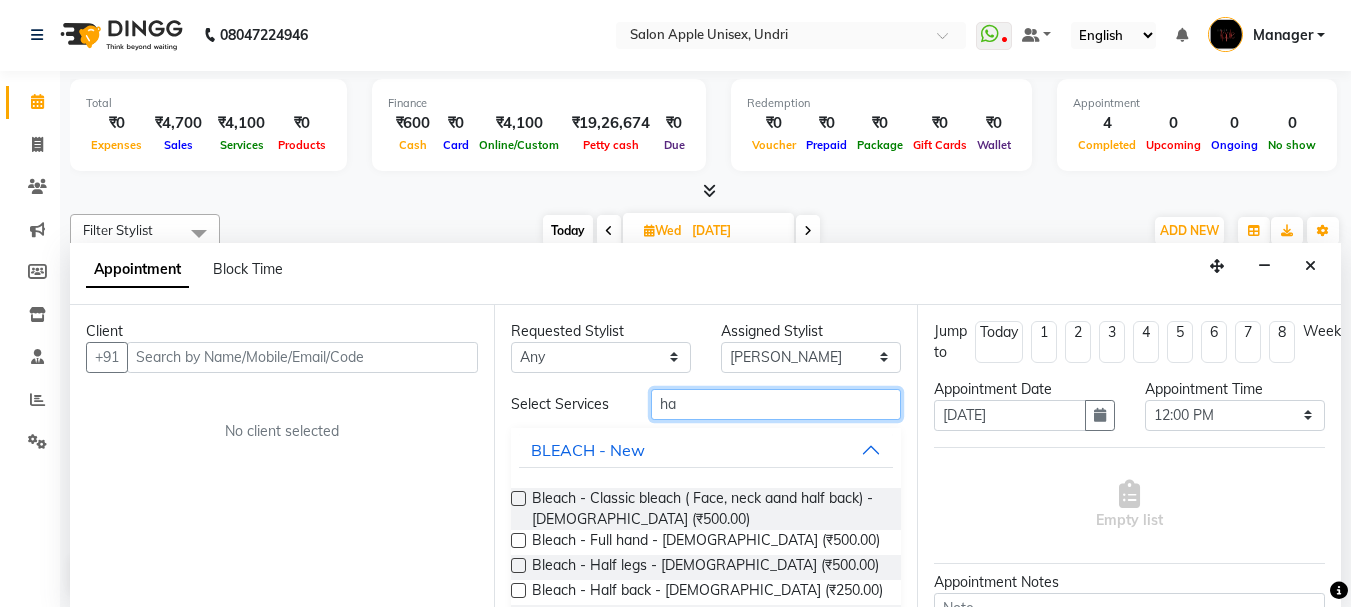 type on "h" 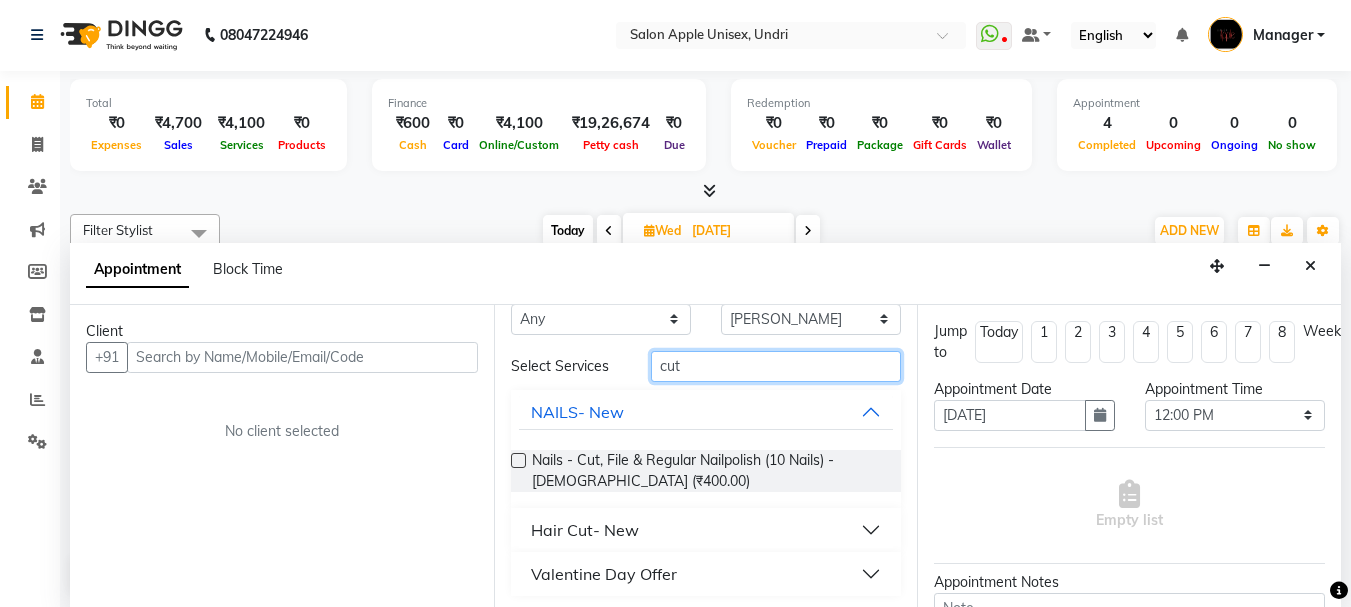 scroll, scrollTop: 43, scrollLeft: 0, axis: vertical 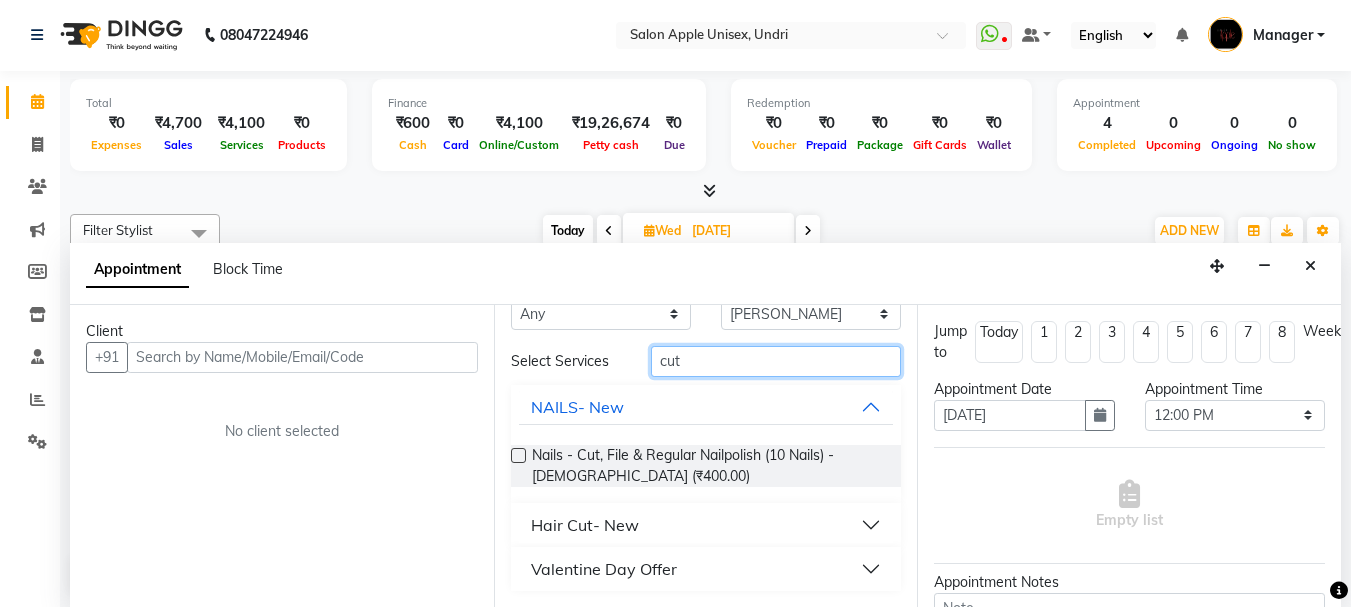 type on "cut" 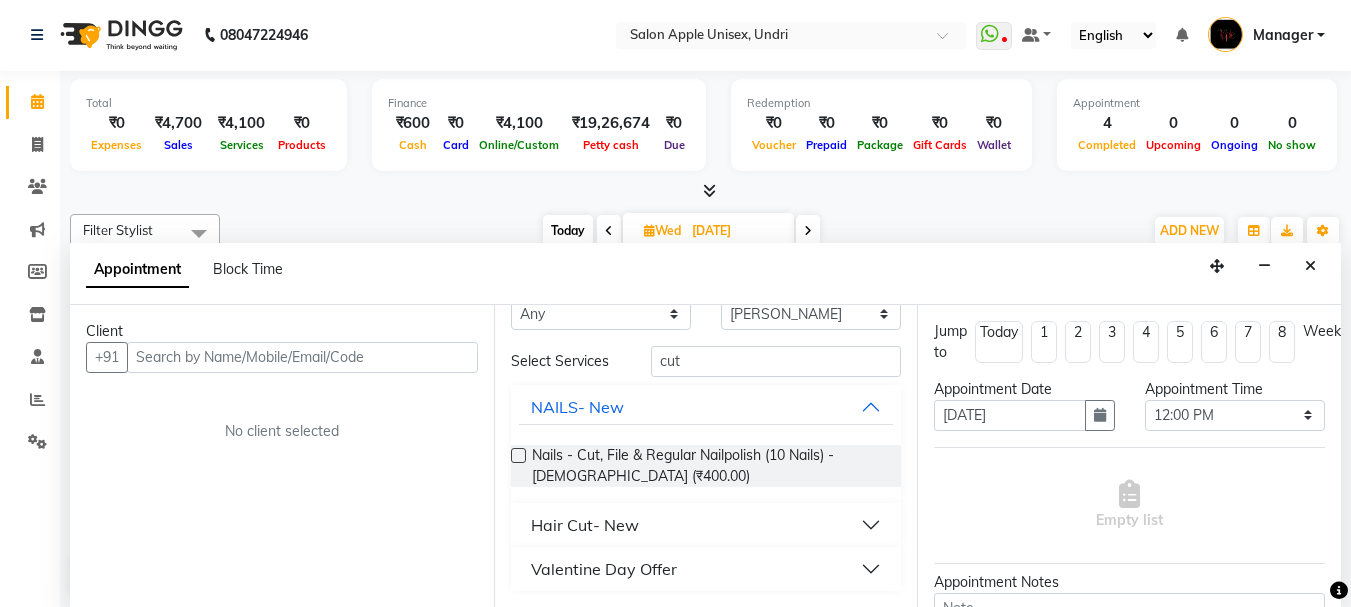 click on "Hair Cut- New" at bounding box center [706, 525] 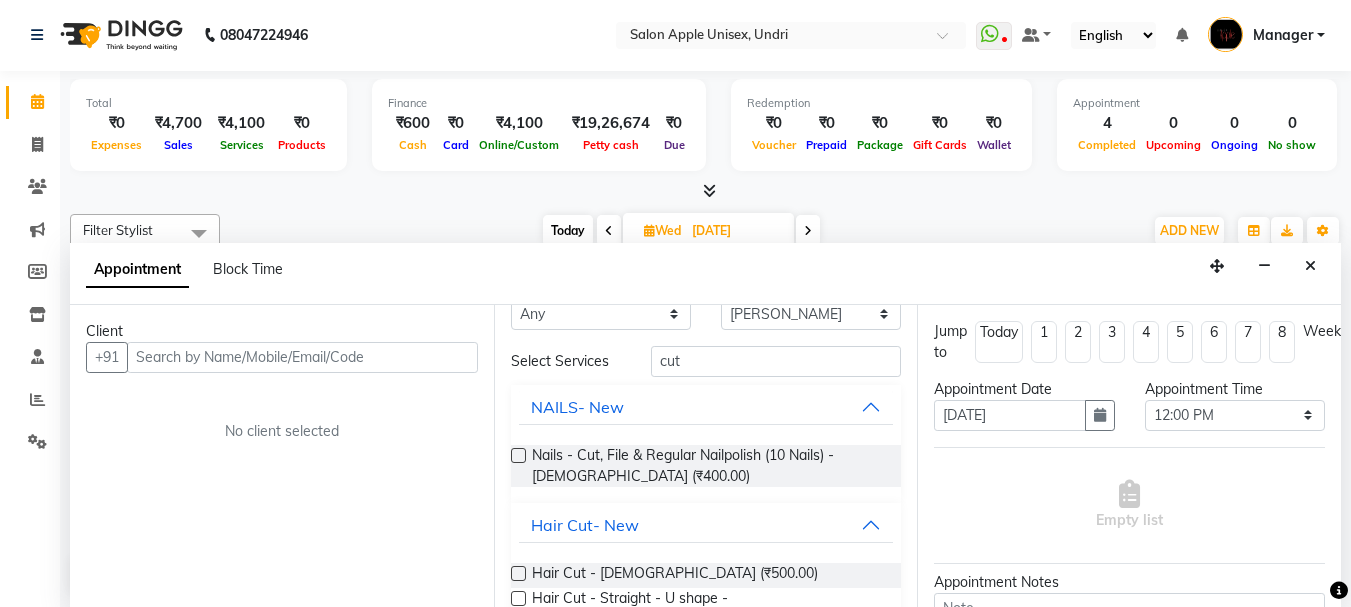 click at bounding box center [518, 573] 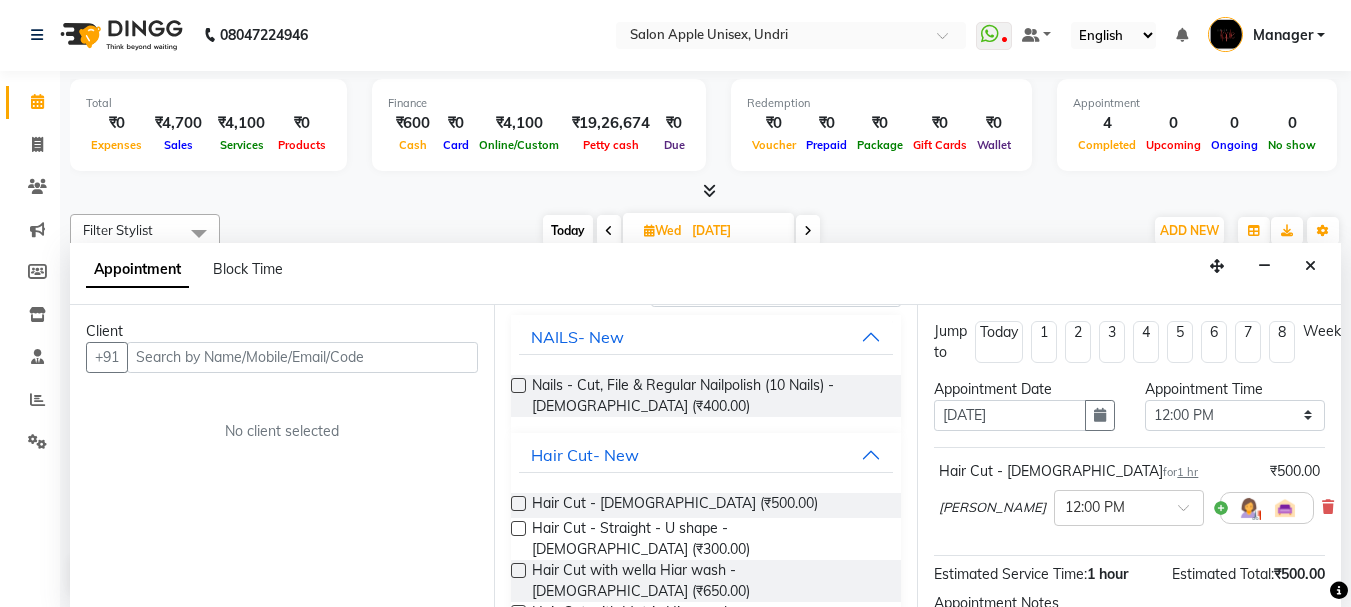 scroll, scrollTop: 149, scrollLeft: 0, axis: vertical 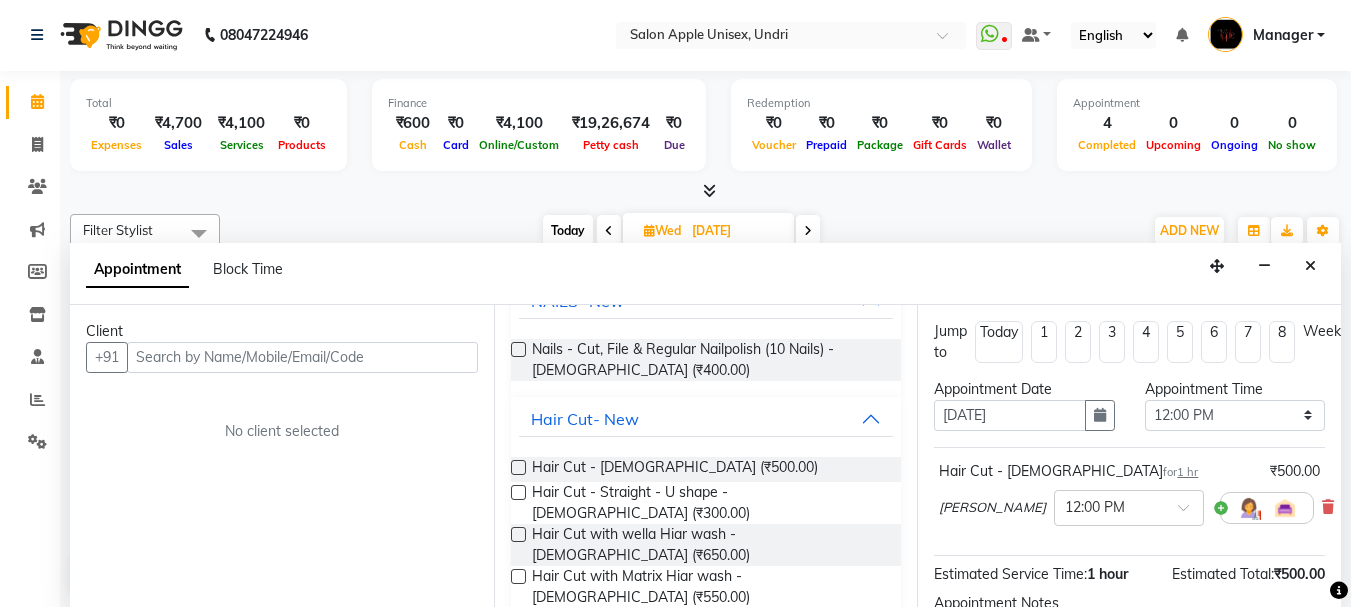click at bounding box center [518, 467] 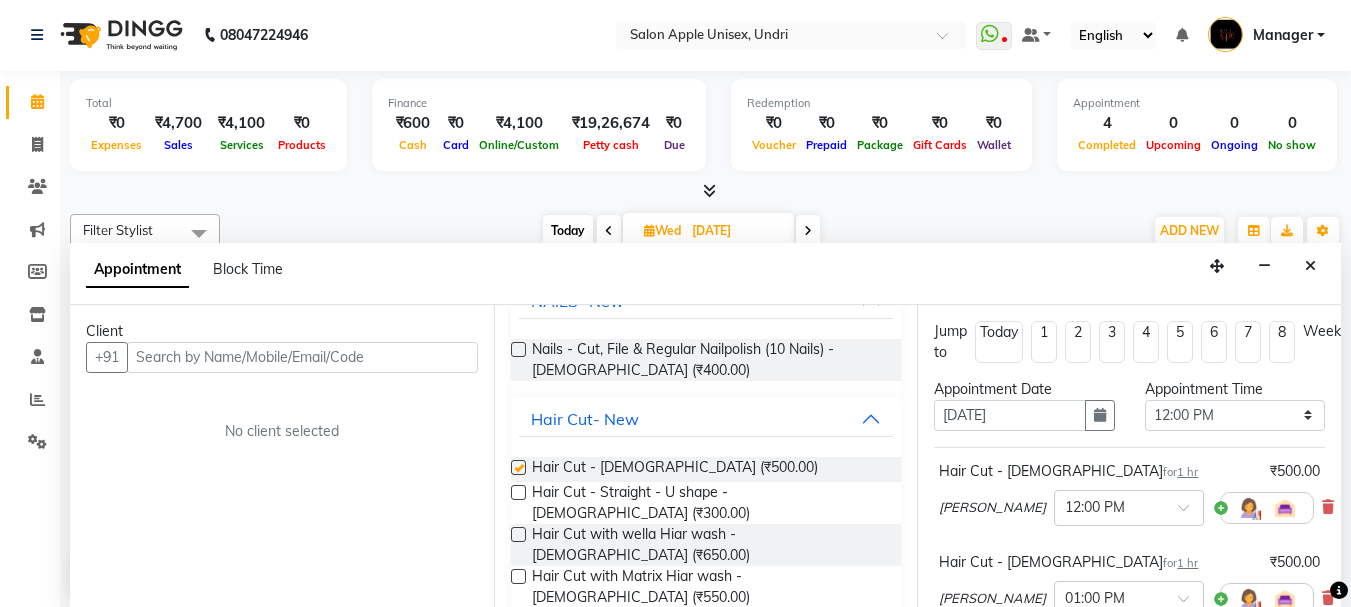 checkbox on "false" 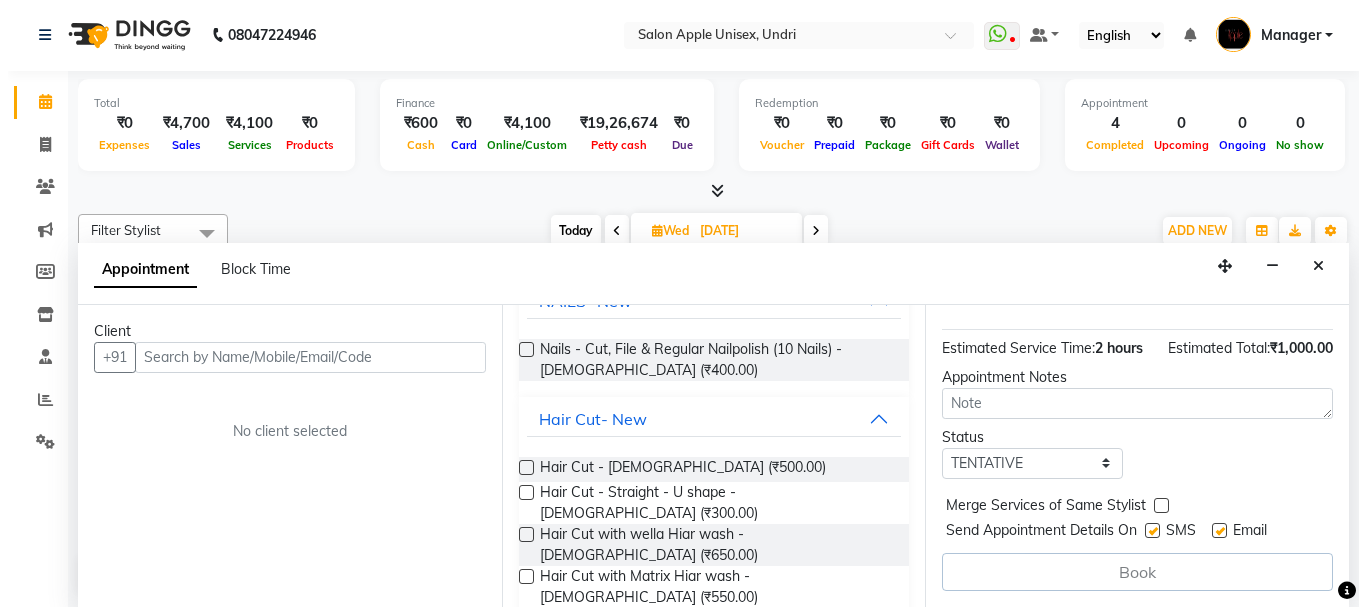 scroll, scrollTop: 359, scrollLeft: 0, axis: vertical 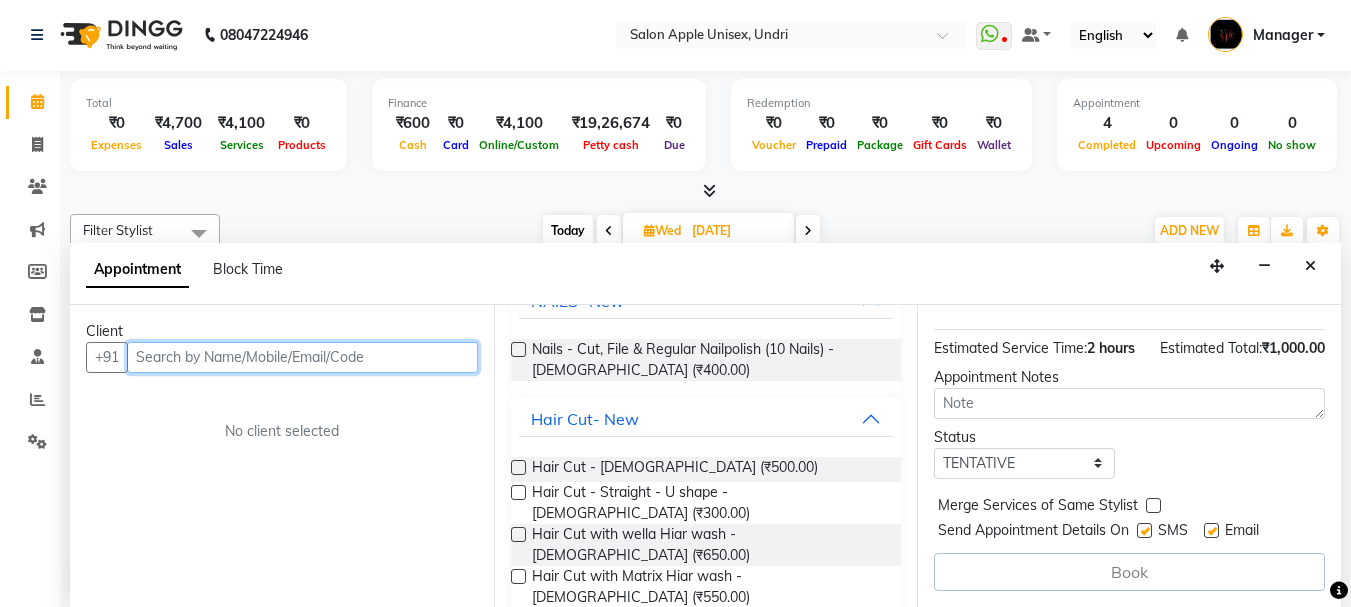 click at bounding box center [302, 357] 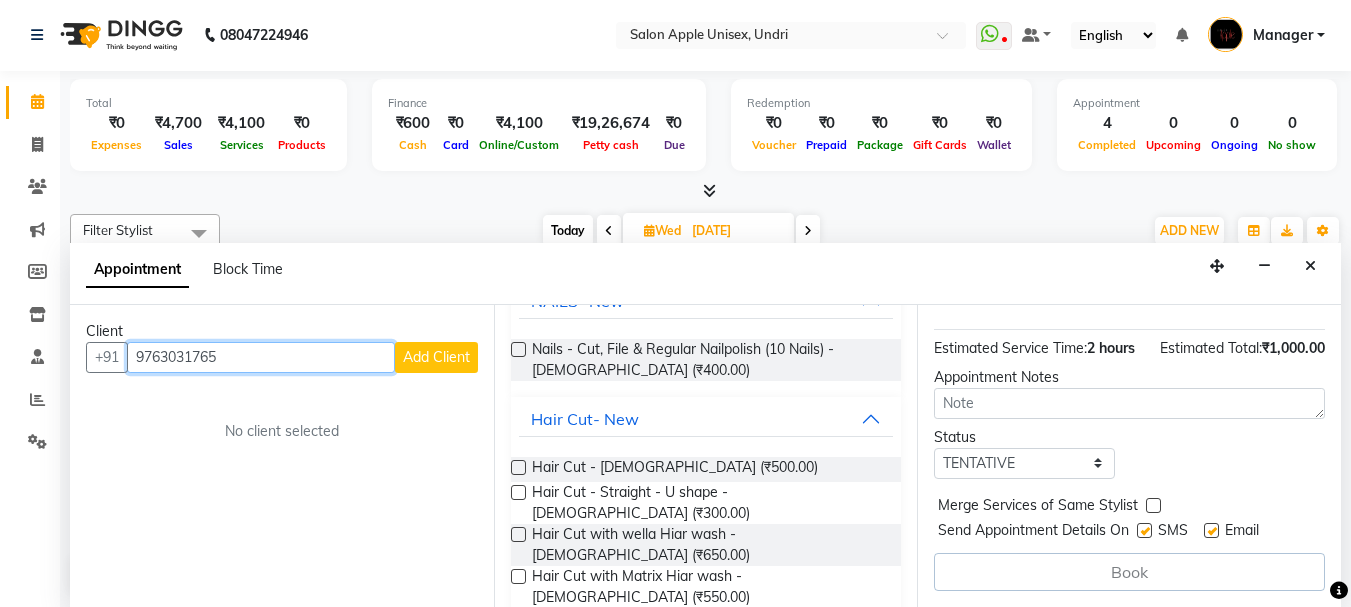 type on "9763031765" 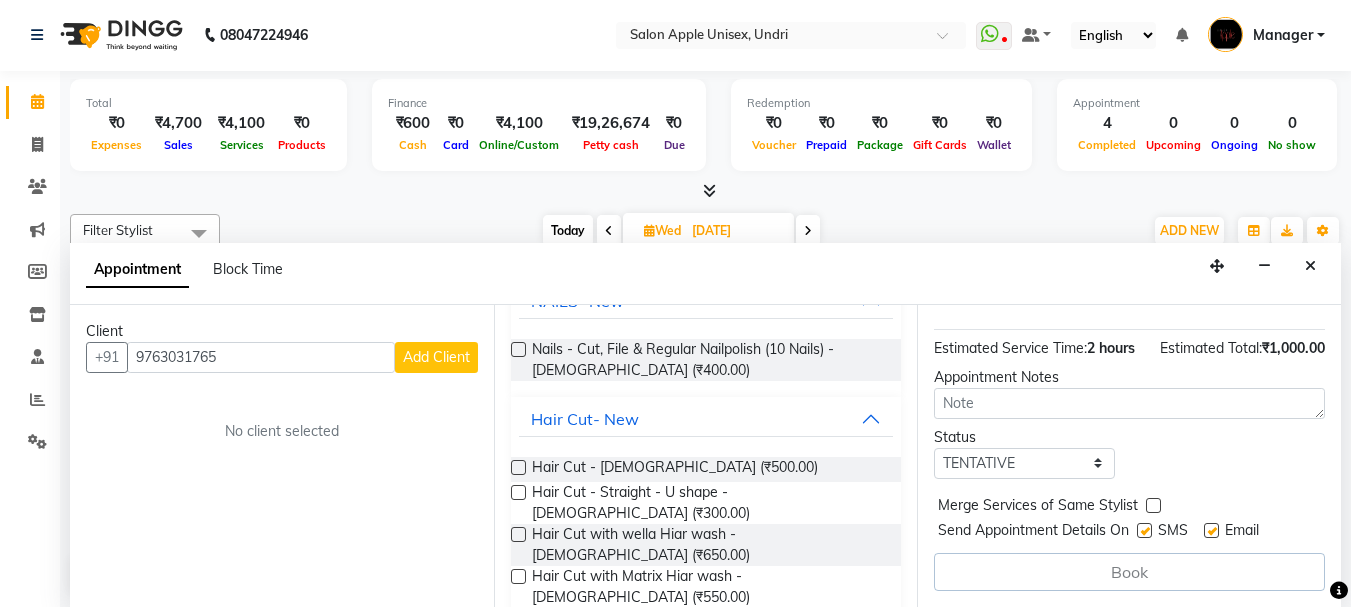 click on "Add Client" at bounding box center [436, 357] 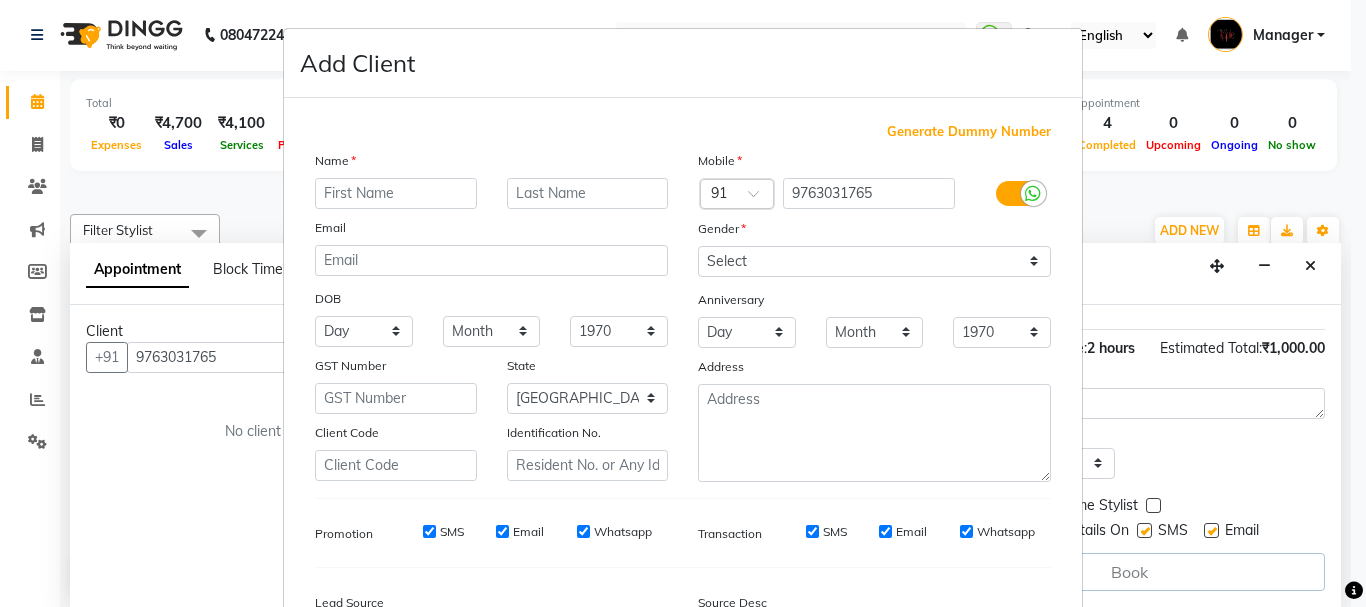 click at bounding box center (396, 193) 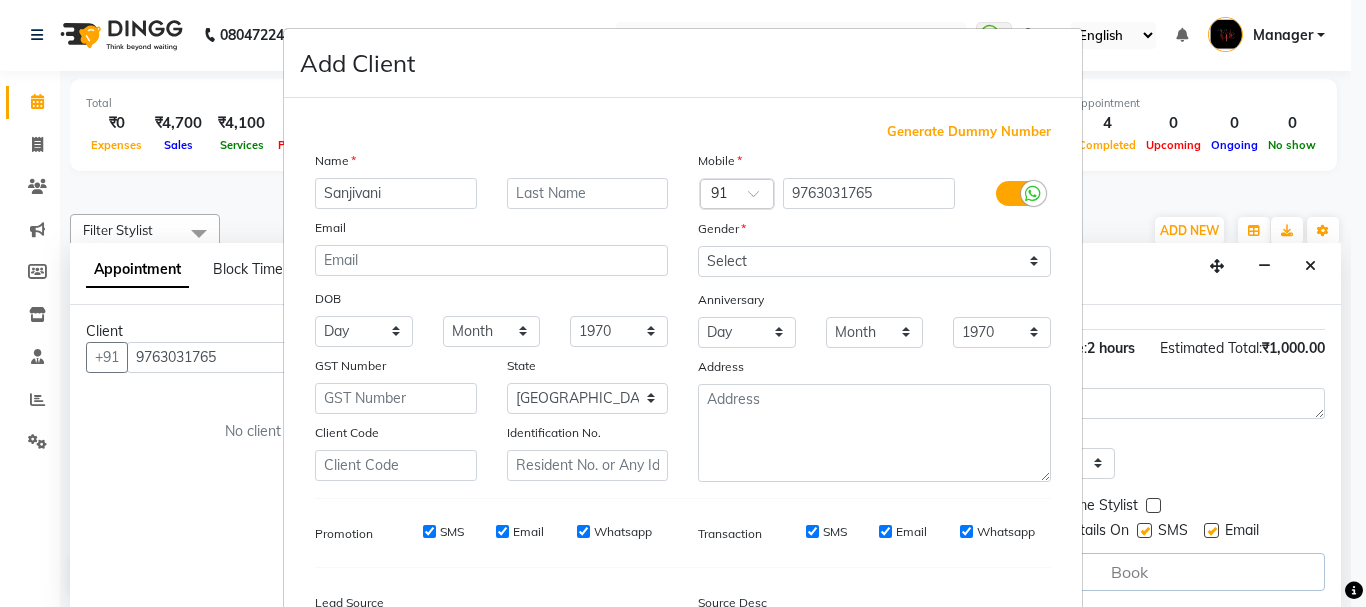 type on "Sanjivani" 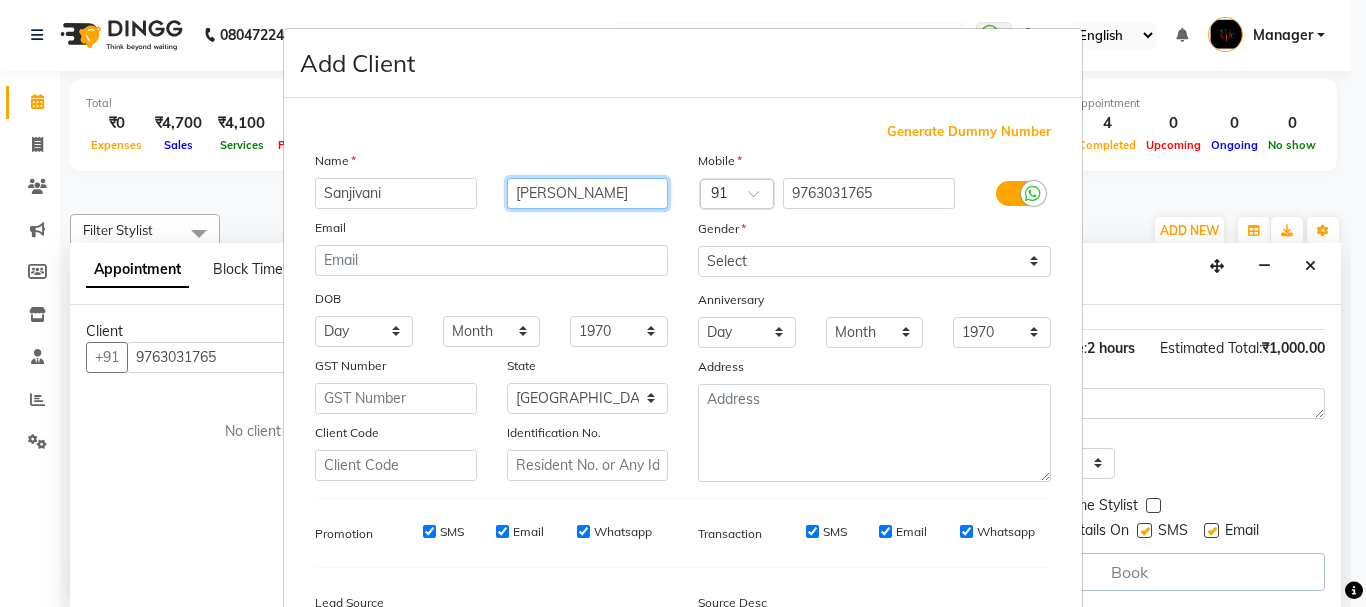 type on "gandhale" 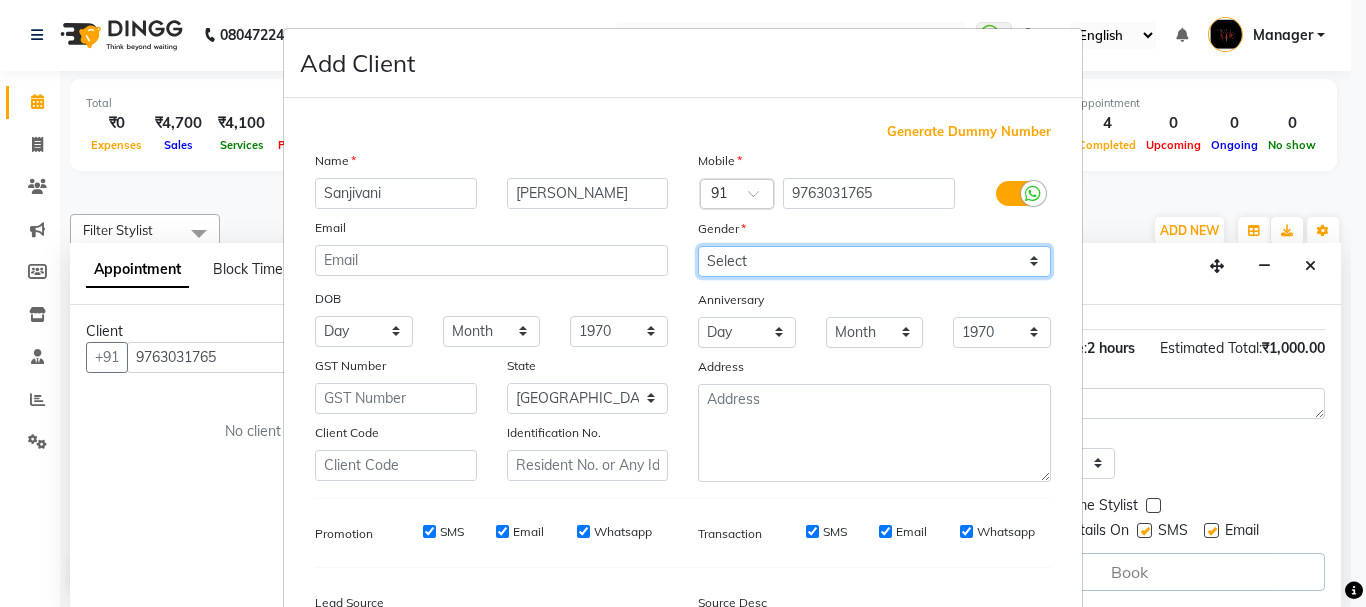 click on "Select Male Female Other Prefer Not To Say" at bounding box center [874, 261] 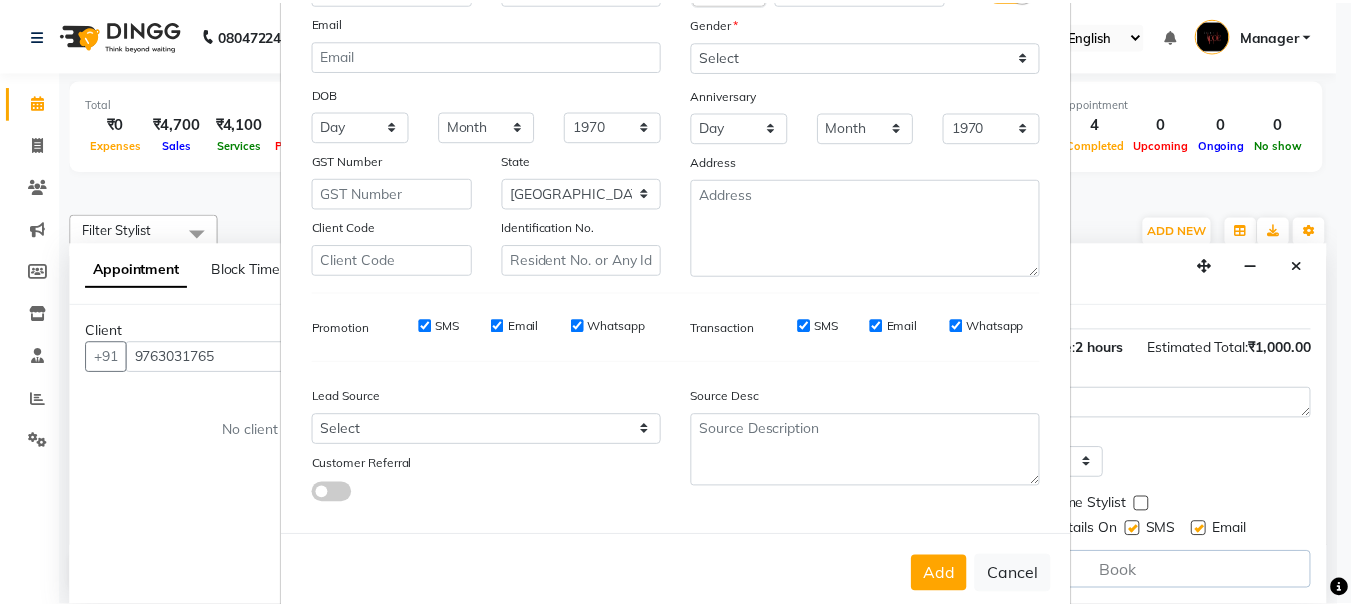 scroll, scrollTop: 242, scrollLeft: 0, axis: vertical 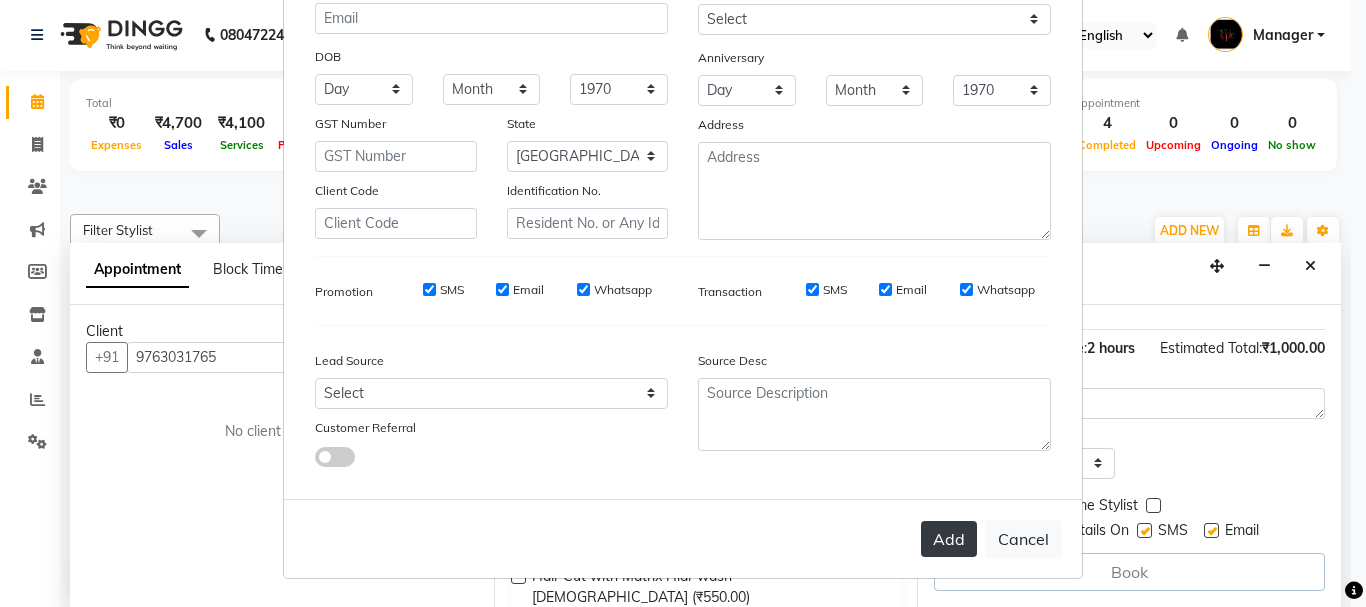 click on "Add" at bounding box center [949, 539] 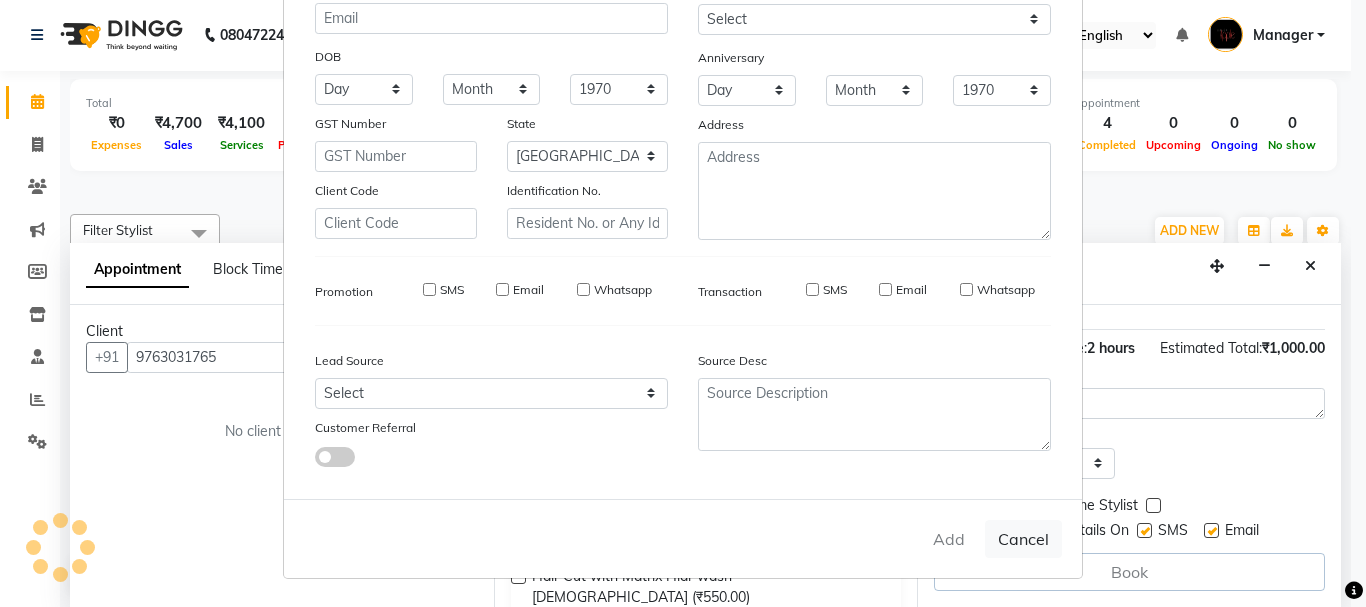 type 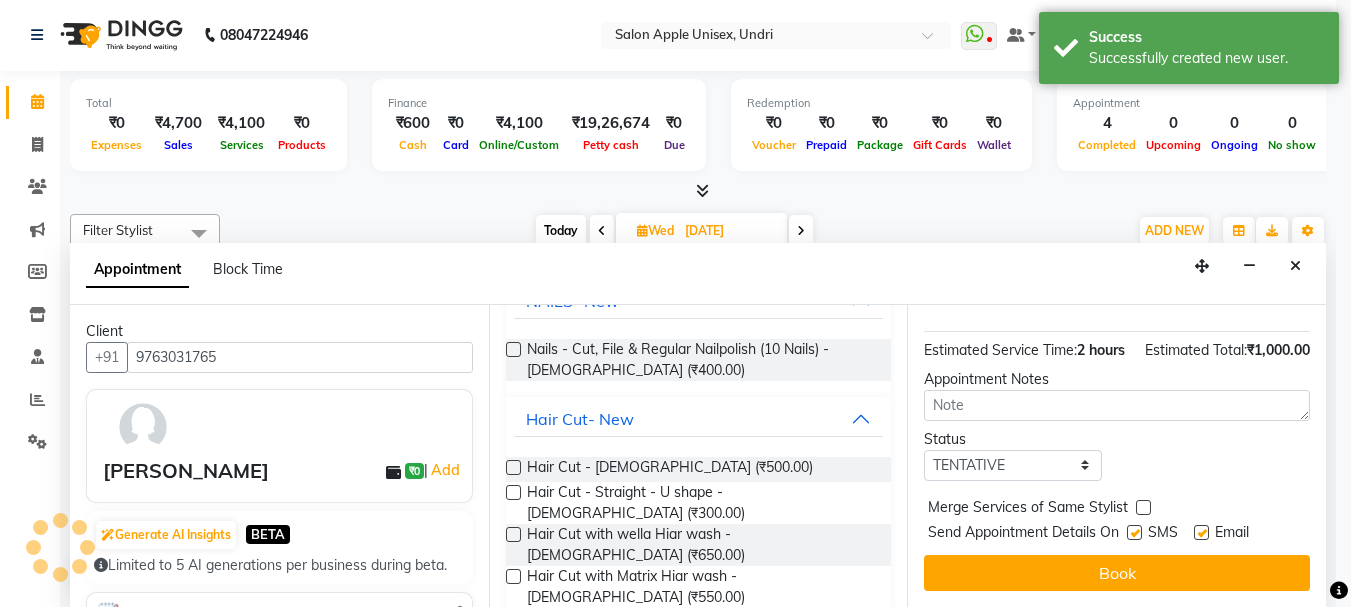 scroll, scrollTop: 357, scrollLeft: 0, axis: vertical 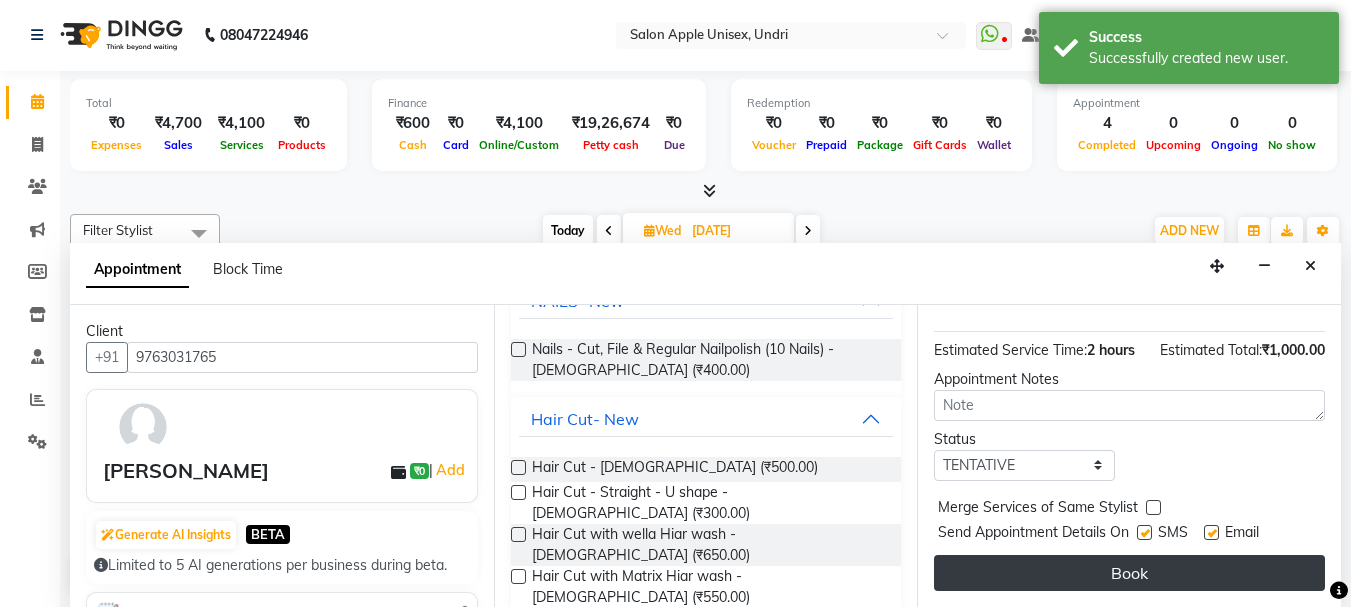 click on "Book" at bounding box center (1129, 573) 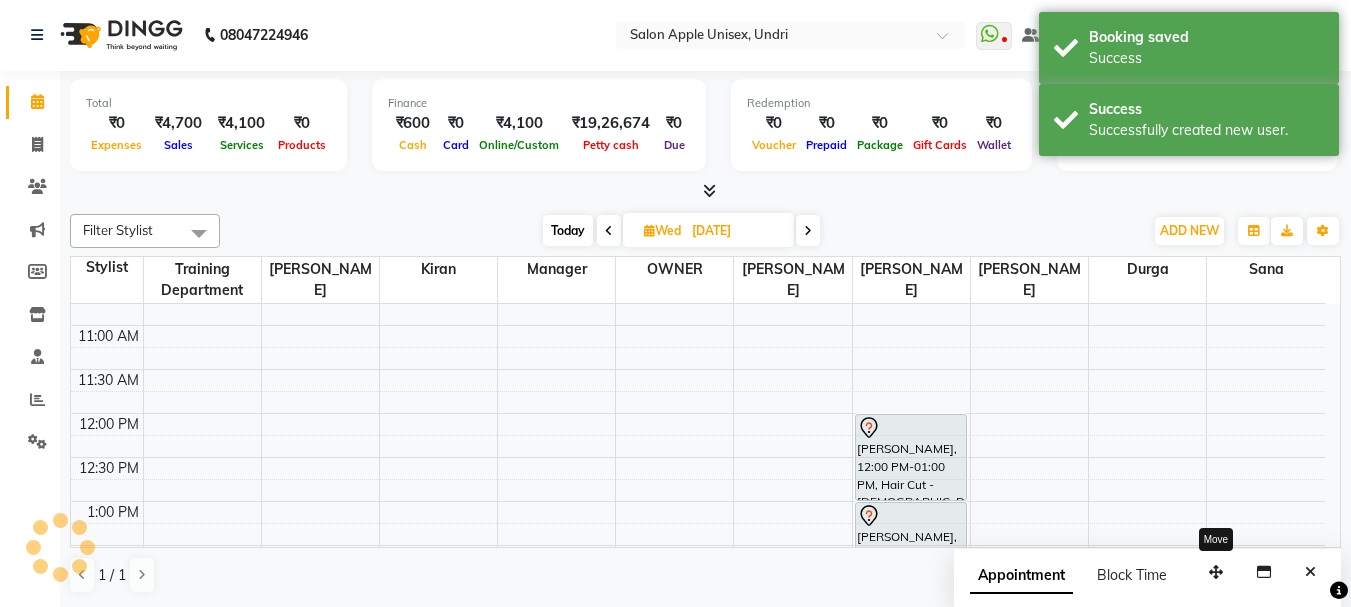 scroll, scrollTop: 0, scrollLeft: 0, axis: both 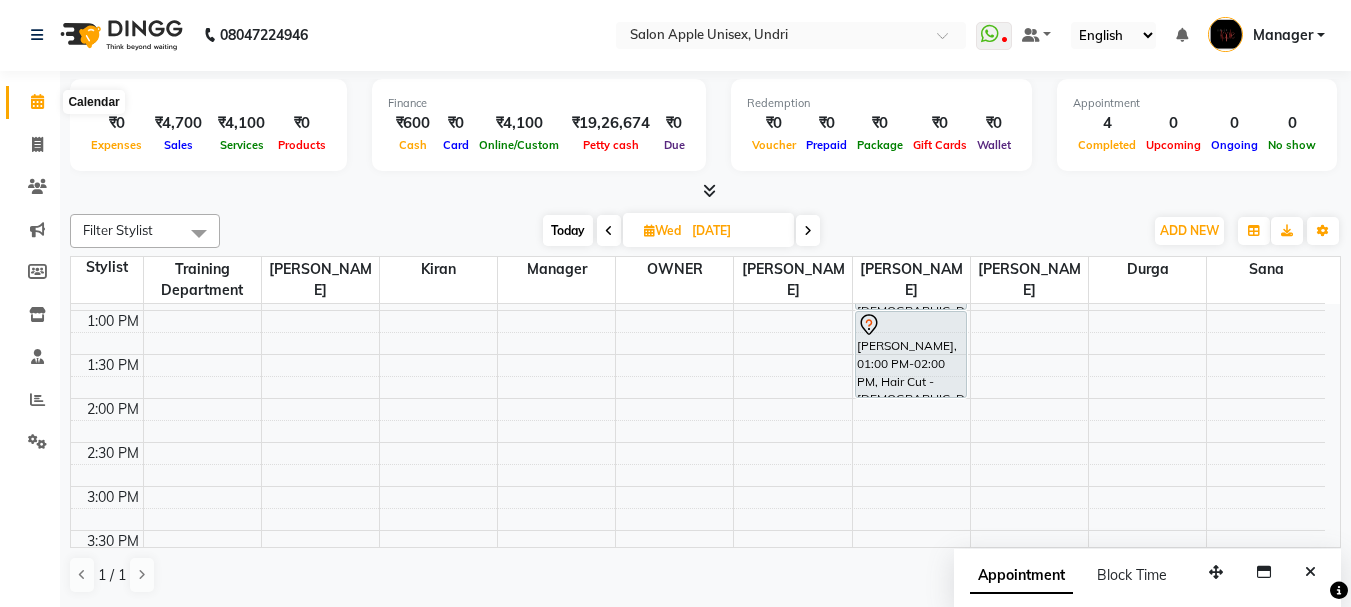 click 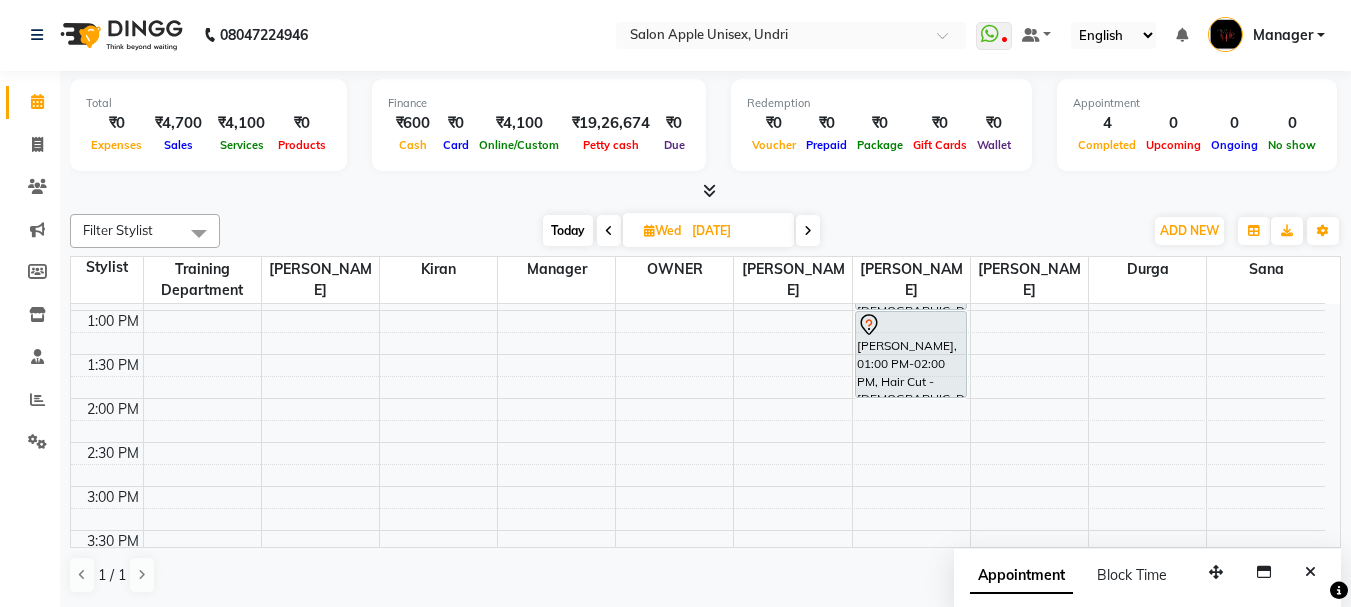 drag, startPoint x: 374, startPoint y: 261, endPoint x: 335, endPoint y: 273, distance: 40.804413 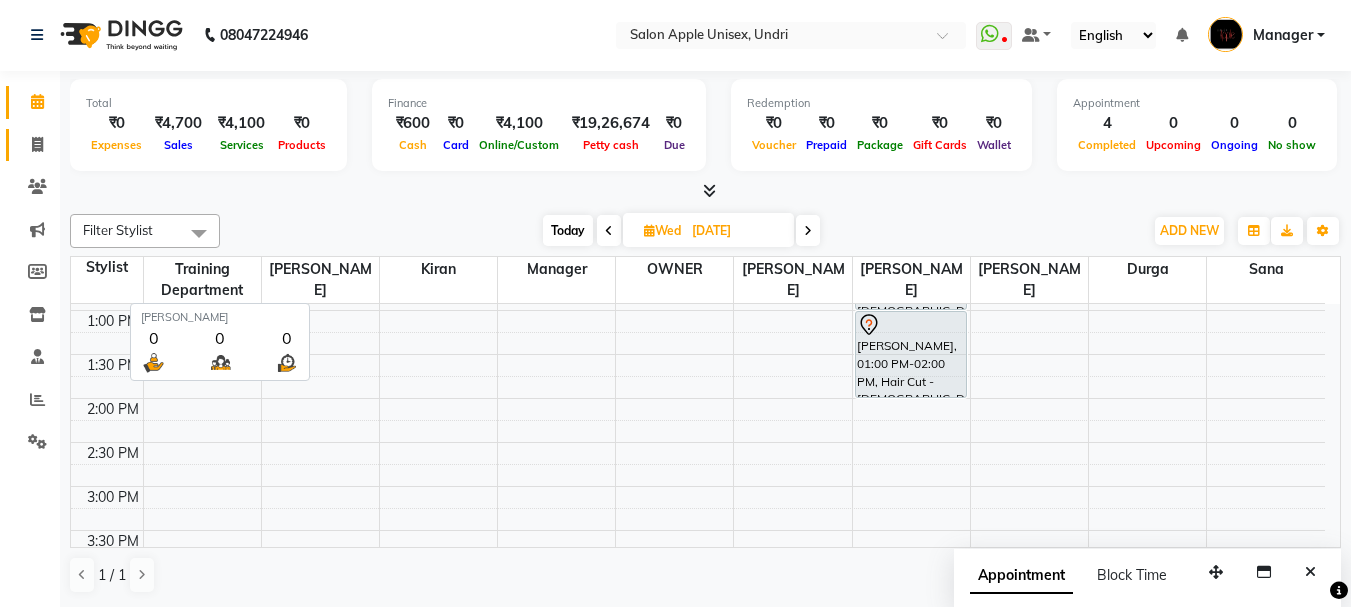 drag, startPoint x: 335, startPoint y: 273, endPoint x: 42, endPoint y: 148, distance: 318.54984 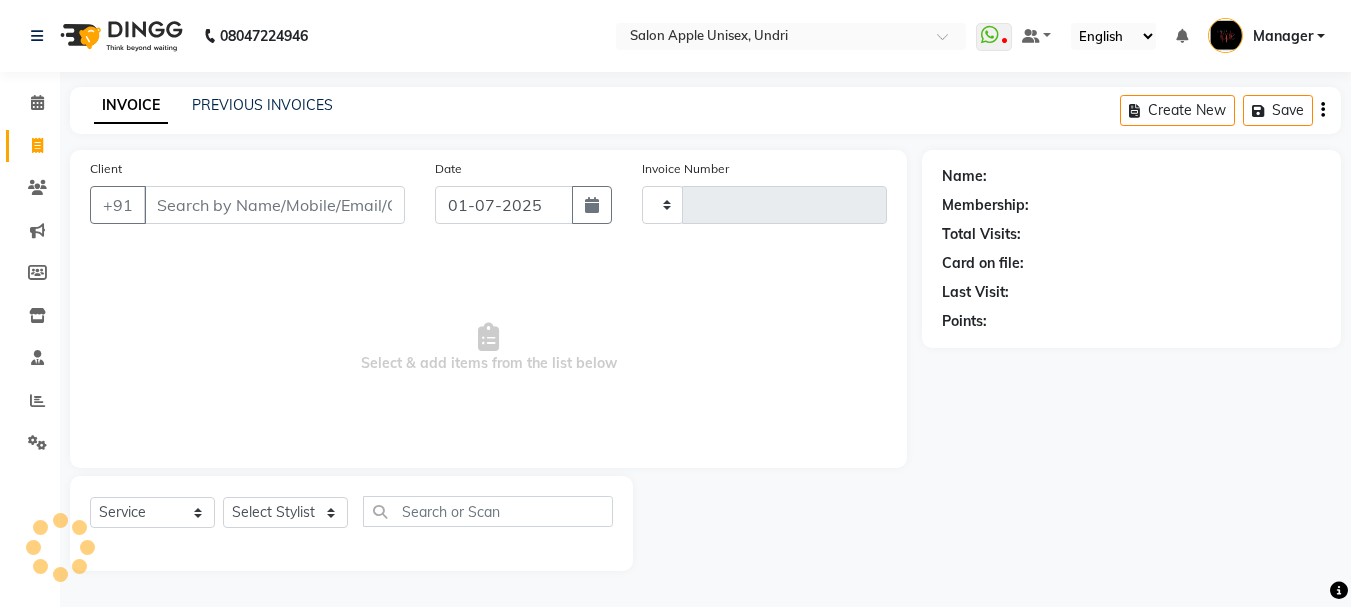 type on "0634" 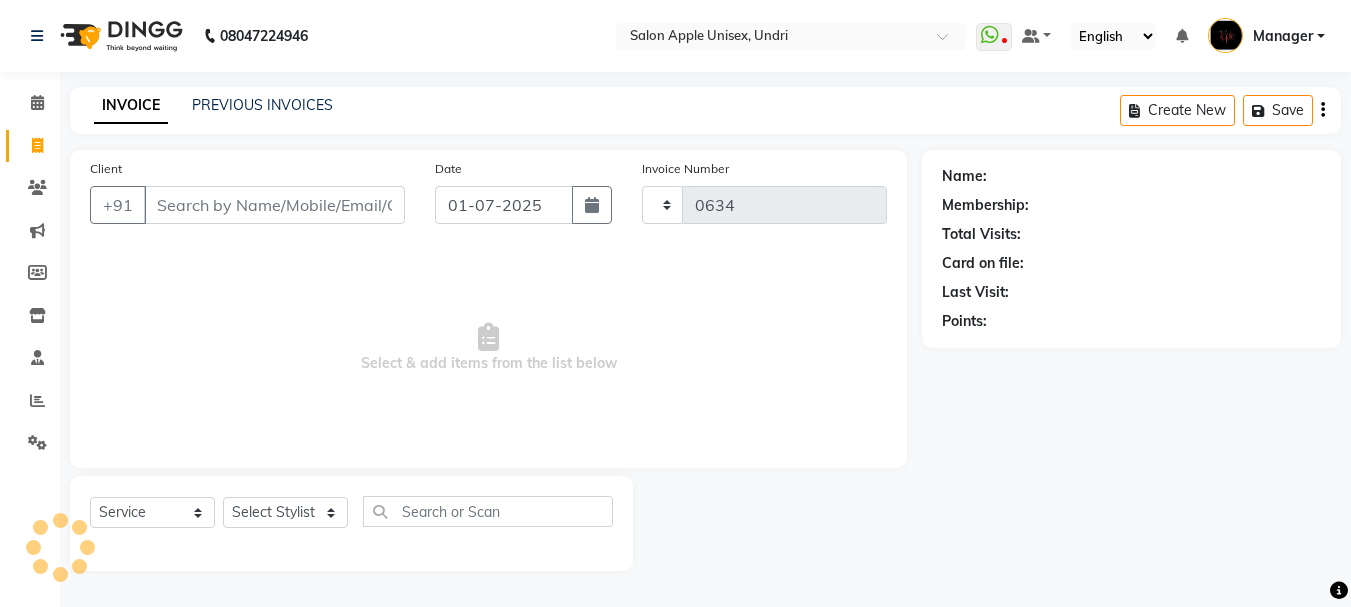 scroll, scrollTop: 0, scrollLeft: 0, axis: both 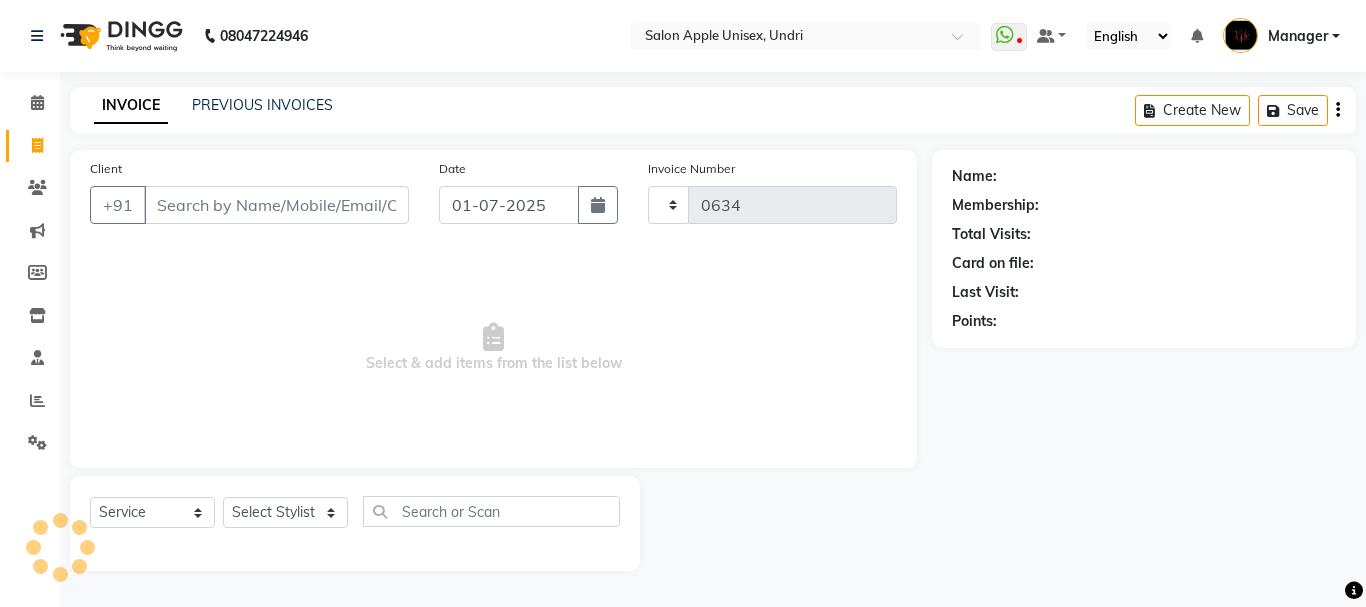 select on "158" 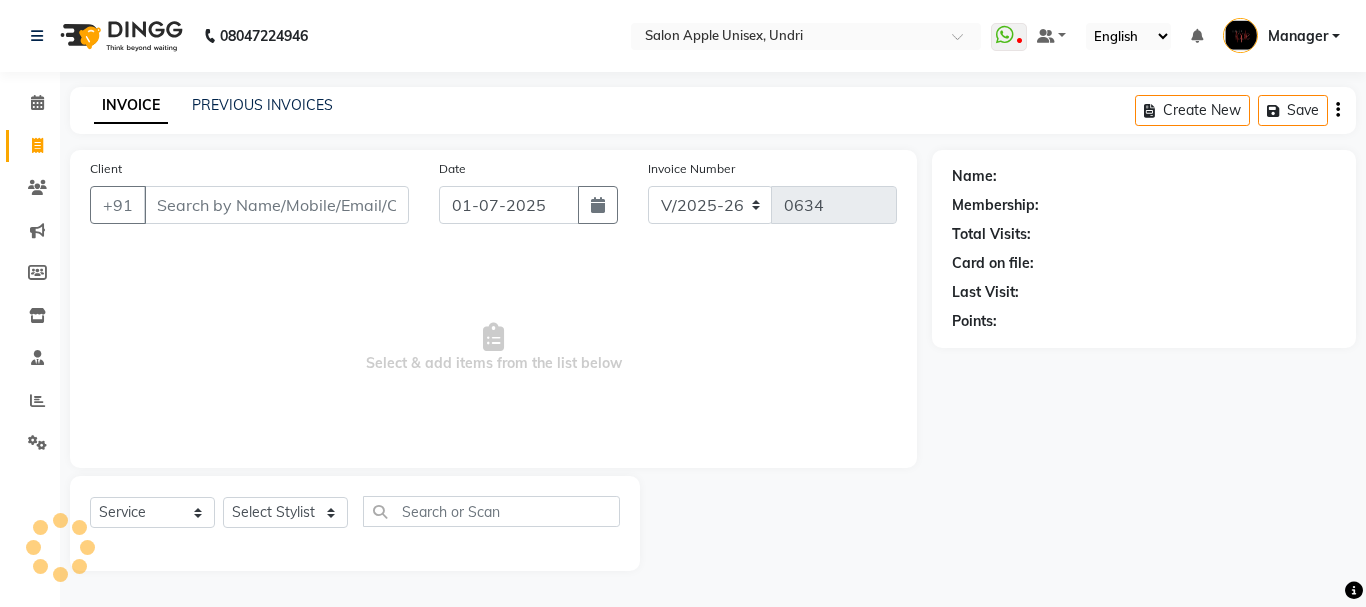 click on "Client" at bounding box center [276, 205] 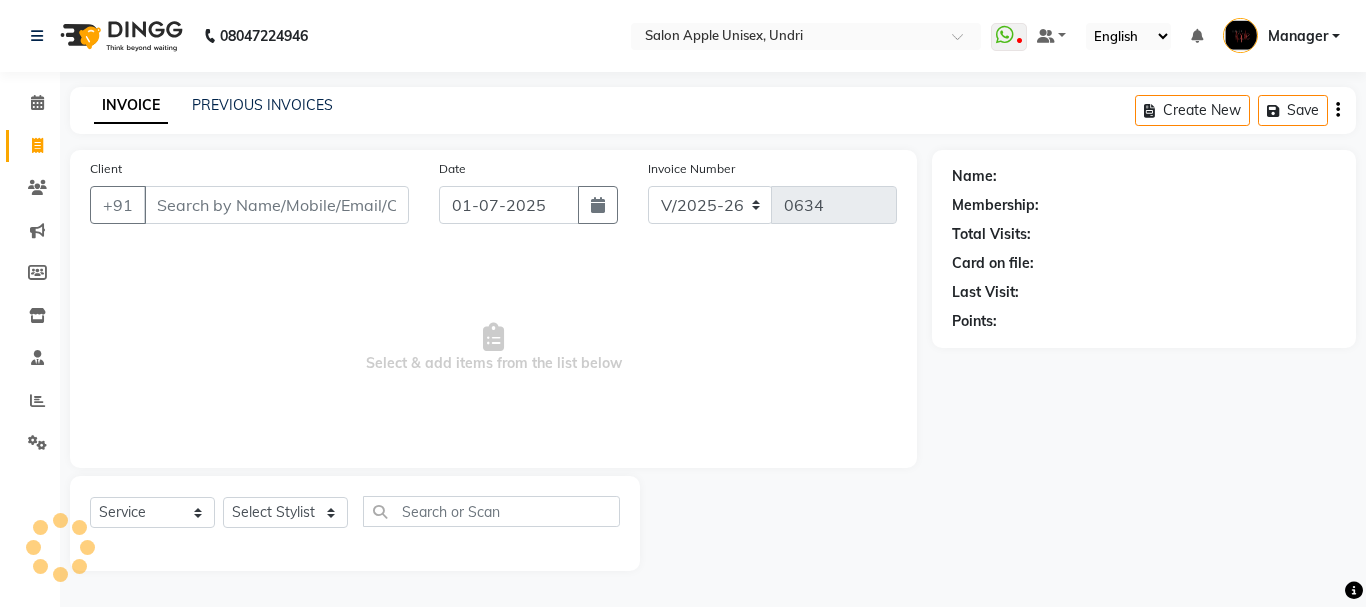 click on "Client" at bounding box center (276, 205) 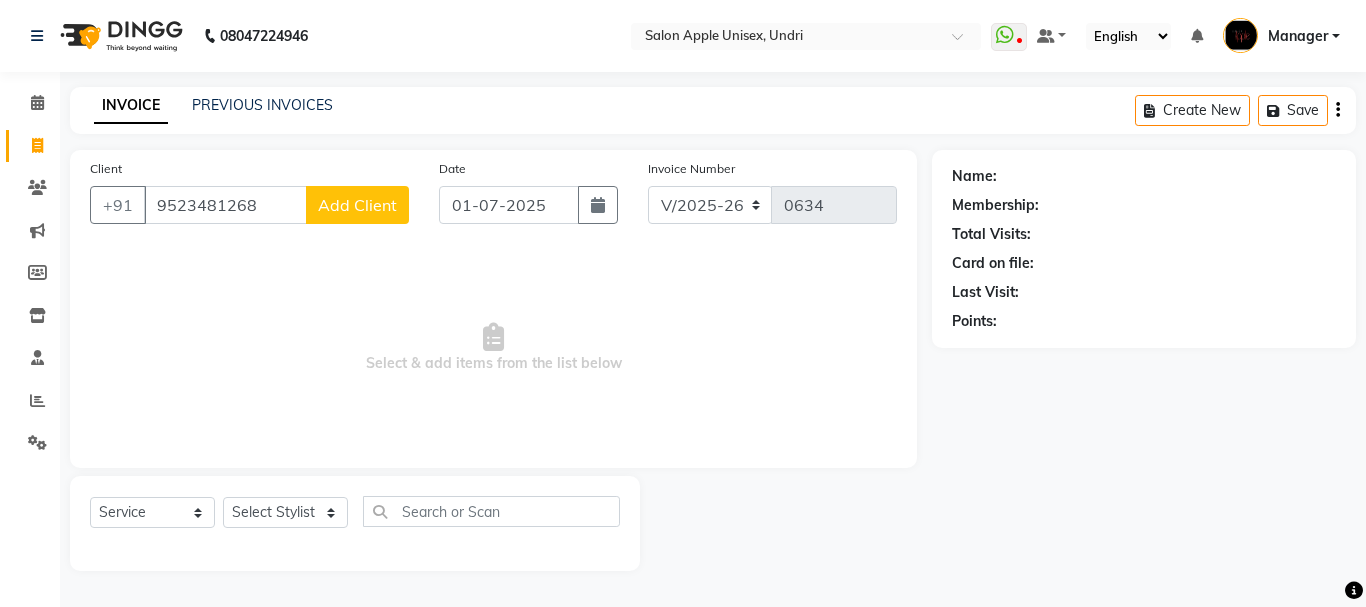 click on "9523481268" at bounding box center (225, 205) 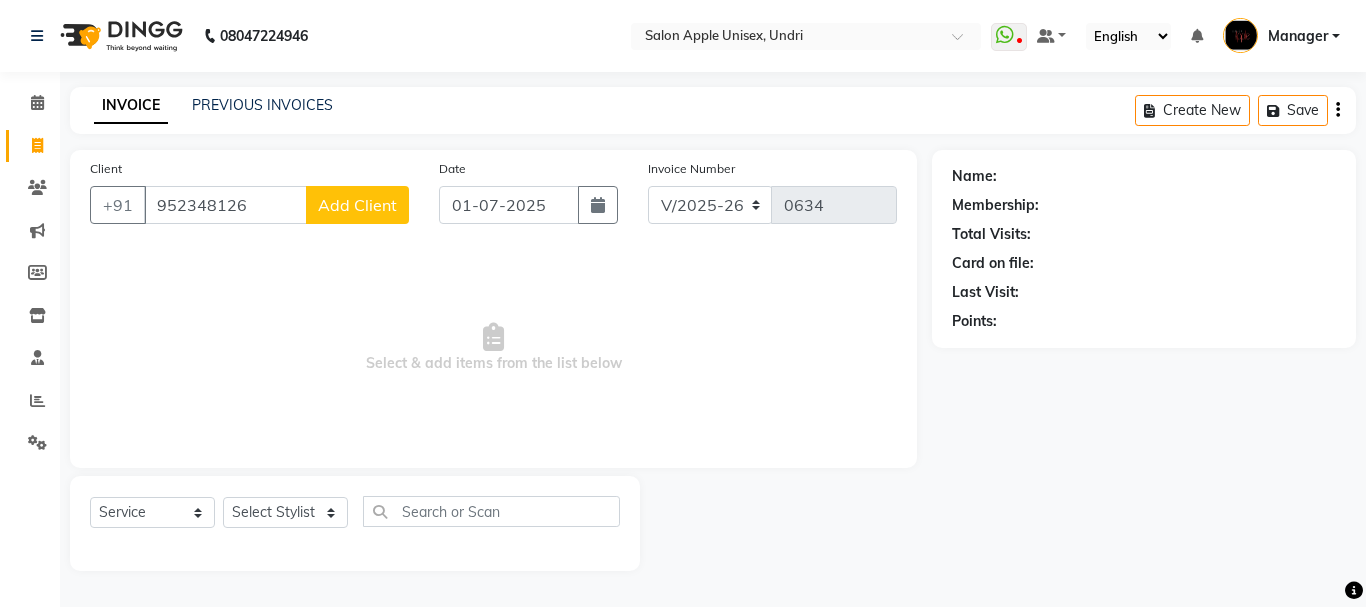 drag, startPoint x: 149, startPoint y: 205, endPoint x: 246, endPoint y: 205, distance: 97 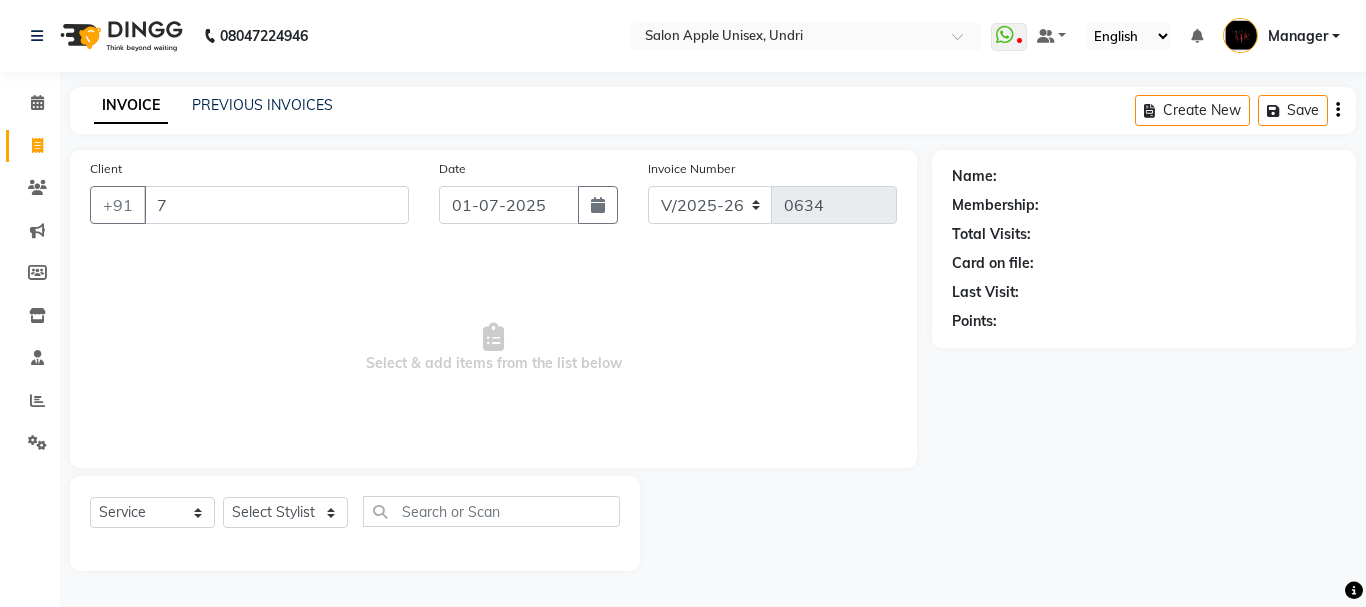 click on "7" at bounding box center (276, 205) 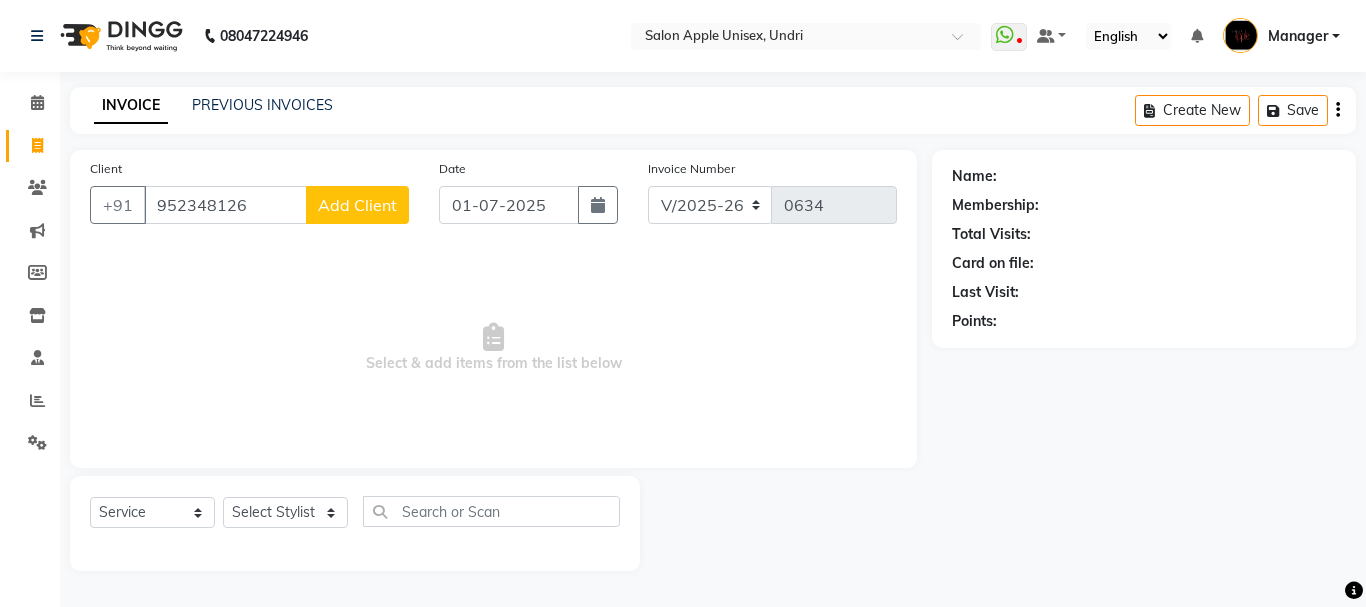 type on "9523481265" 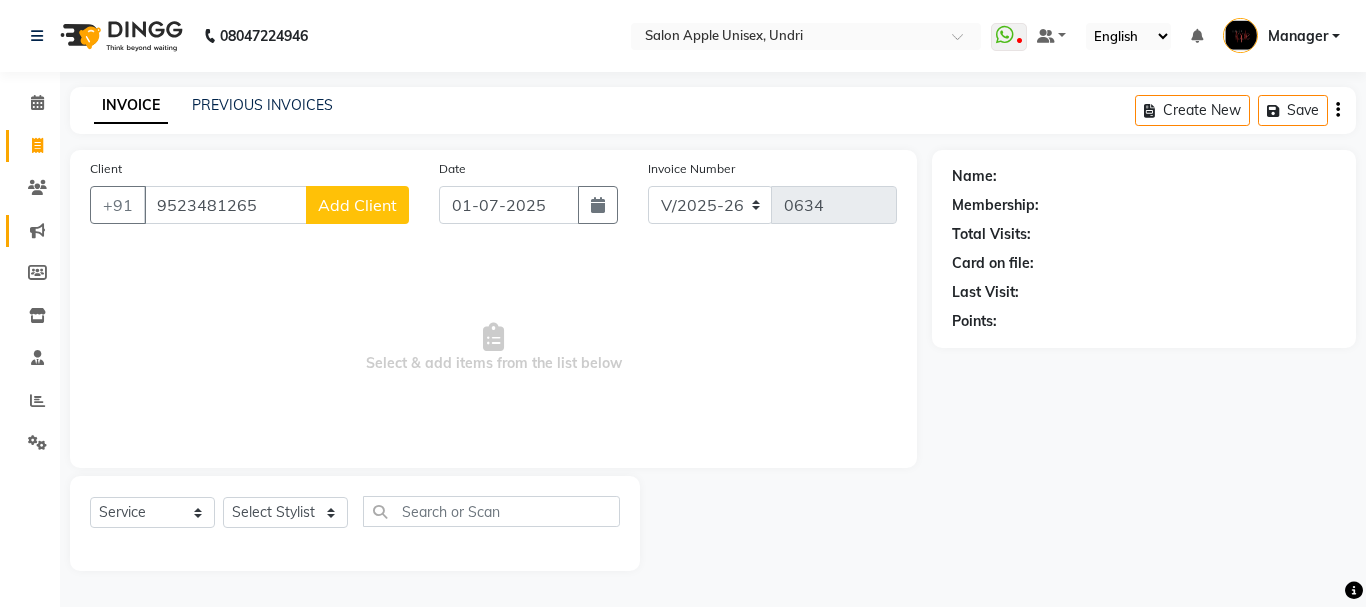 drag, startPoint x: 254, startPoint y: 199, endPoint x: 10, endPoint y: 229, distance: 245.83734 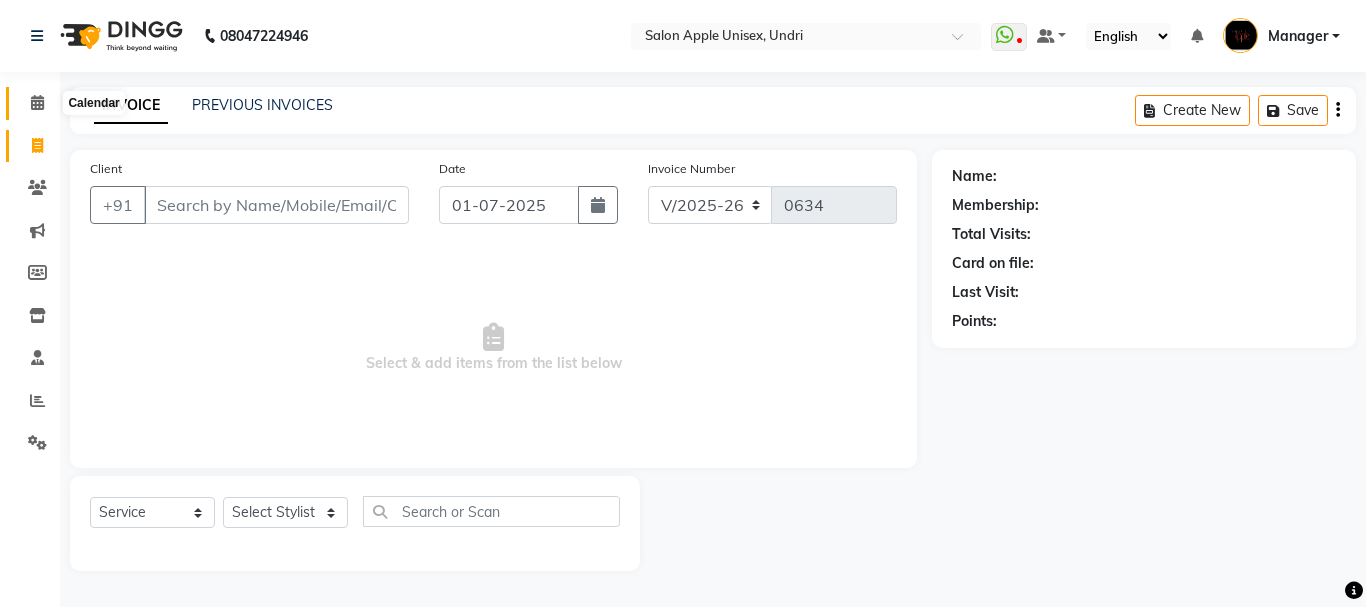 click 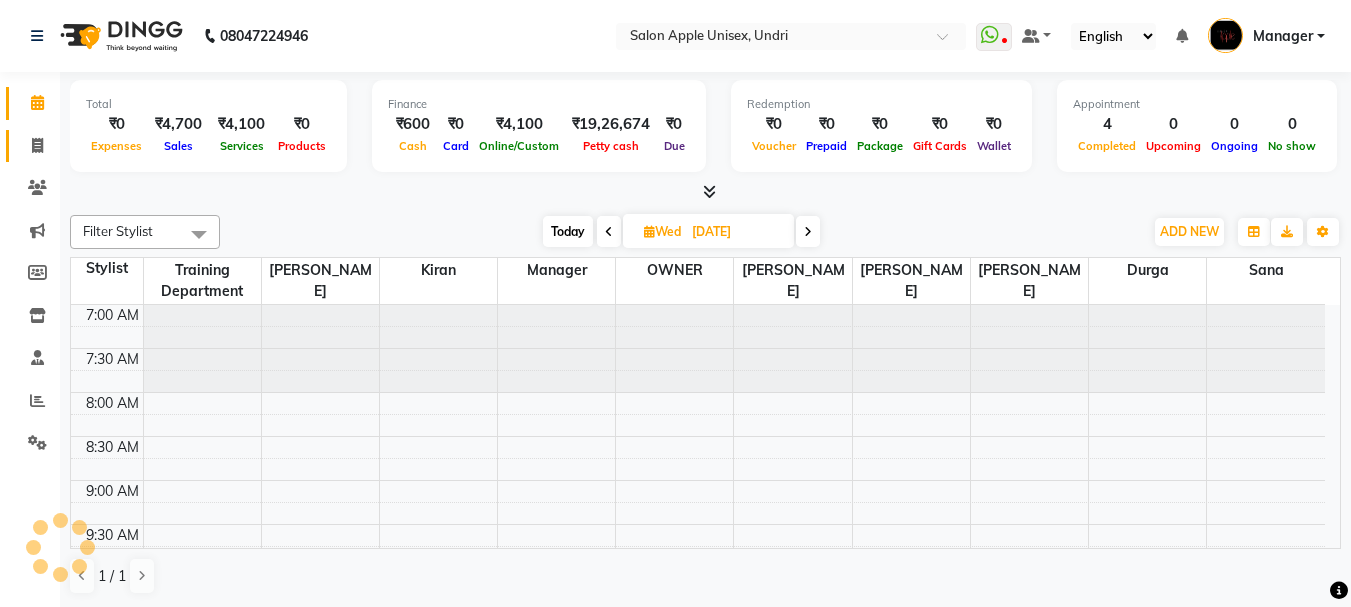 scroll, scrollTop: 705, scrollLeft: 0, axis: vertical 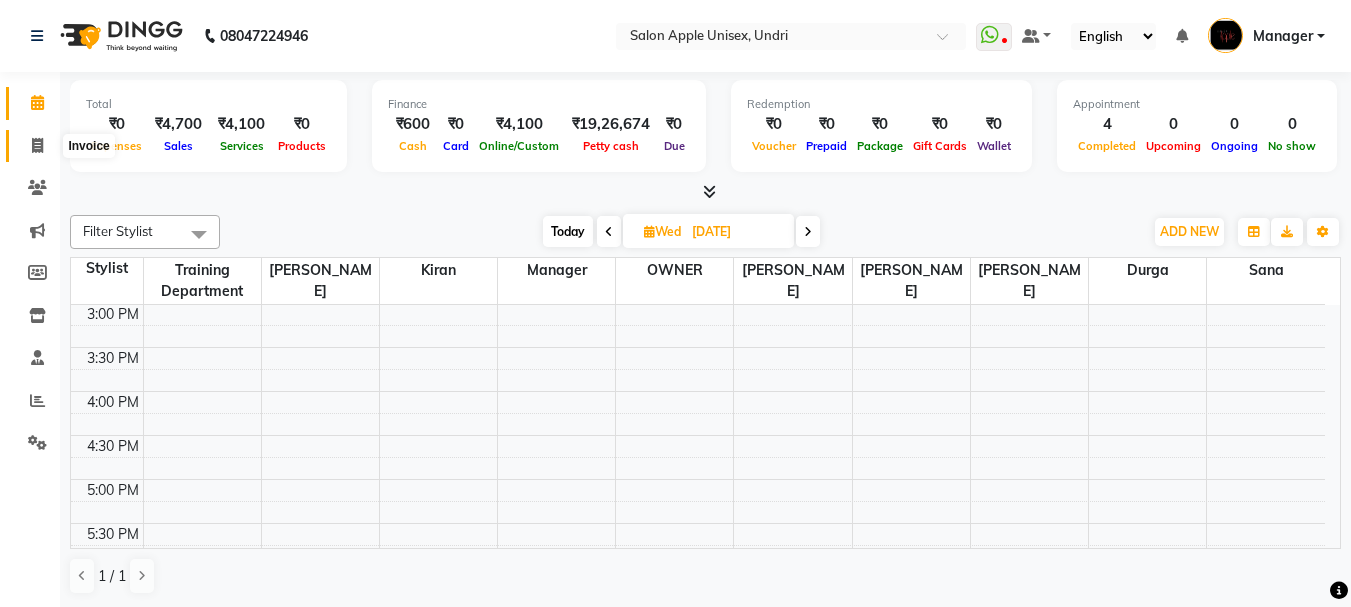 click 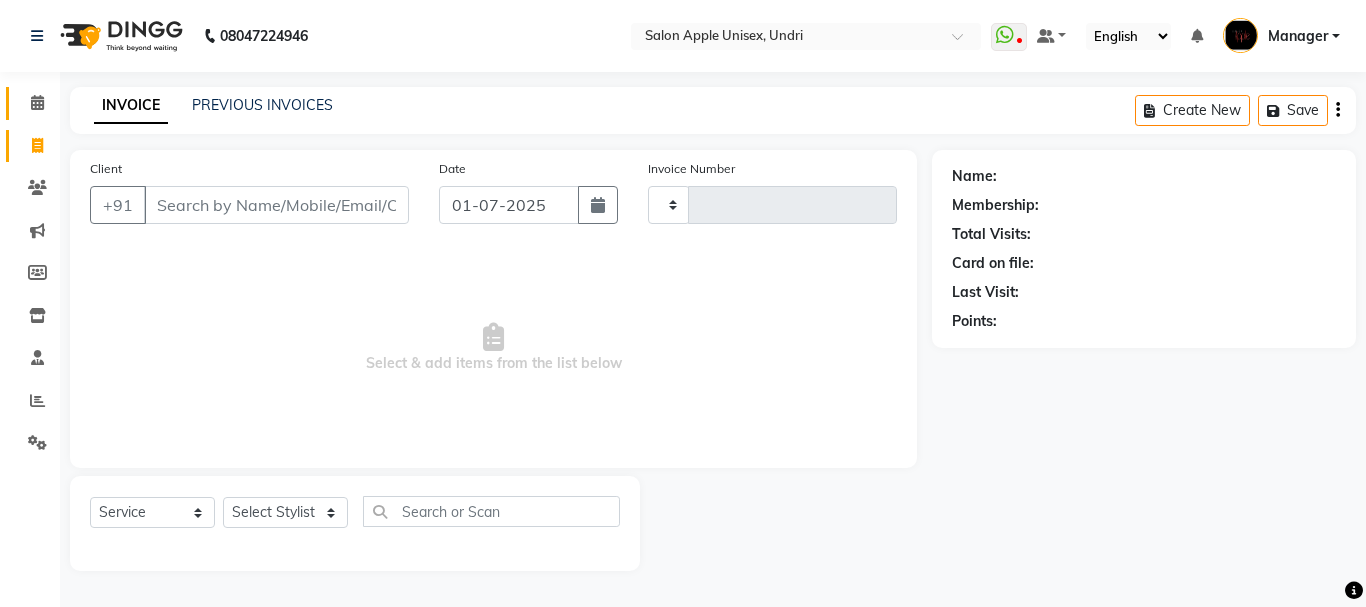 type on "0634" 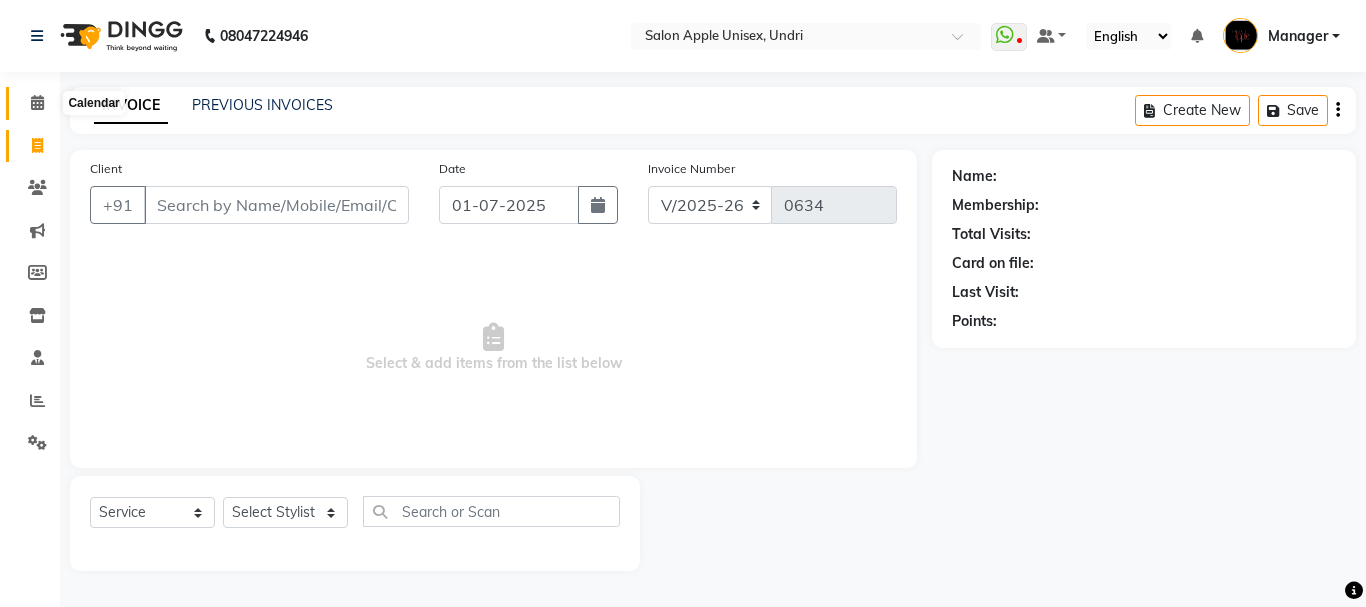 click 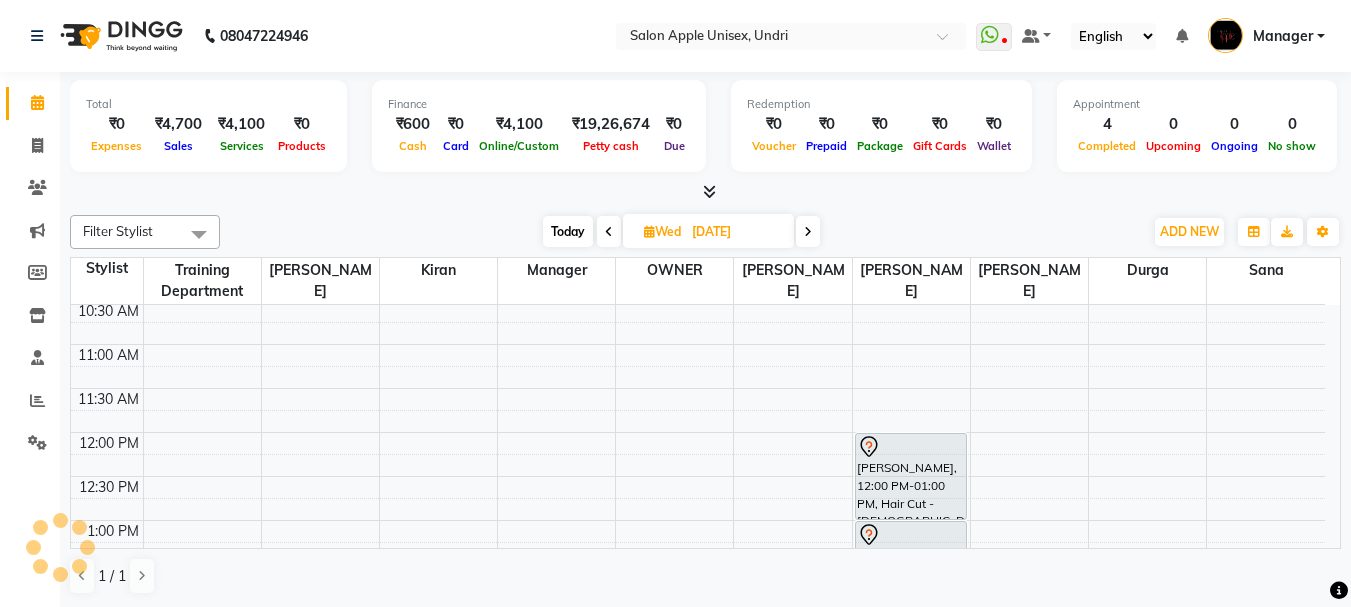 scroll, scrollTop: 376, scrollLeft: 0, axis: vertical 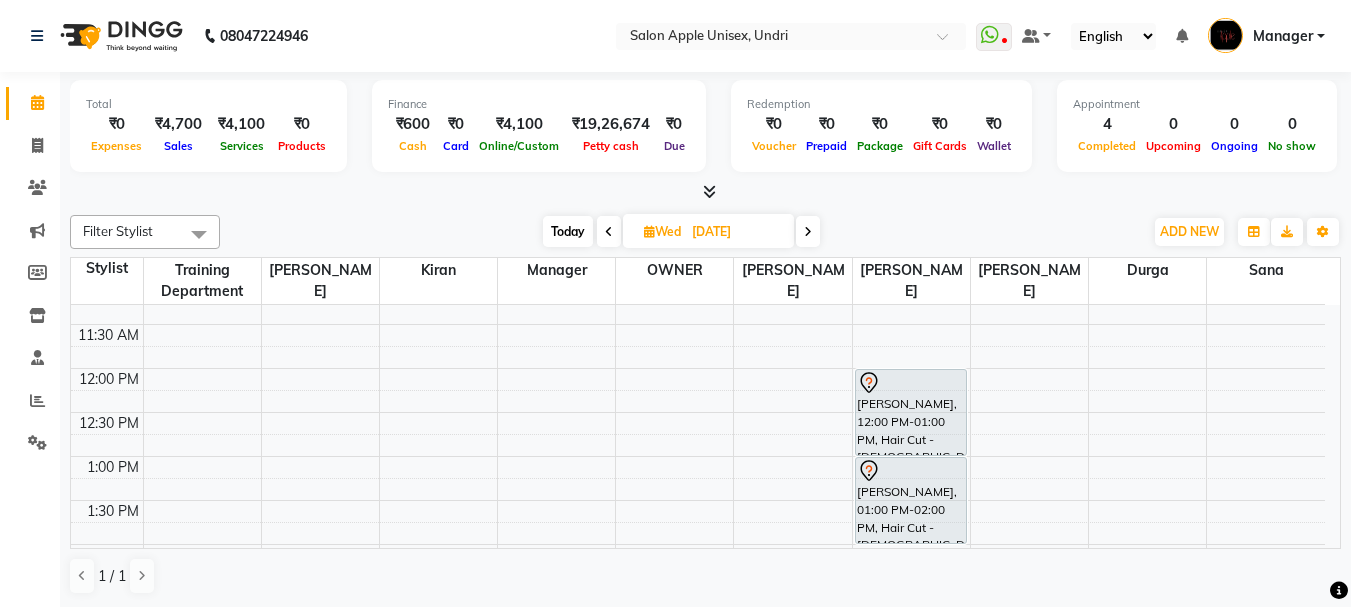 click on "7:00 AM 7:30 AM 8:00 AM 8:30 AM 9:00 AM 9:30 AM 10:00 AM 10:30 AM 11:00 AM 11:30 AM 12:00 PM 12:30 PM 1:00 PM 1:30 PM 2:00 PM 2:30 PM 3:00 PM 3:30 PM 4:00 PM 4:30 PM 5:00 PM 5:30 PM 6:00 PM 6:30 PM 7:00 PM 7:30 PM 8:00 PM 8:30 PM 9:00 PM 9:30 PM             Sanjivani gandhale, 12:00 PM-01:00 PM, Hair Cut - Female             Sanjivani gandhale, 01:00 PM-02:00 PM, Hair Cut - Female" at bounding box center [698, 588] 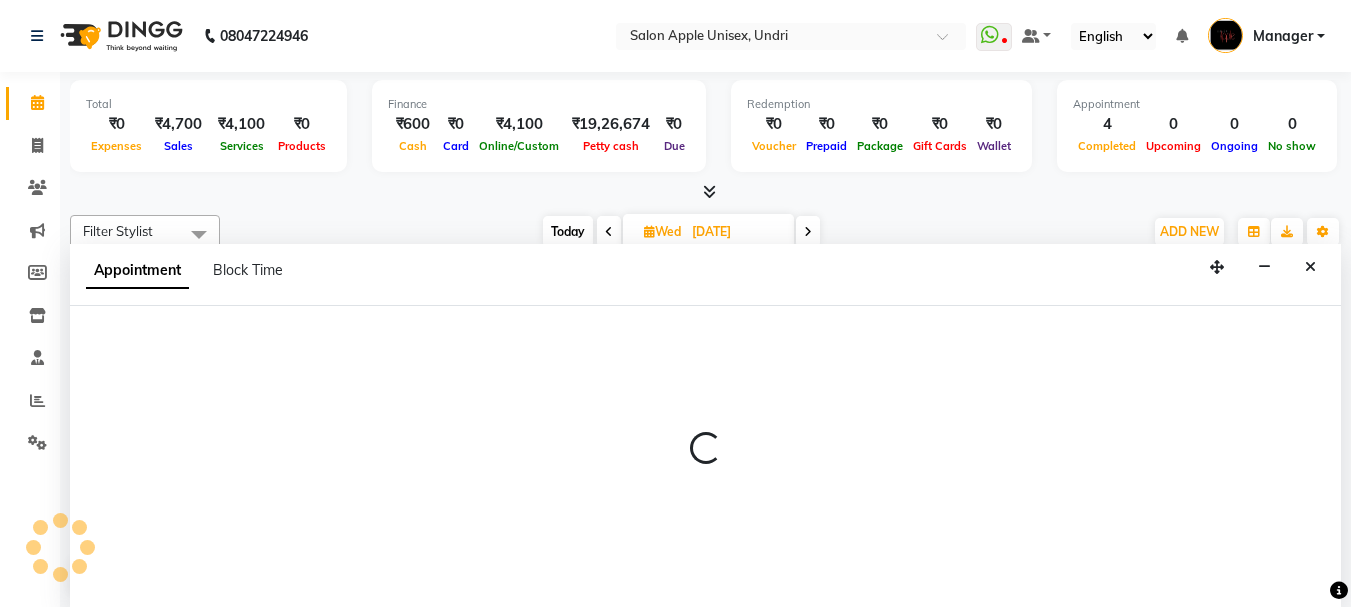 scroll, scrollTop: 1, scrollLeft: 0, axis: vertical 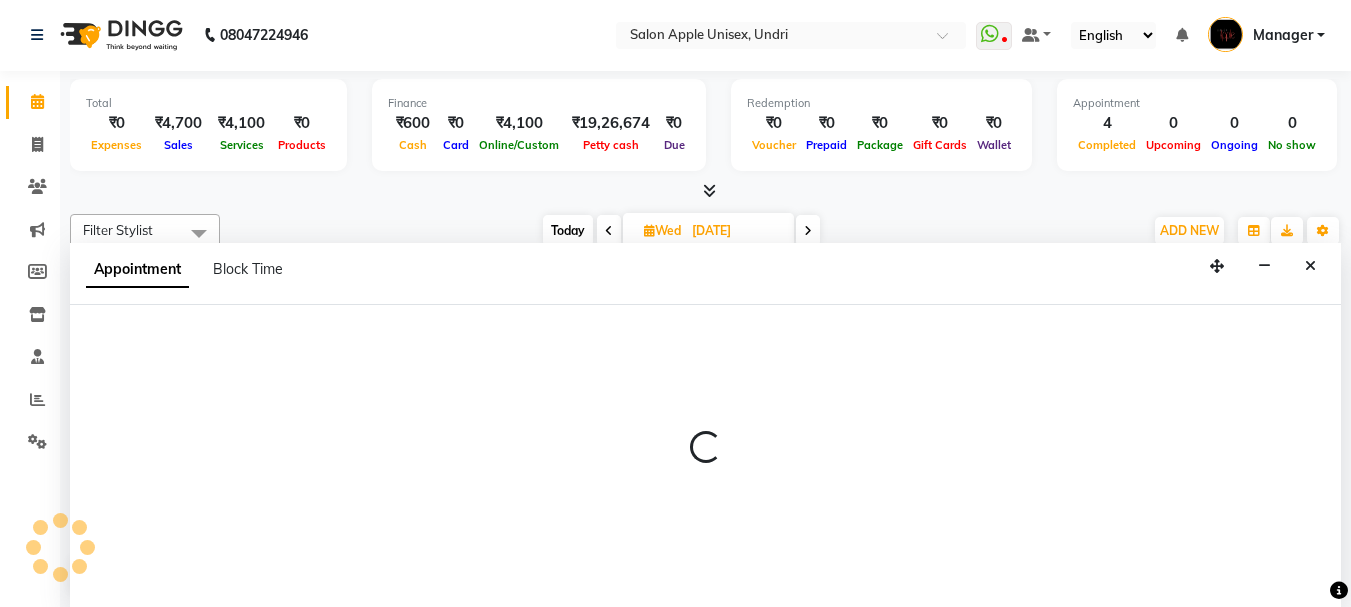 select on "25255" 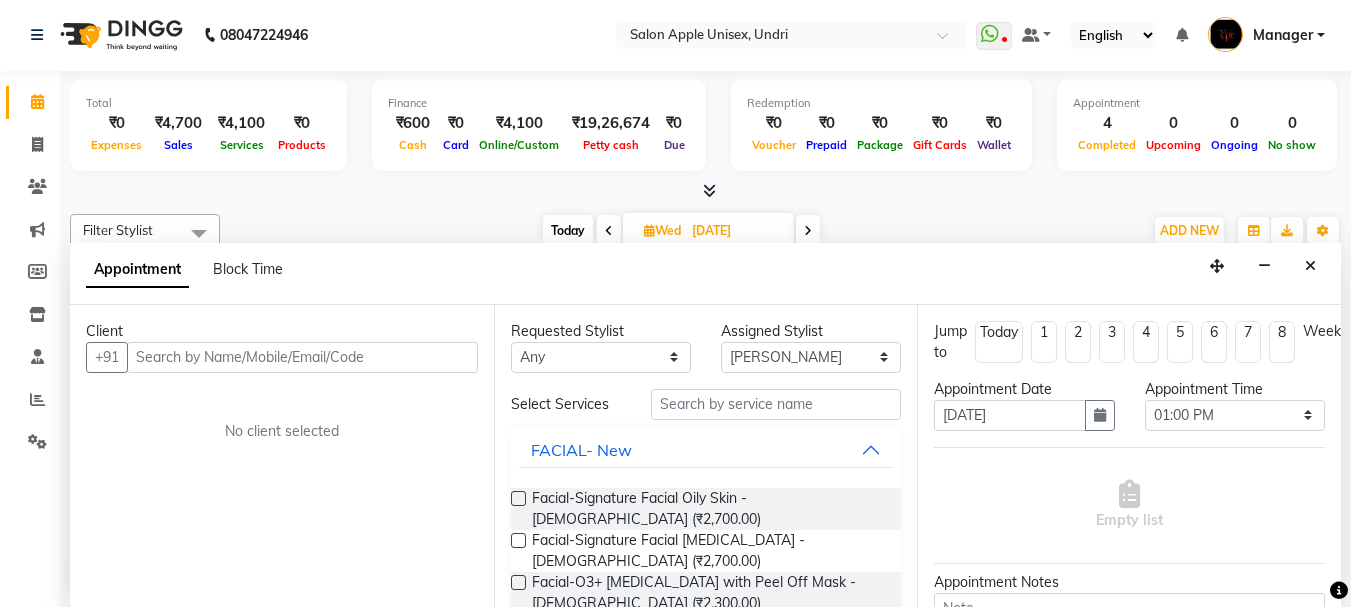 click at bounding box center (1310, 266) 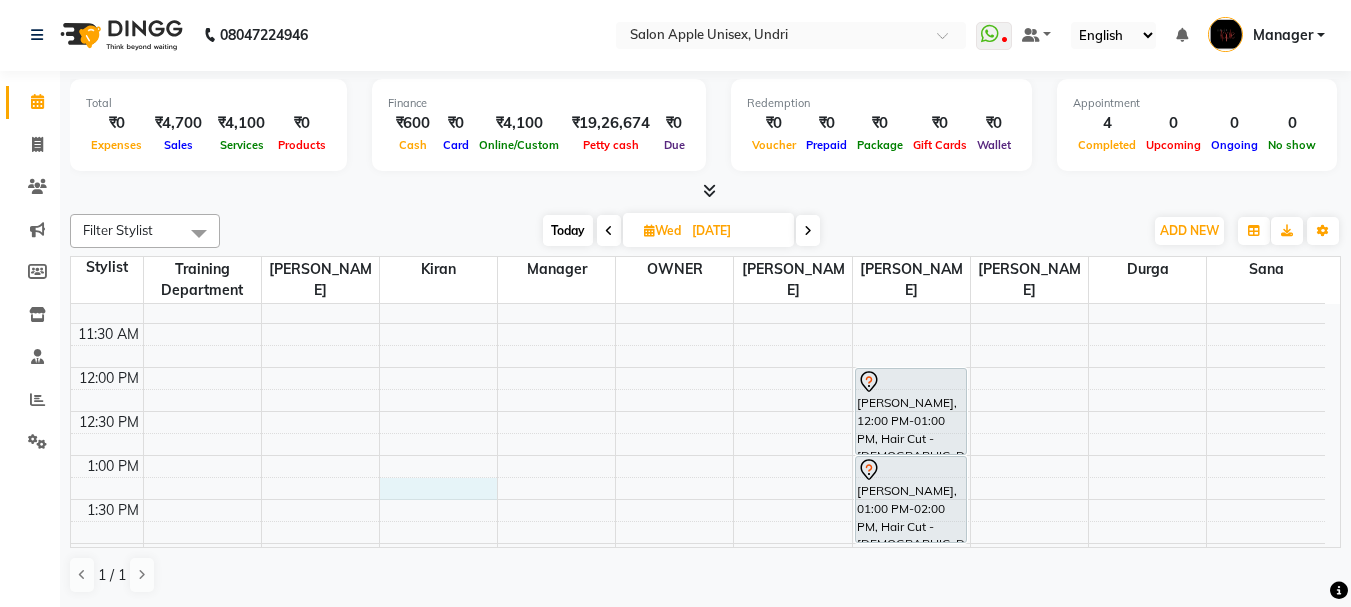 click on "7:00 AM 7:30 AM 8:00 AM 8:30 AM 9:00 AM 9:30 AM 10:00 AM 10:30 AM 11:00 AM 11:30 AM 12:00 PM 12:30 PM 1:00 PM 1:30 PM 2:00 PM 2:30 PM 3:00 PM 3:30 PM 4:00 PM 4:30 PM 5:00 PM 5:30 PM 6:00 PM 6:30 PM 7:00 PM 7:30 PM 8:00 PM 8:30 PM 9:00 PM 9:30 PM             Sanjivani gandhale, 12:00 PM-01:00 PM, Hair Cut - Female             Sanjivani gandhale, 01:00 PM-02:00 PM, Hair Cut - Female" at bounding box center (698, 587) 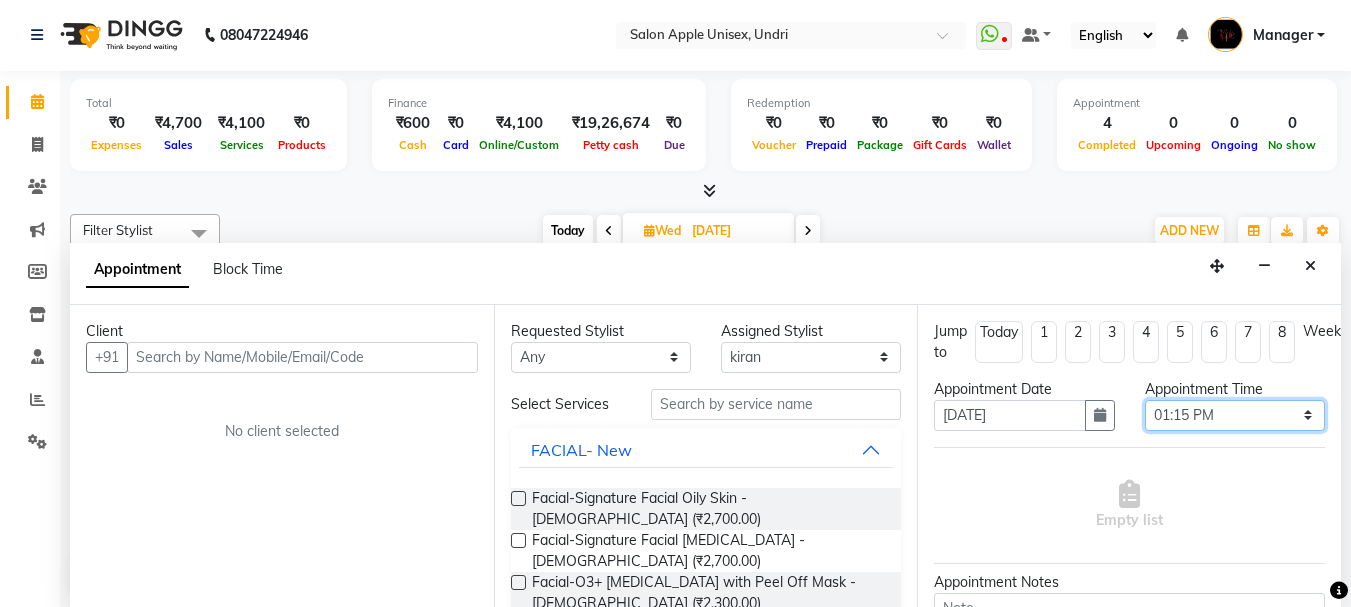 click on "Select 08:00 AM 08:15 AM 08:30 AM 08:45 AM 09:00 AM 09:15 AM 09:30 AM 09:45 AM 10:00 AM 10:15 AM 10:30 AM 10:45 AM 11:00 AM 11:15 AM 11:30 AM 11:45 AM 12:00 PM 12:15 PM 12:30 PM 12:45 PM 01:00 PM 01:15 PM 01:30 PM 01:45 PM 02:00 PM 02:15 PM 02:30 PM 02:45 PM 03:00 PM 03:15 PM 03:30 PM 03:45 PM 04:00 PM 04:15 PM 04:30 PM 04:45 PM 05:00 PM 05:15 PM 05:30 PM 05:45 PM 06:00 PM 06:15 PM 06:30 PM 06:45 PM 07:00 PM 07:15 PM 07:30 PM 07:45 PM 08:00 PM 08:15 PM 08:30 PM 08:45 PM 09:00 PM" at bounding box center (1235, 415) 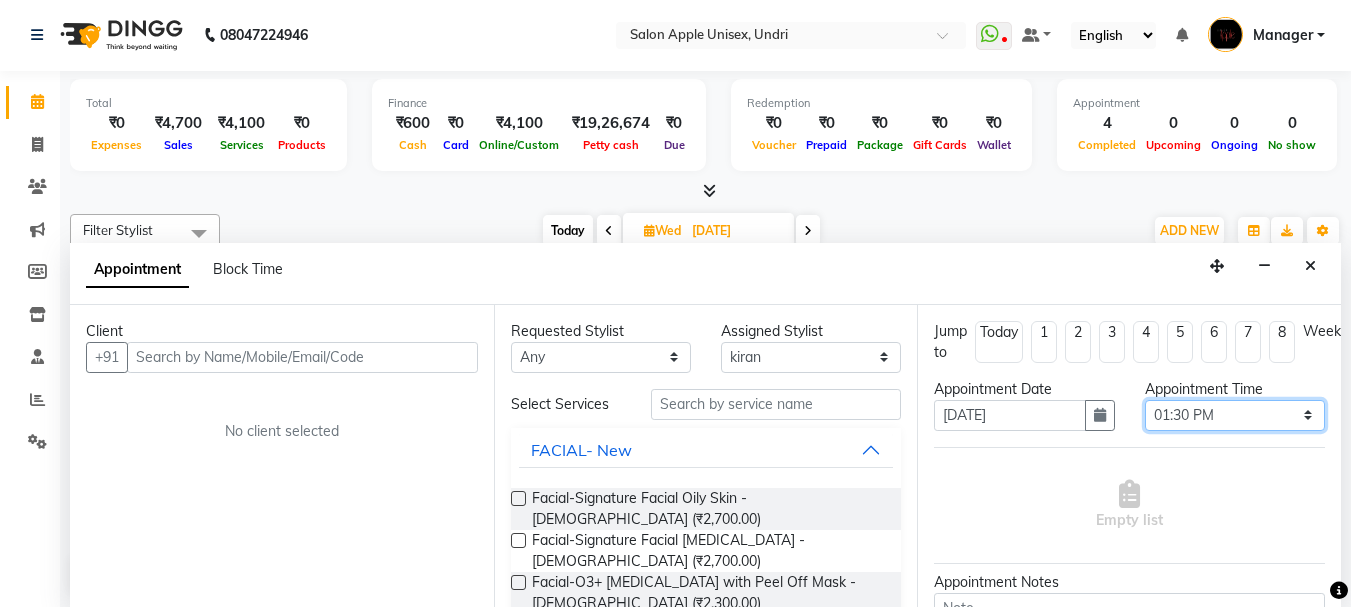 click on "Select 08:00 AM 08:15 AM 08:30 AM 08:45 AM 09:00 AM 09:15 AM 09:30 AM 09:45 AM 10:00 AM 10:15 AM 10:30 AM 10:45 AM 11:00 AM 11:15 AM 11:30 AM 11:45 AM 12:00 PM 12:15 PM 12:30 PM 12:45 PM 01:00 PM 01:15 PM 01:30 PM 01:45 PM 02:00 PM 02:15 PM 02:30 PM 02:45 PM 03:00 PM 03:15 PM 03:30 PM 03:45 PM 04:00 PM 04:15 PM 04:30 PM 04:45 PM 05:00 PM 05:15 PM 05:30 PM 05:45 PM 06:00 PM 06:15 PM 06:30 PM 06:45 PM 07:00 PM 07:15 PM 07:30 PM 07:45 PM 08:00 PM 08:15 PM 08:30 PM 08:45 PM 09:00 PM" at bounding box center [1235, 415] 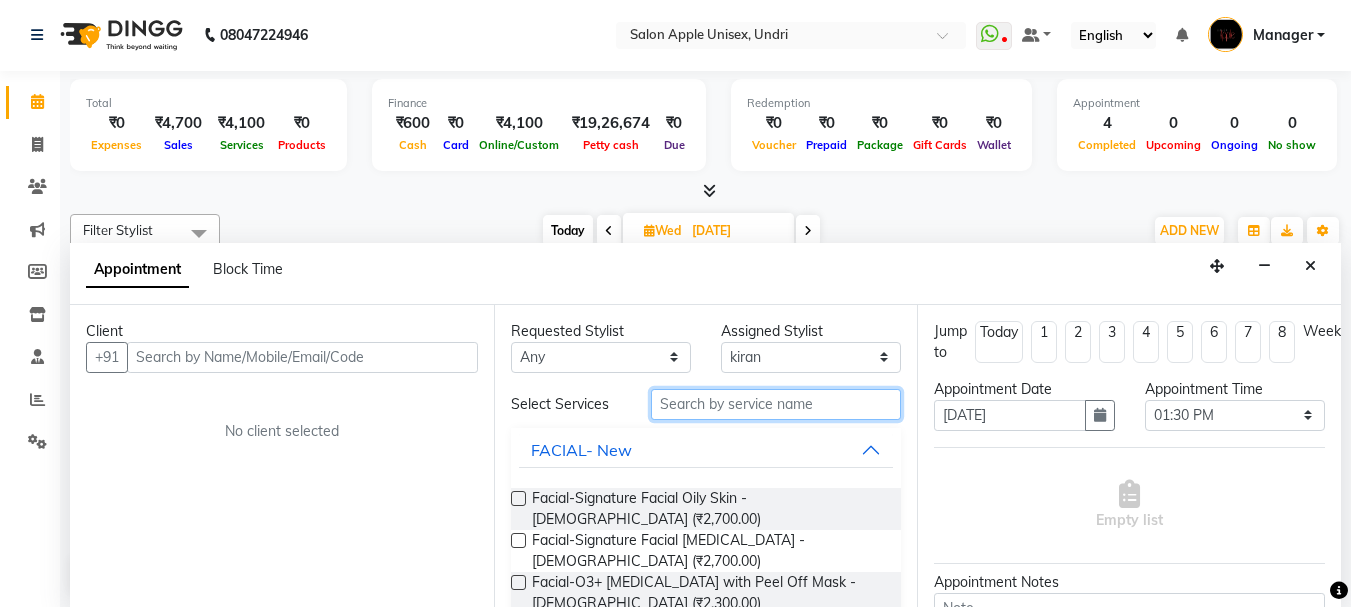 click at bounding box center (776, 404) 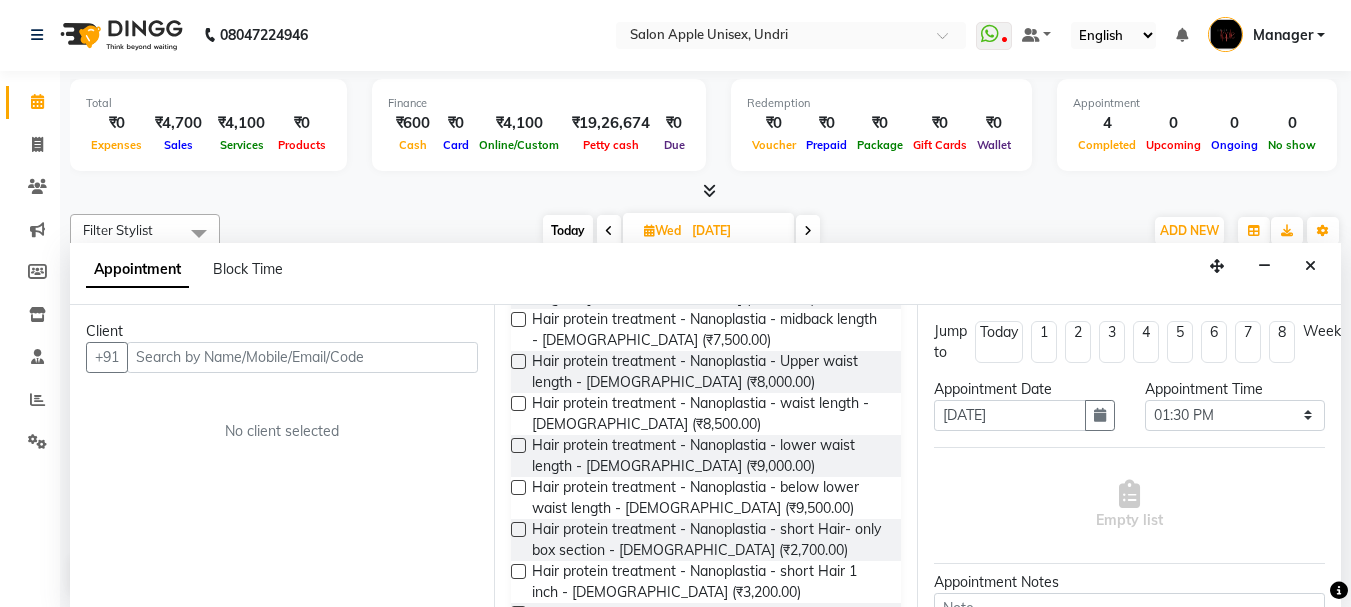 scroll, scrollTop: 1080, scrollLeft: 0, axis: vertical 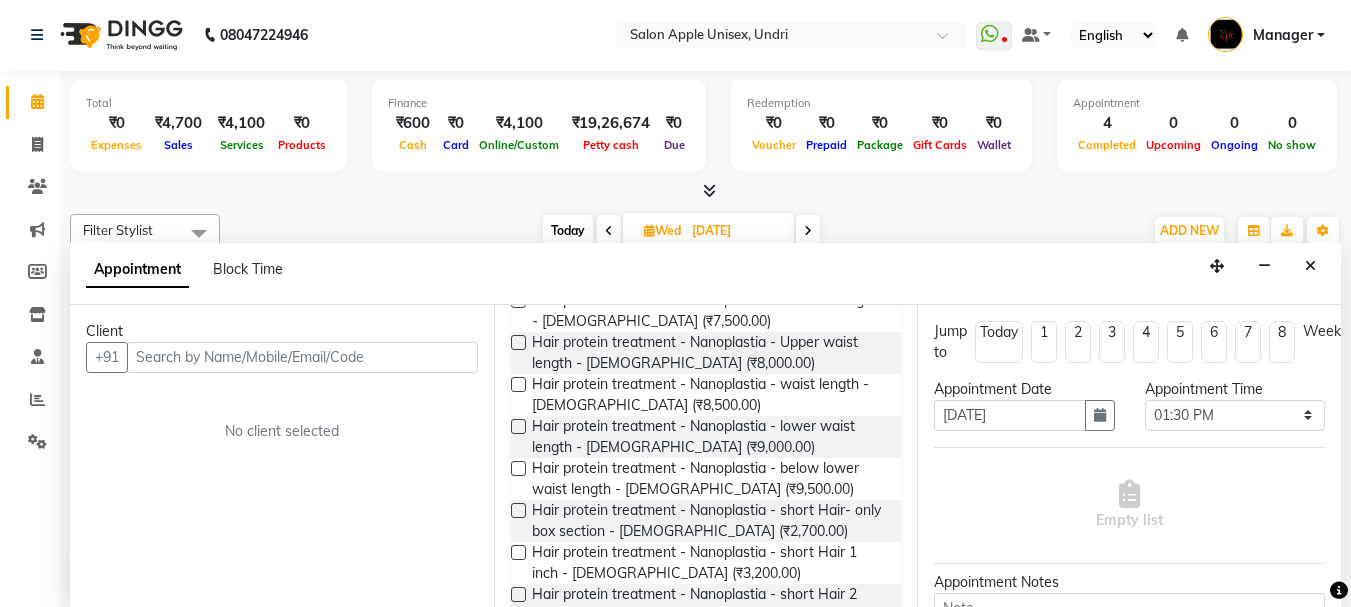 type on "nano" 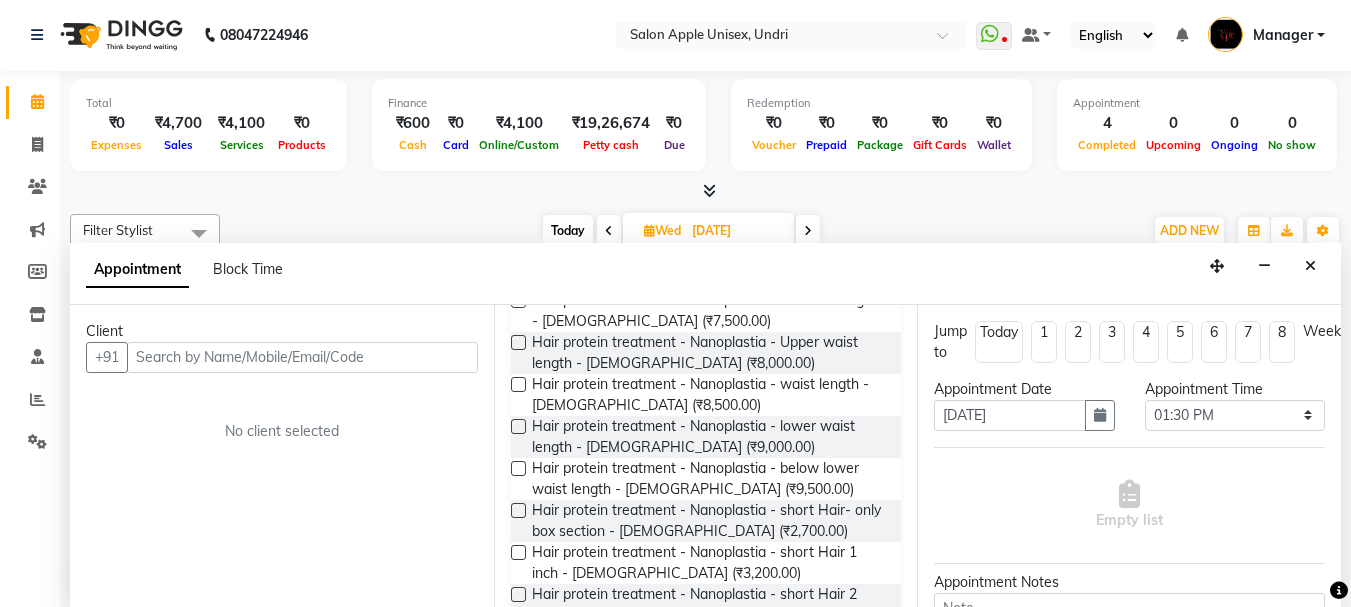 click at bounding box center (518, 468) 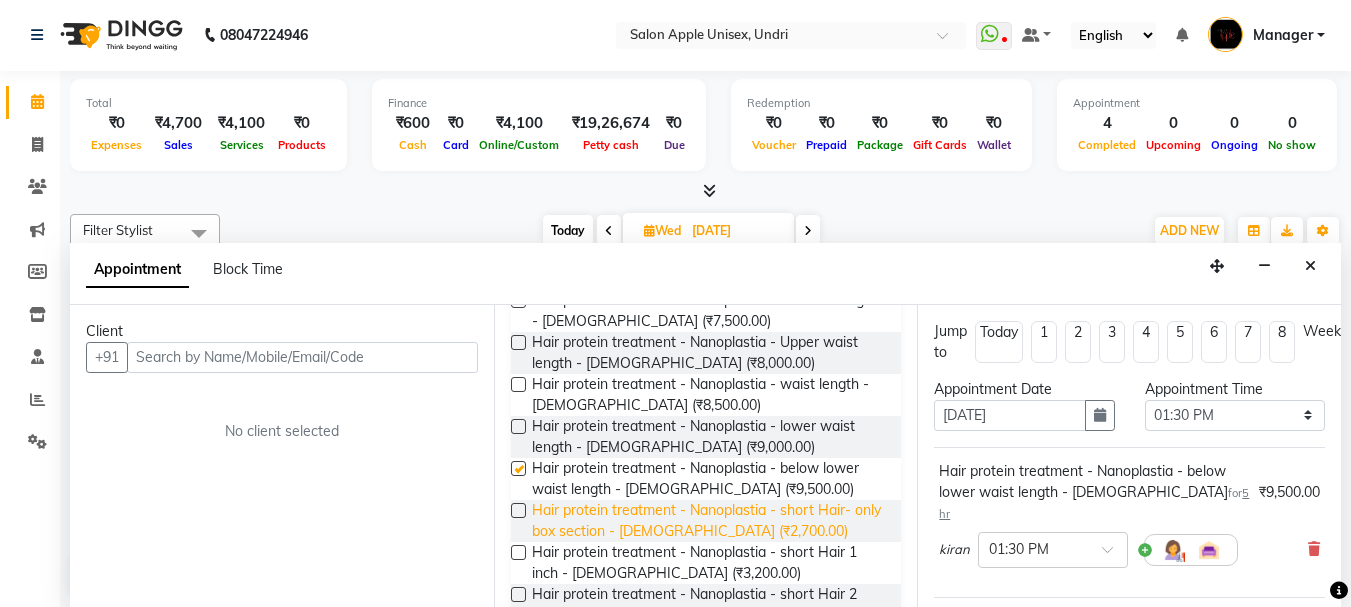 checkbox on "false" 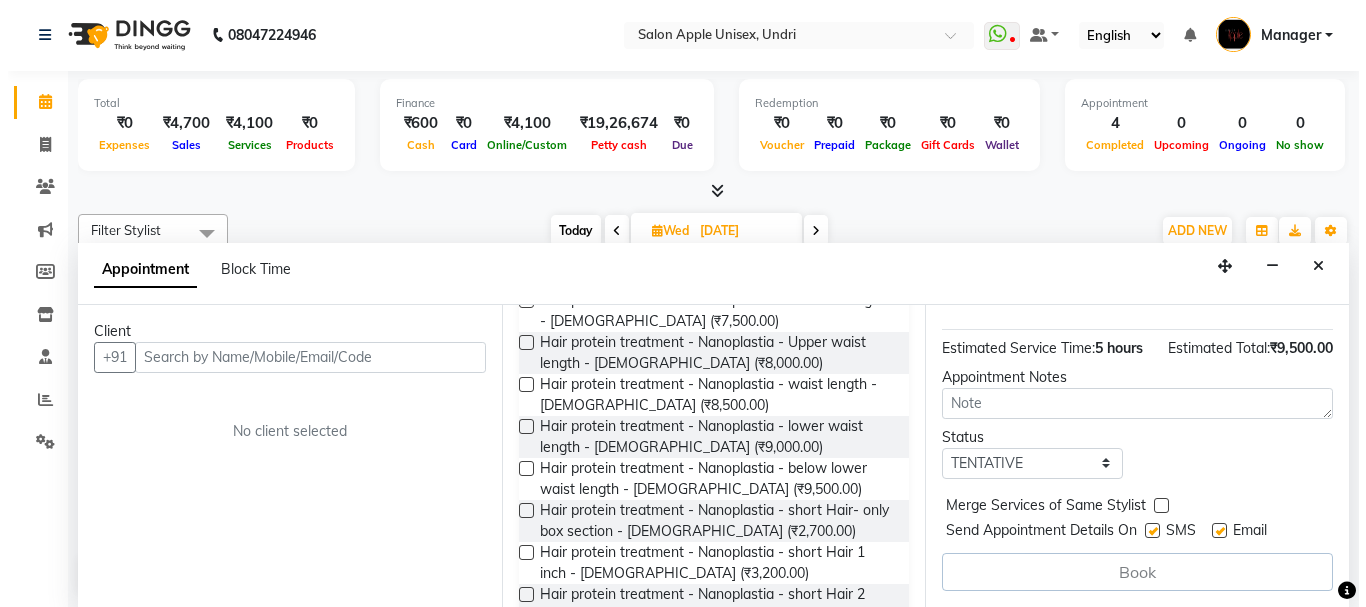 scroll, scrollTop: 283, scrollLeft: 0, axis: vertical 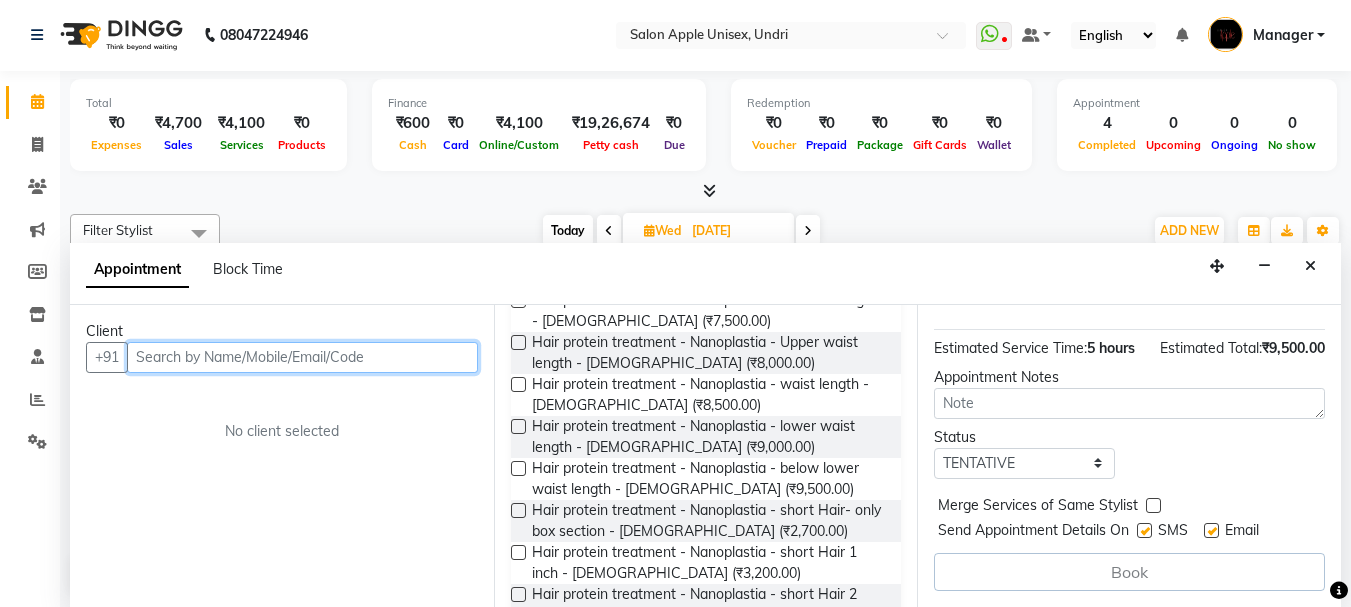 click at bounding box center (302, 357) 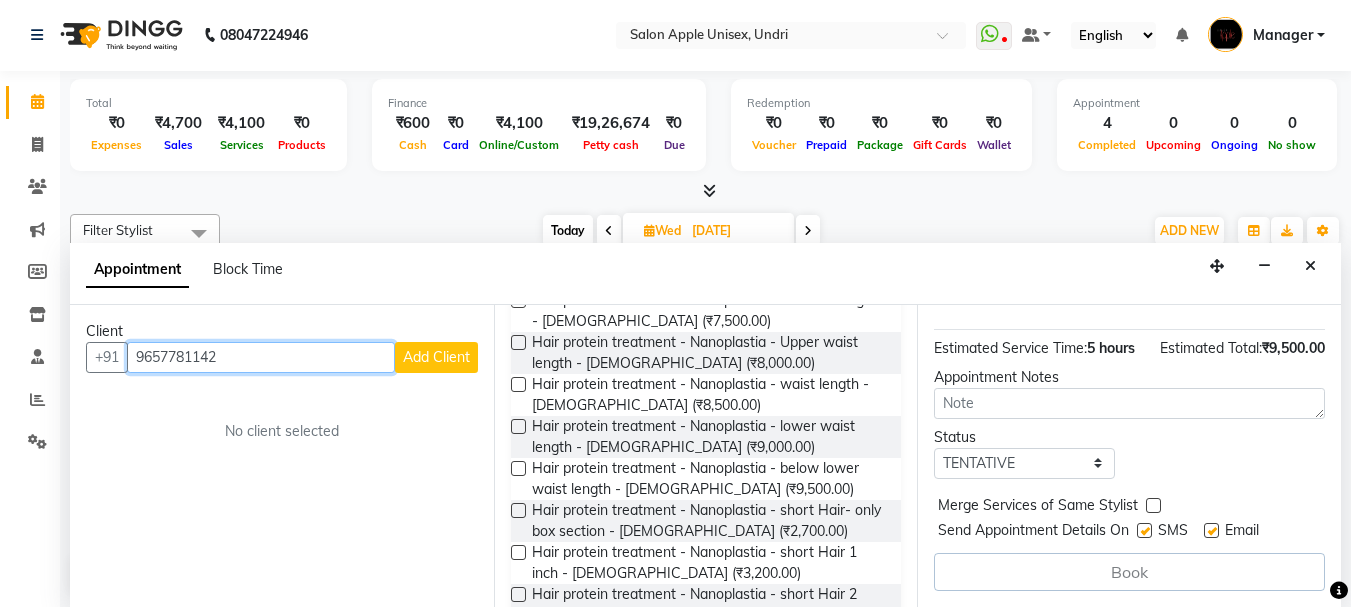 click on "9657781142" at bounding box center [261, 357] 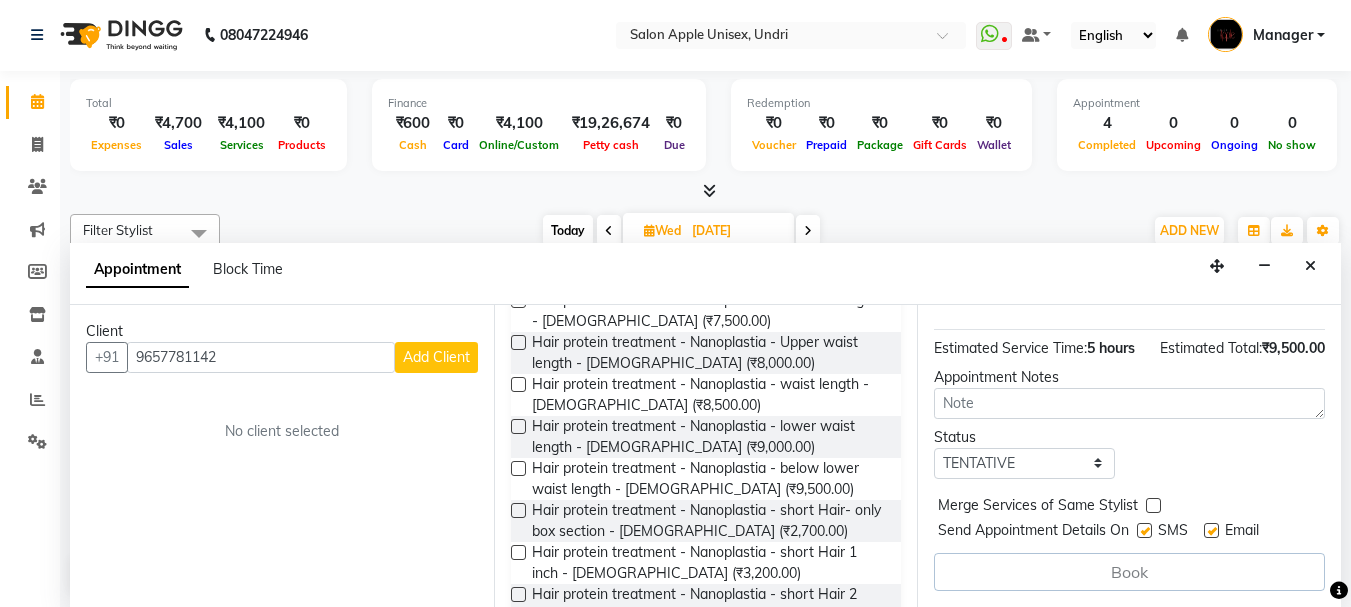 click on "Client +91 9657781142 Add Client  No client selected" at bounding box center [282, 456] 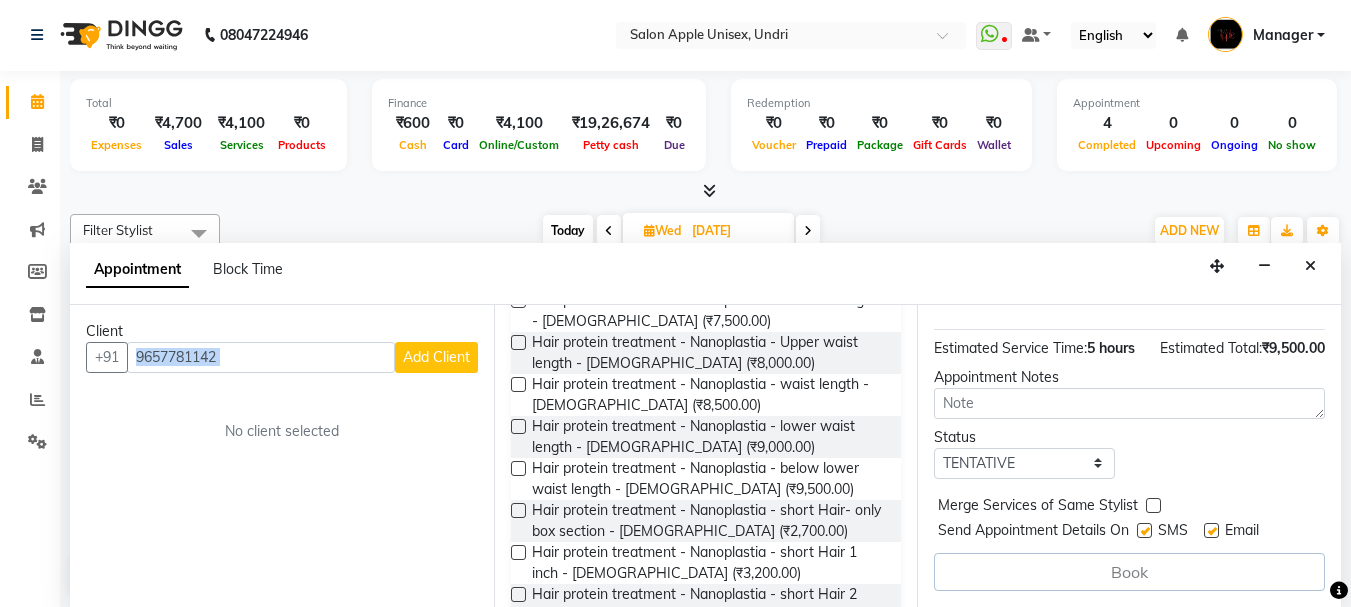 click on "Add Client" at bounding box center [436, 357] 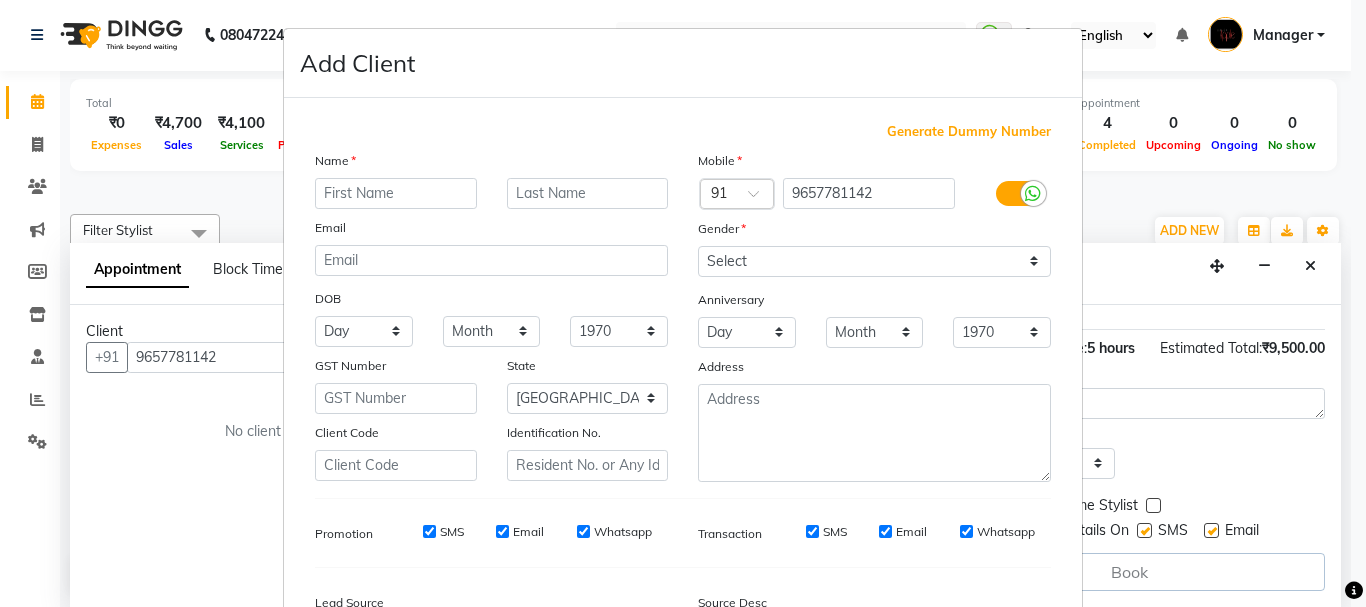 click at bounding box center [396, 193] 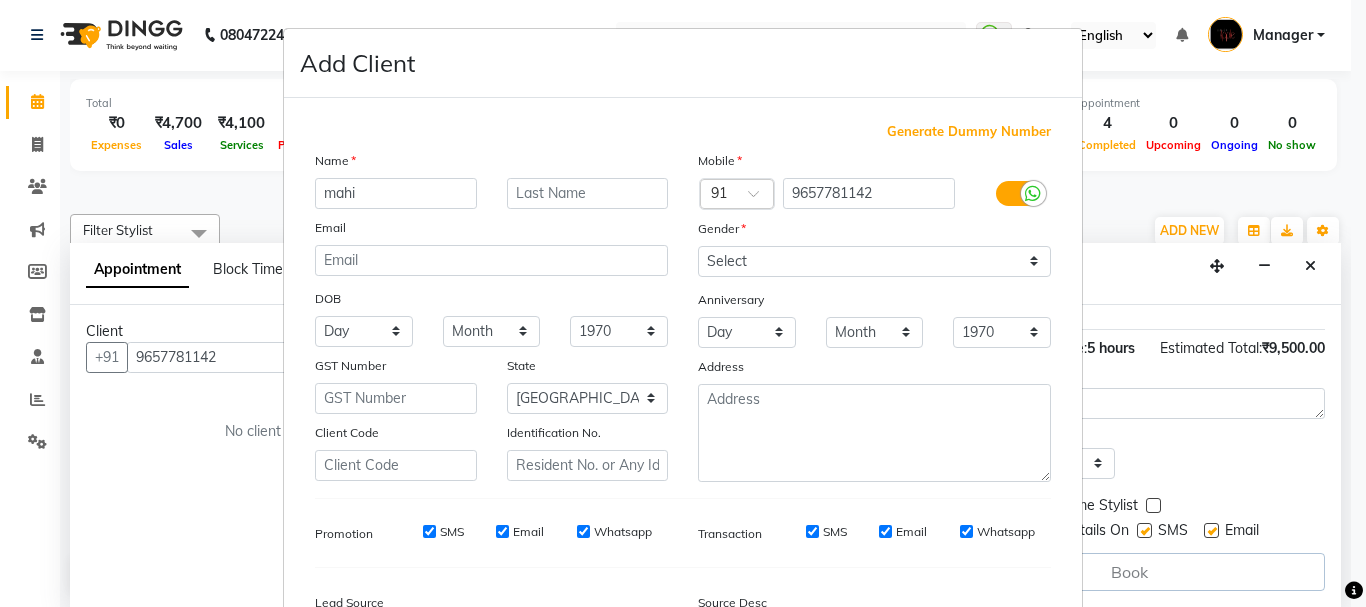 type on "mahi" 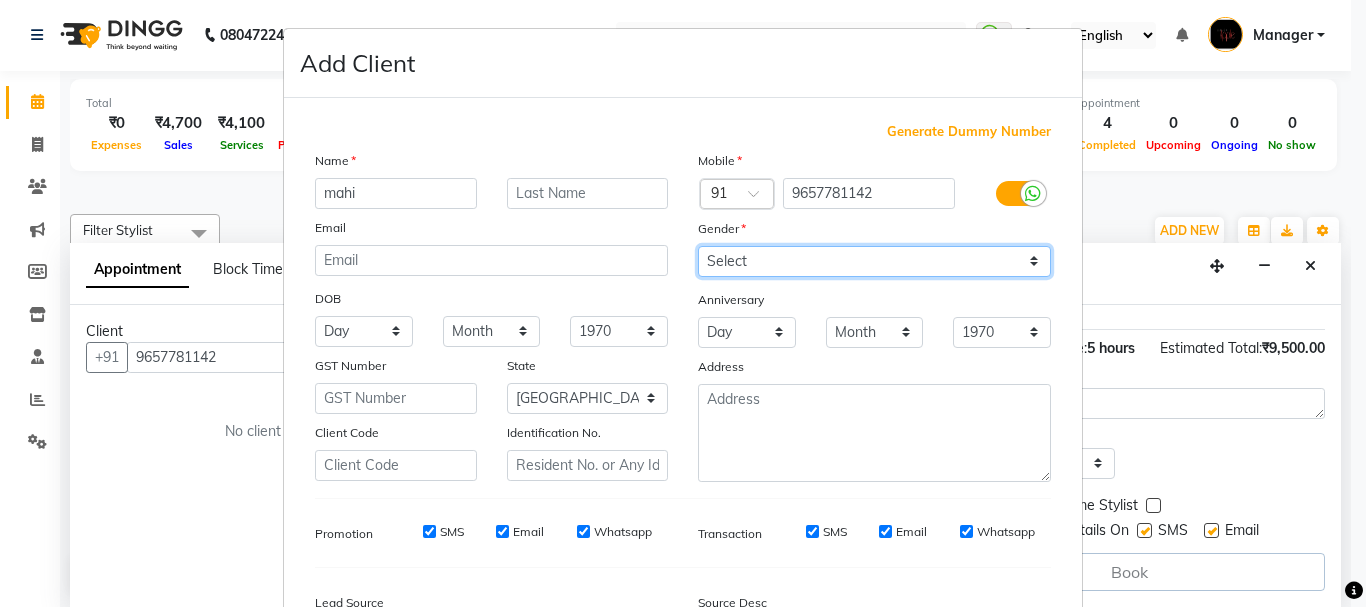 click on "Select Male Female Other Prefer Not To Say" at bounding box center (874, 261) 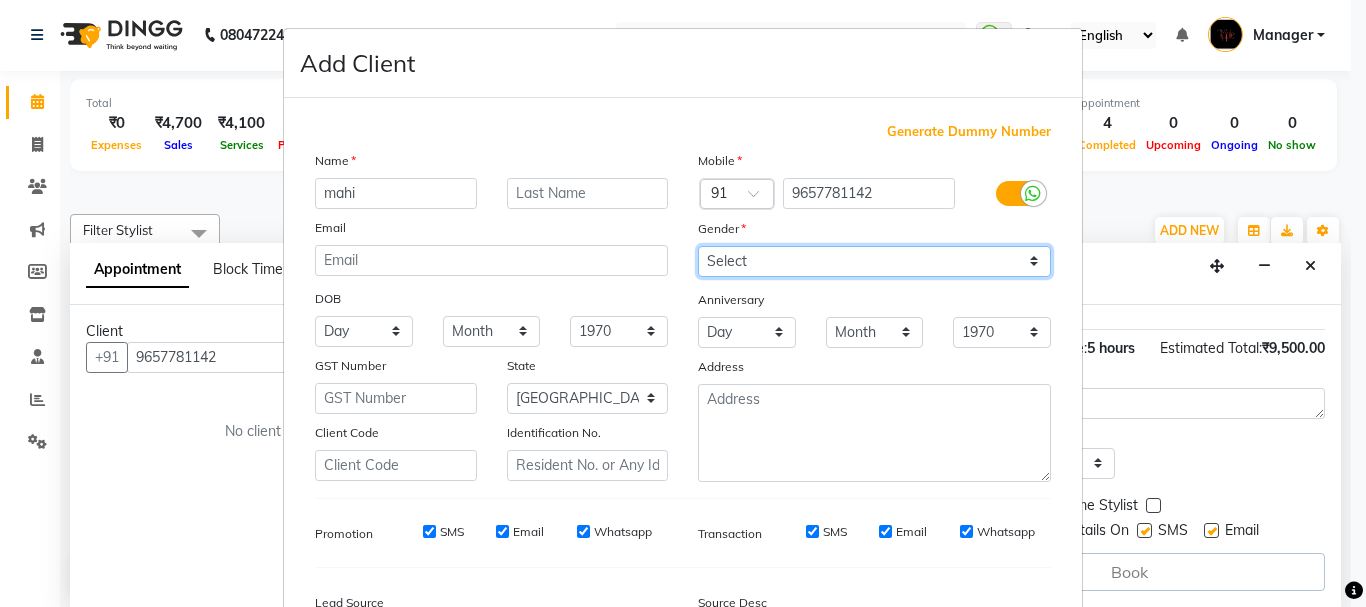 select on "female" 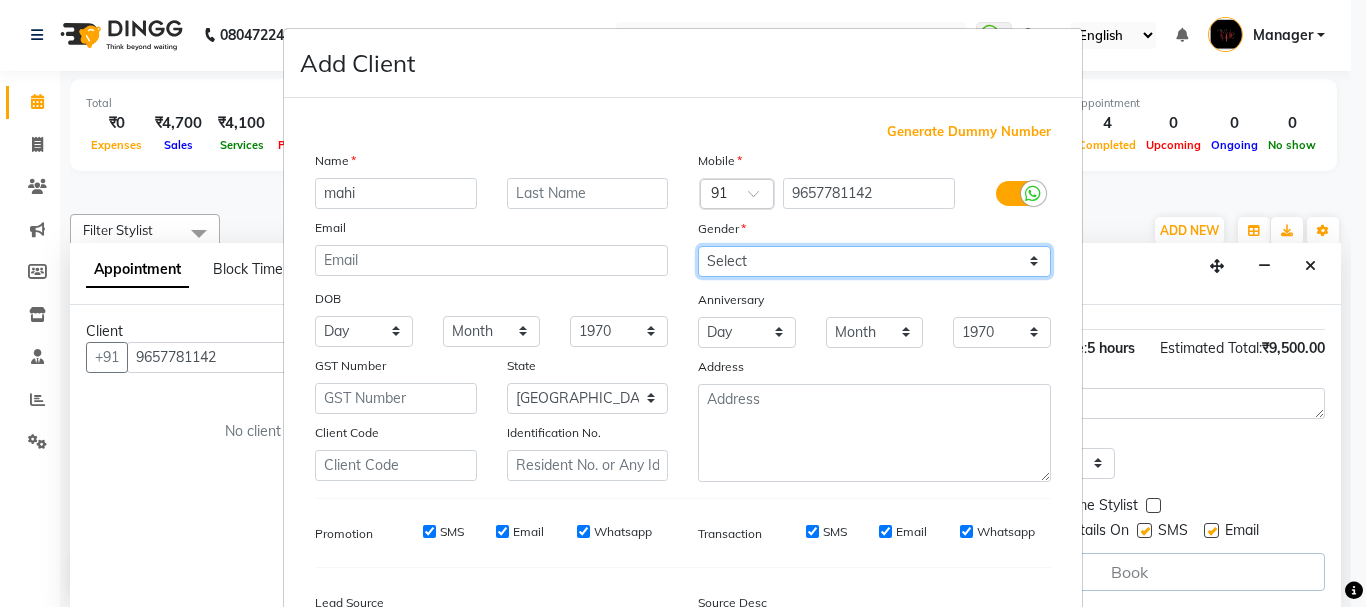 click on "Select Male Female Other Prefer Not To Say" at bounding box center [874, 261] 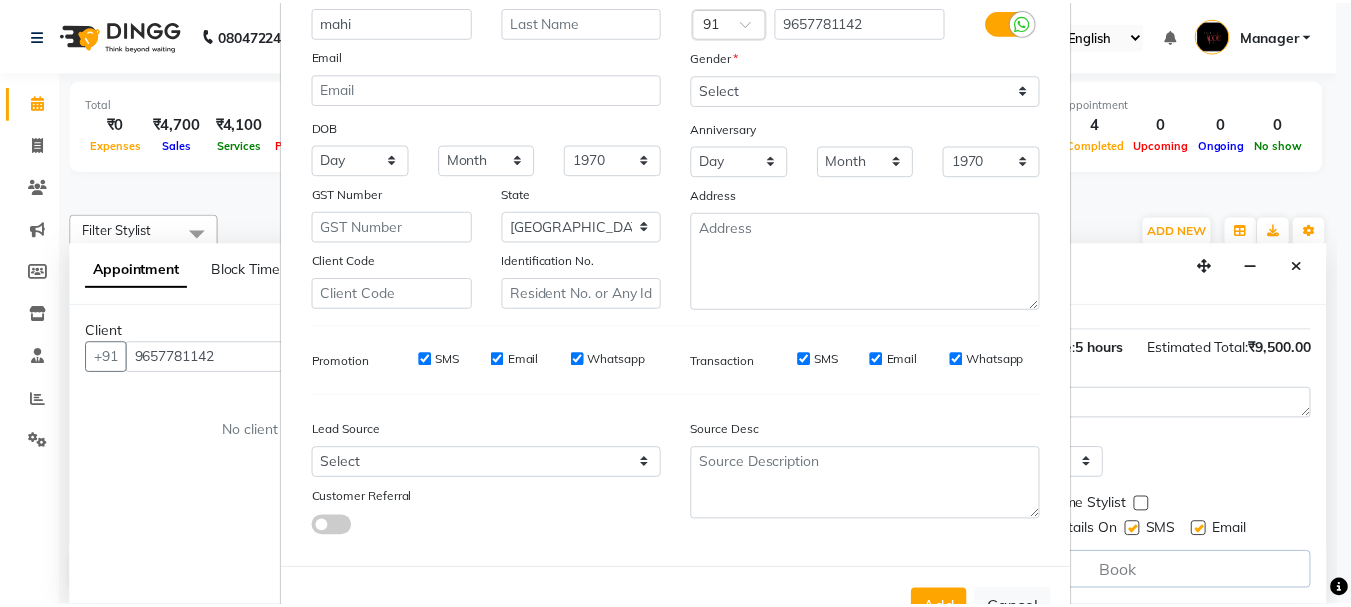scroll, scrollTop: 199, scrollLeft: 0, axis: vertical 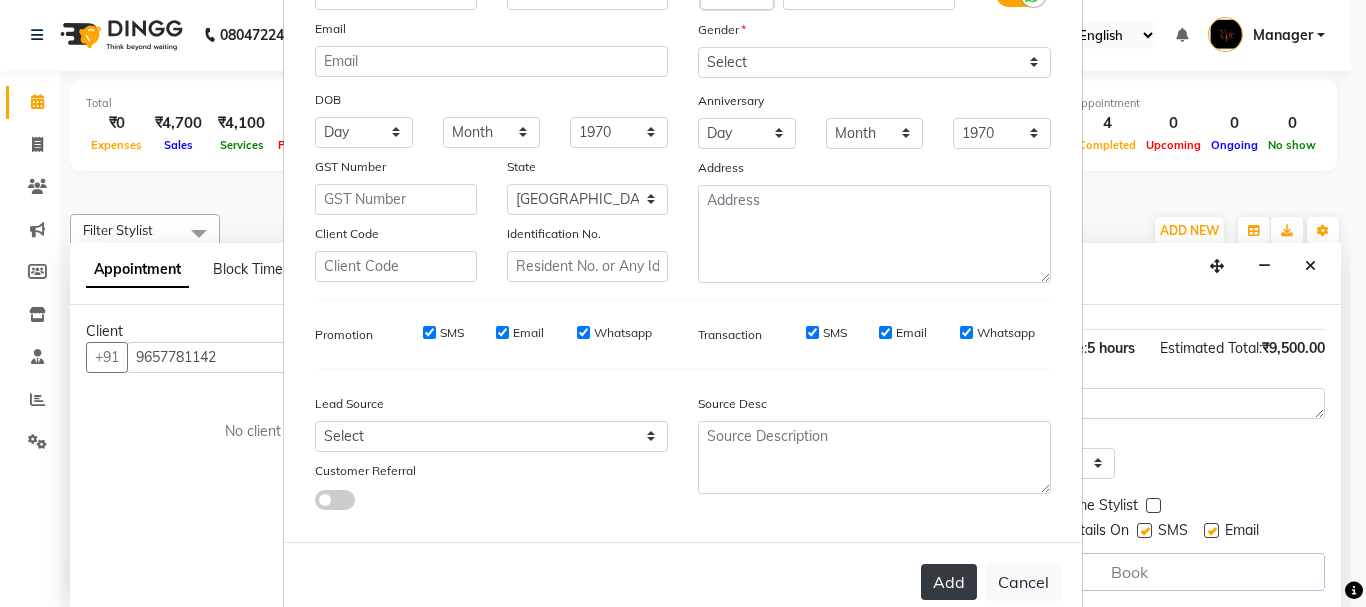 click on "Add" at bounding box center (949, 582) 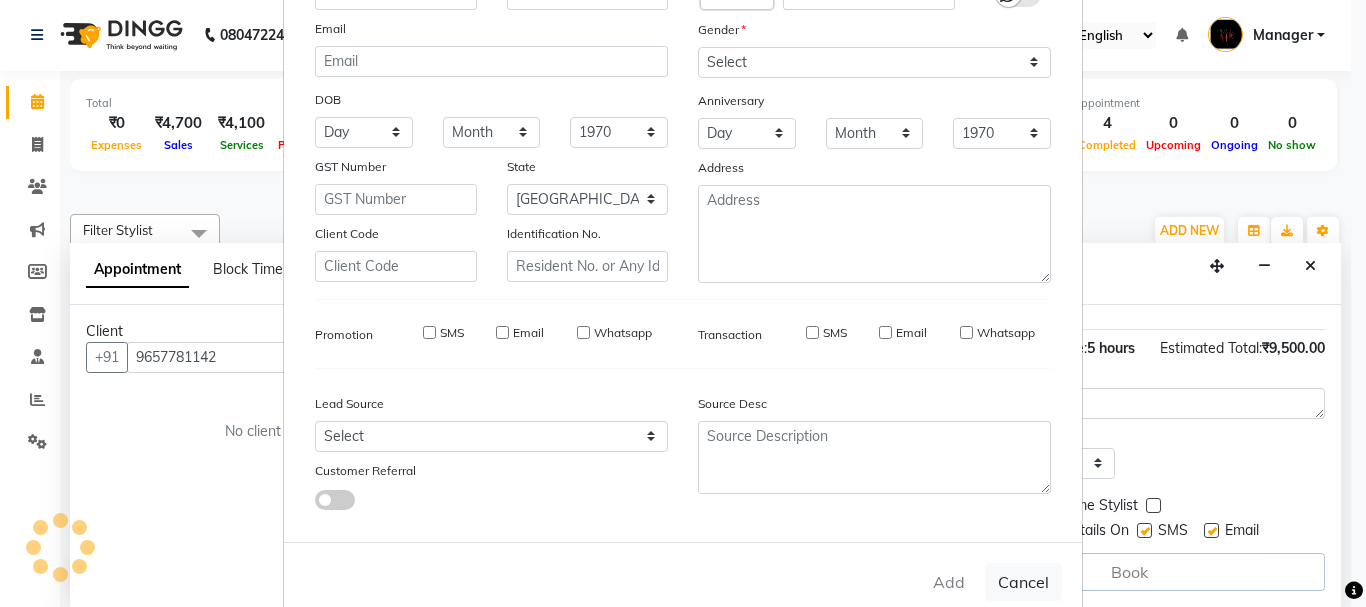 type 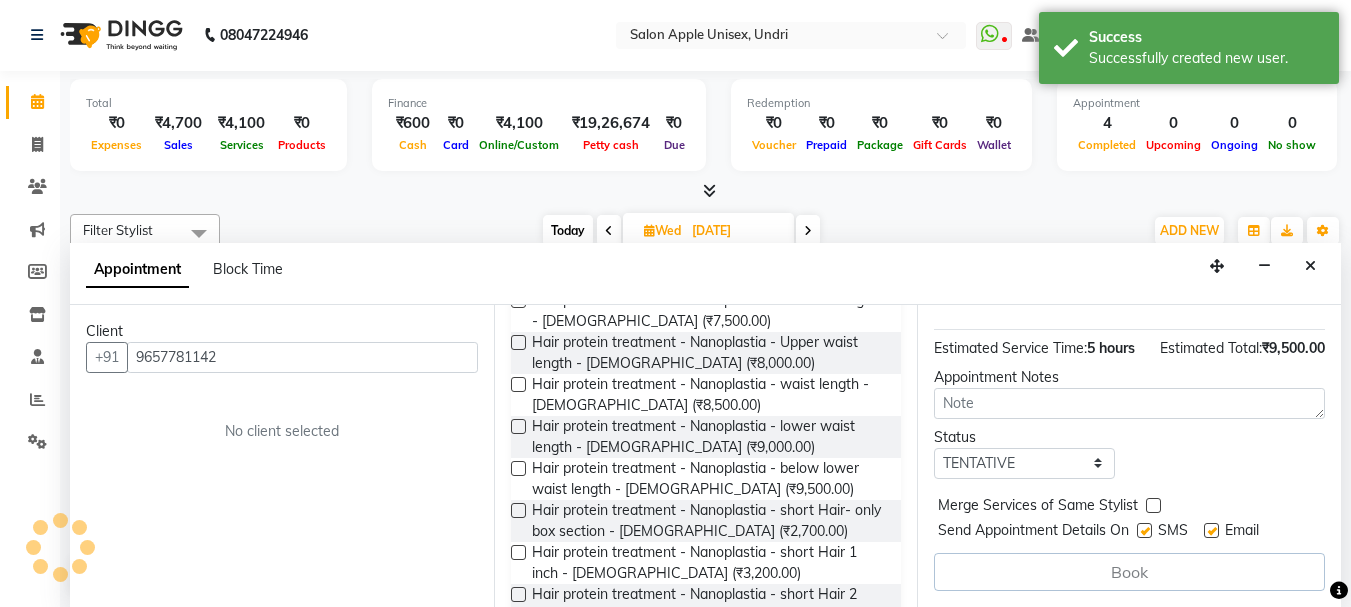 scroll, scrollTop: 281, scrollLeft: 0, axis: vertical 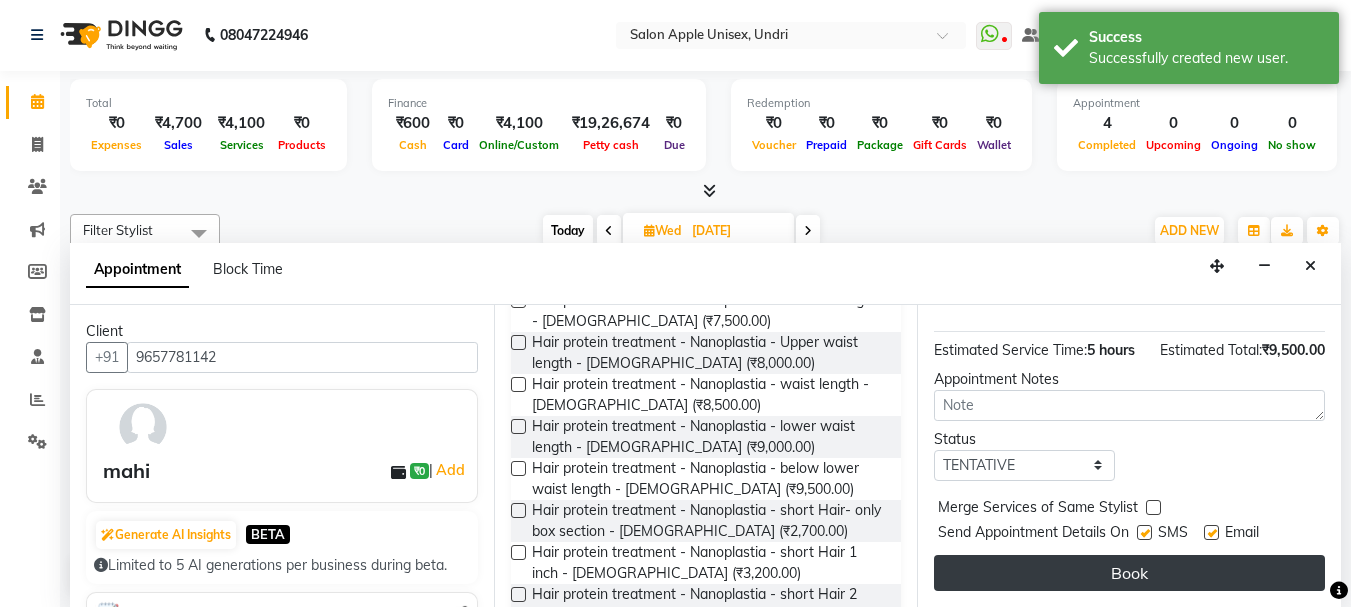 drag, startPoint x: 1140, startPoint y: 566, endPoint x: 1196, endPoint y: 419, distance: 157.30544 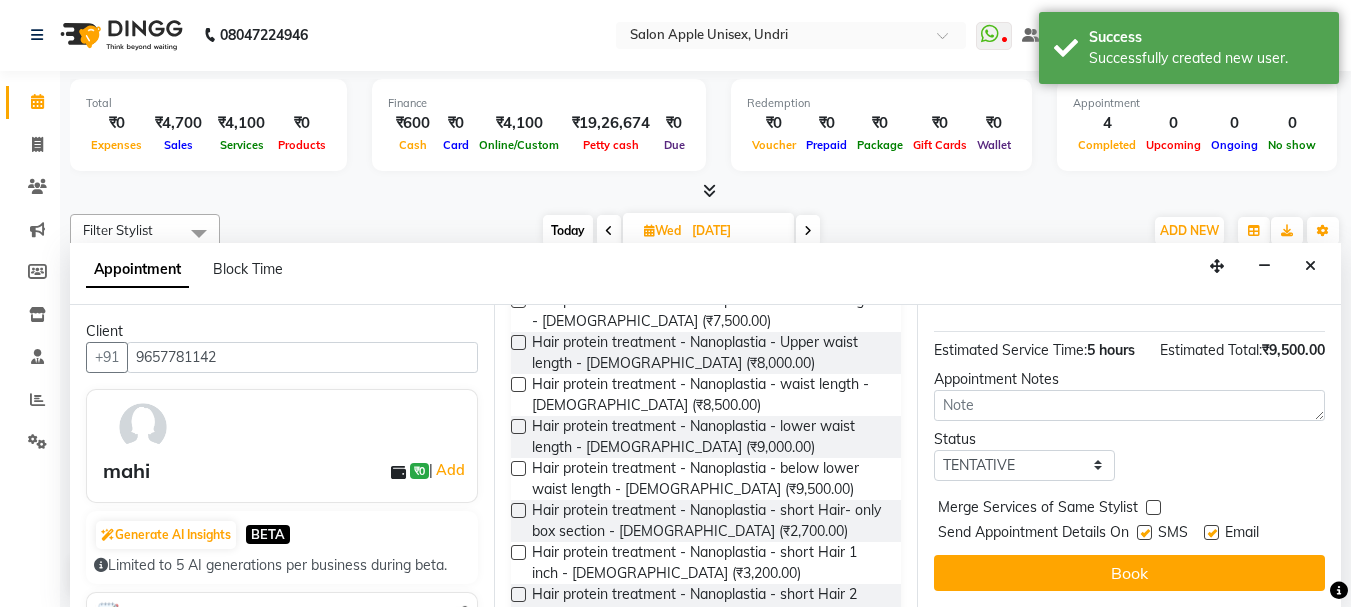 click on "Book" at bounding box center (1129, 573) 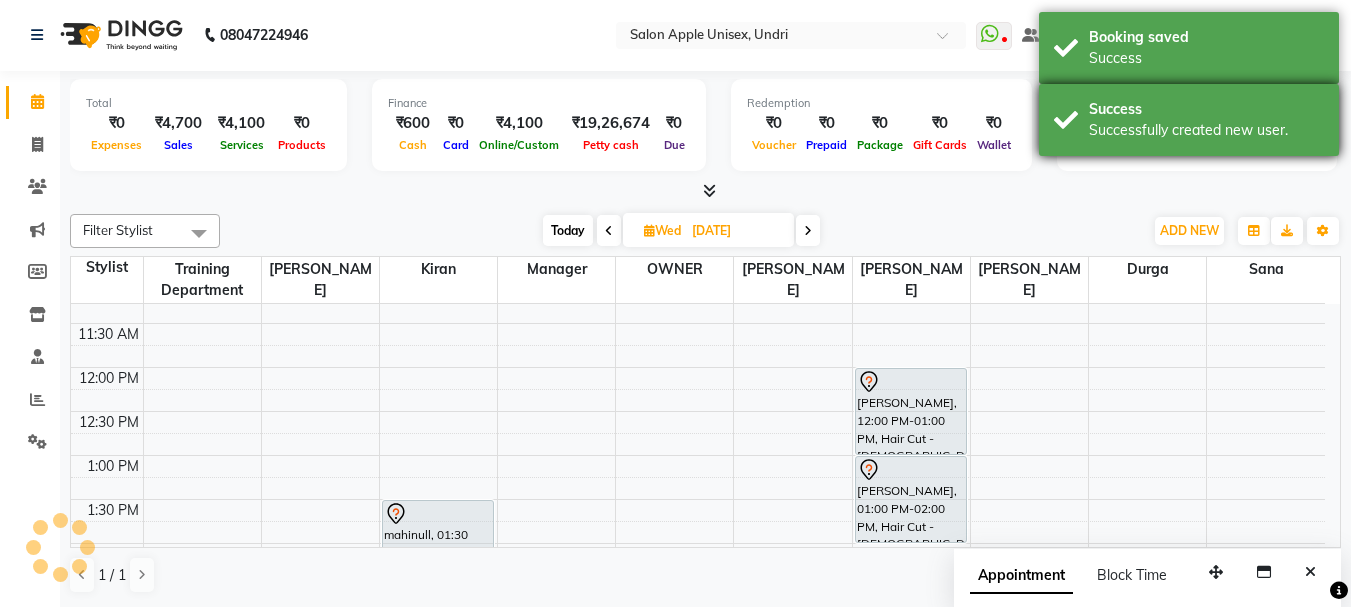 scroll, scrollTop: 0, scrollLeft: 0, axis: both 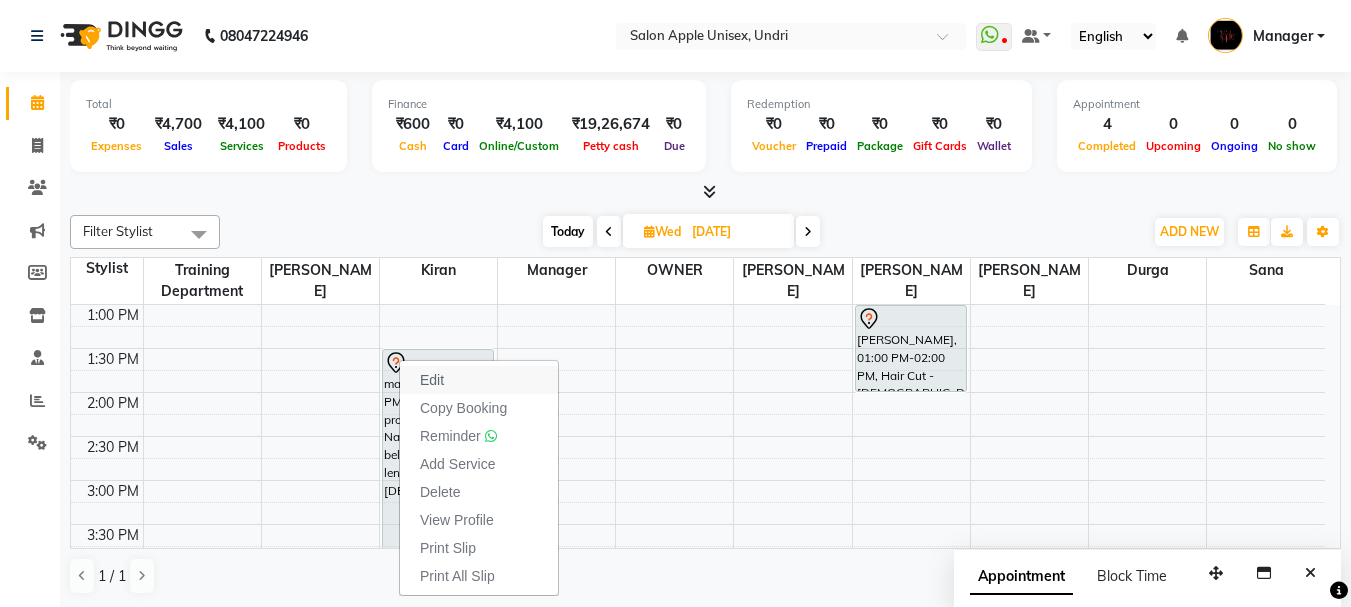 click on "Edit" at bounding box center (479, 380) 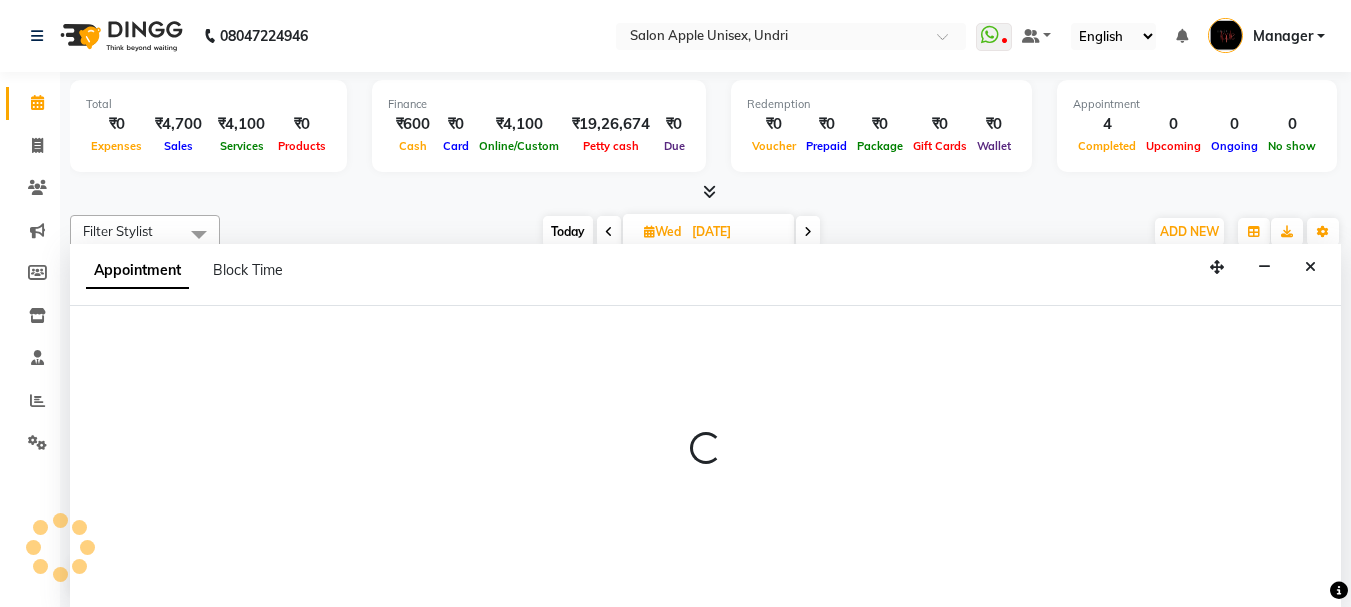select on "tentative" 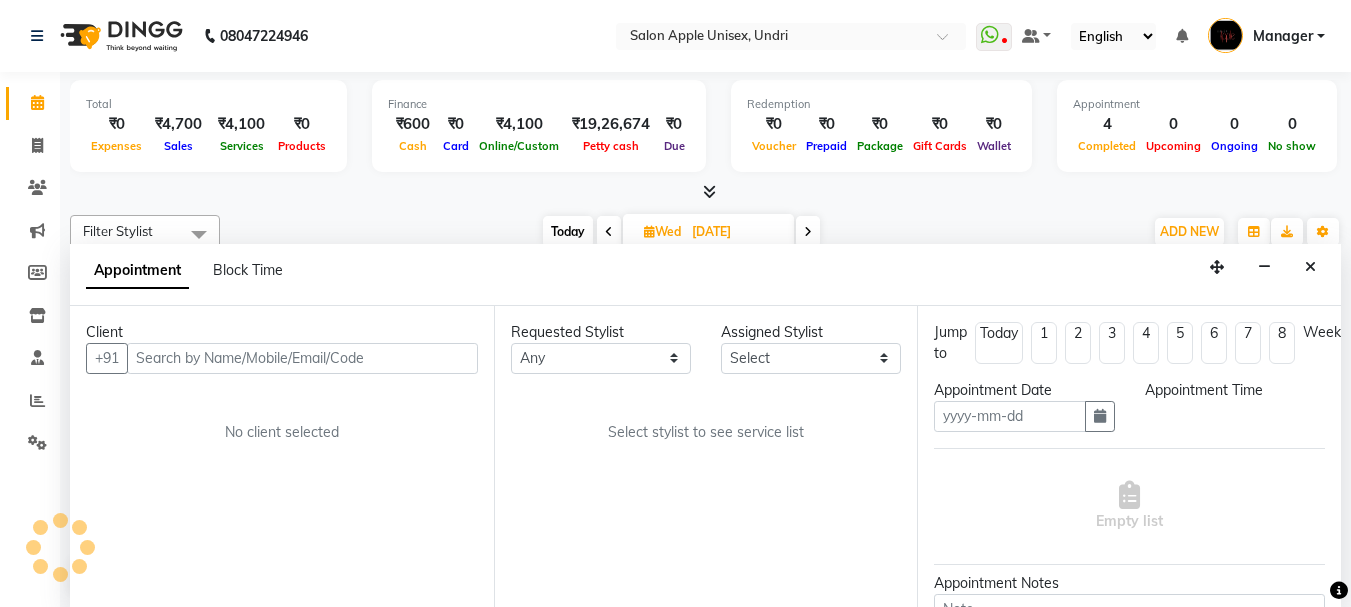 scroll, scrollTop: 1, scrollLeft: 0, axis: vertical 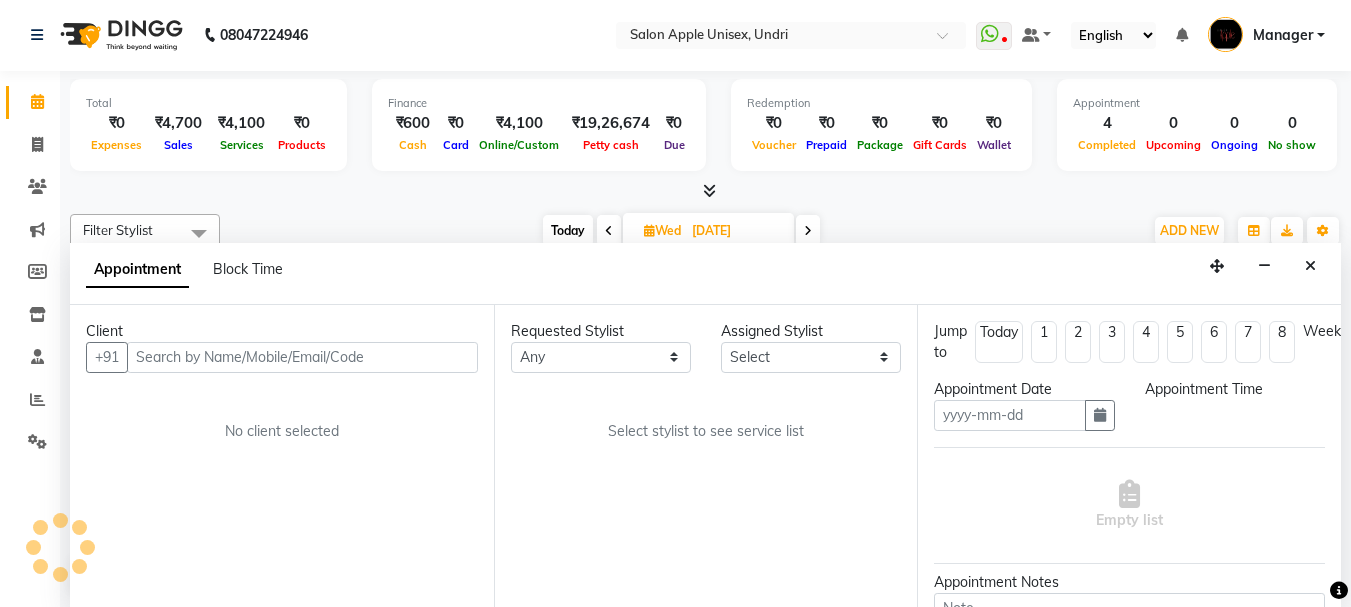 type on "02-07-2025" 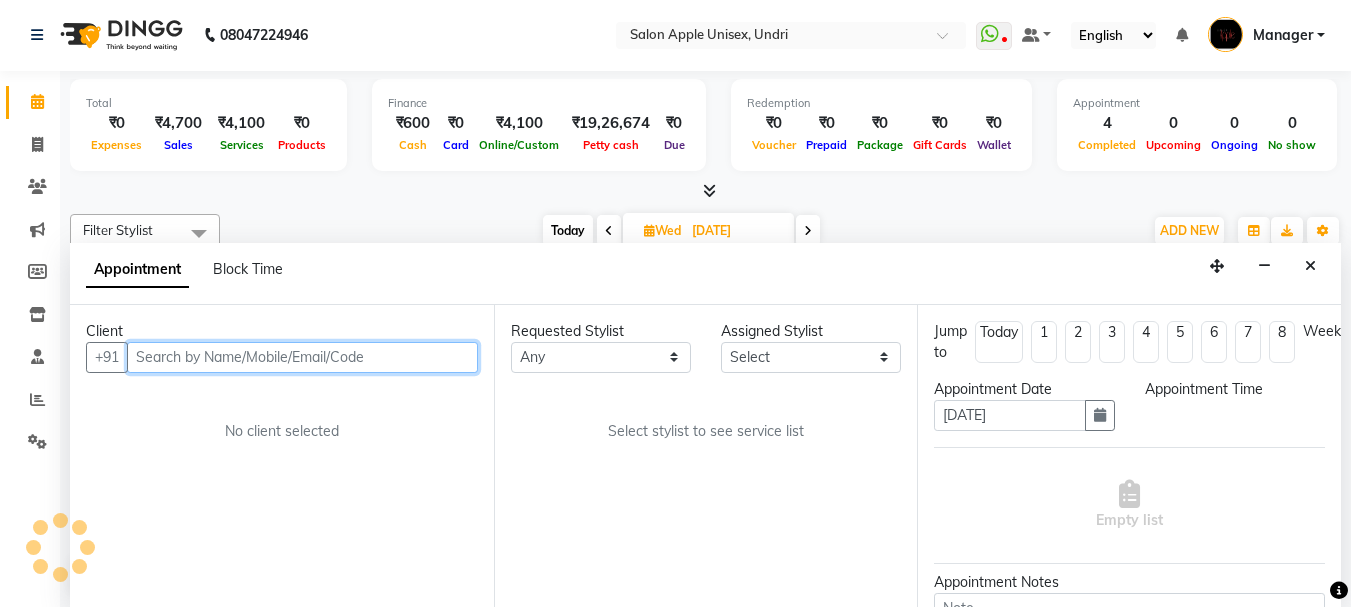 scroll, scrollTop: 705, scrollLeft: 0, axis: vertical 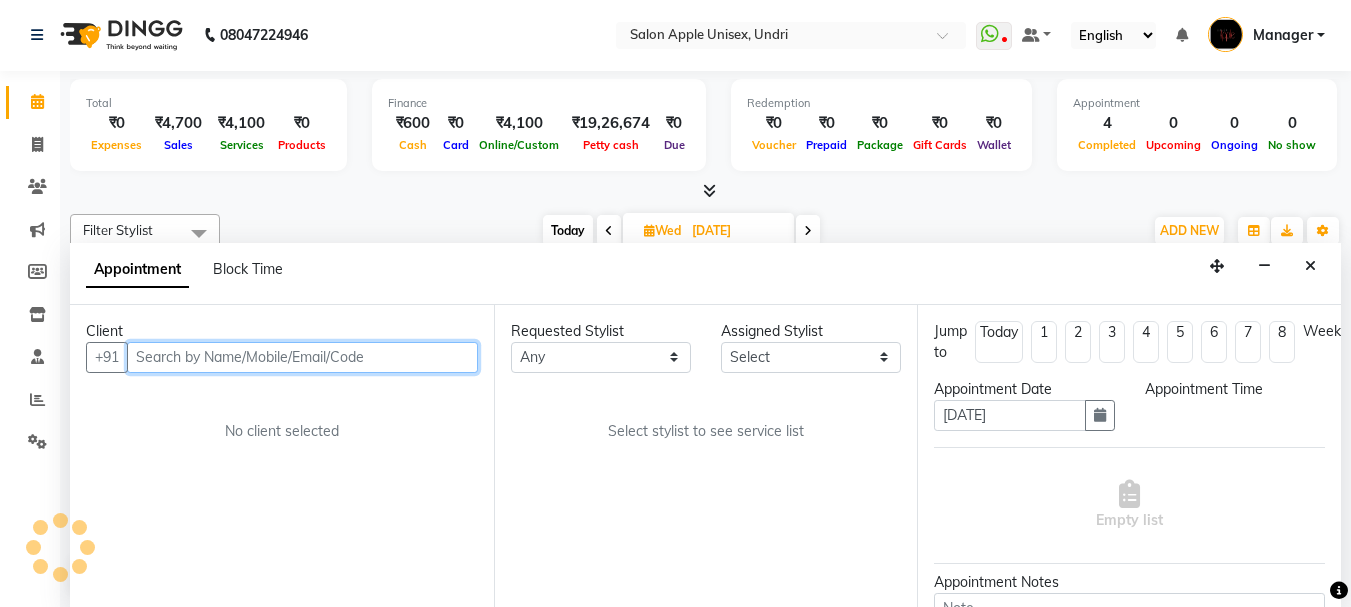 select on "810" 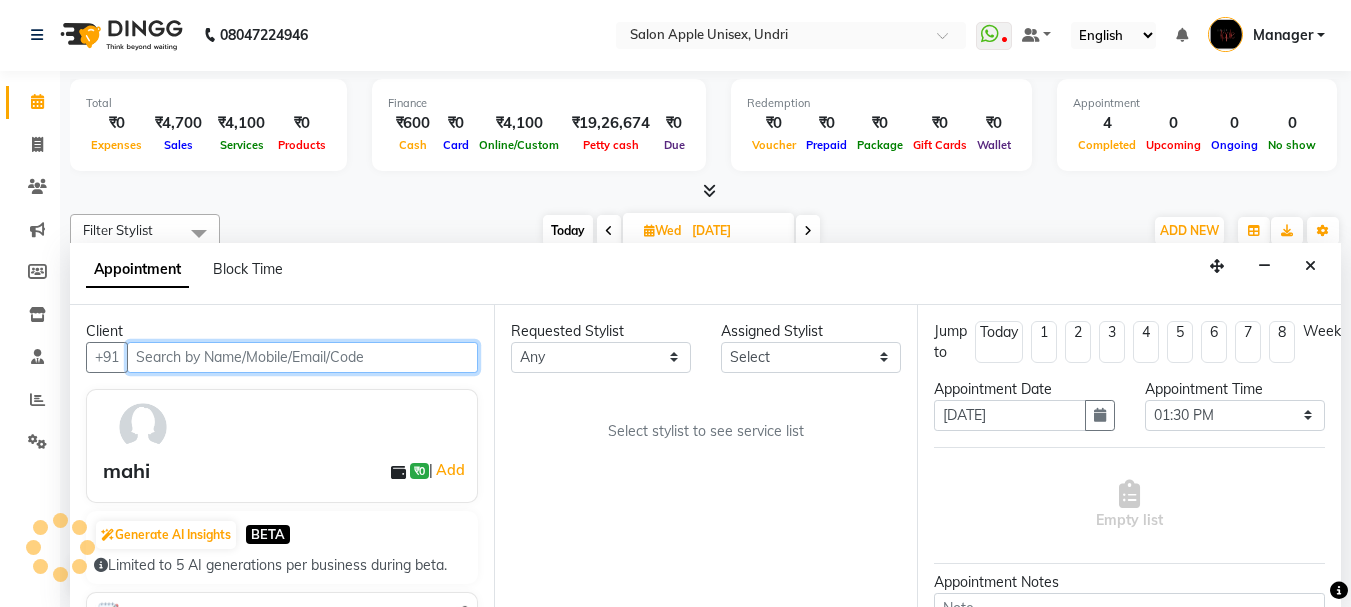 select on "29070" 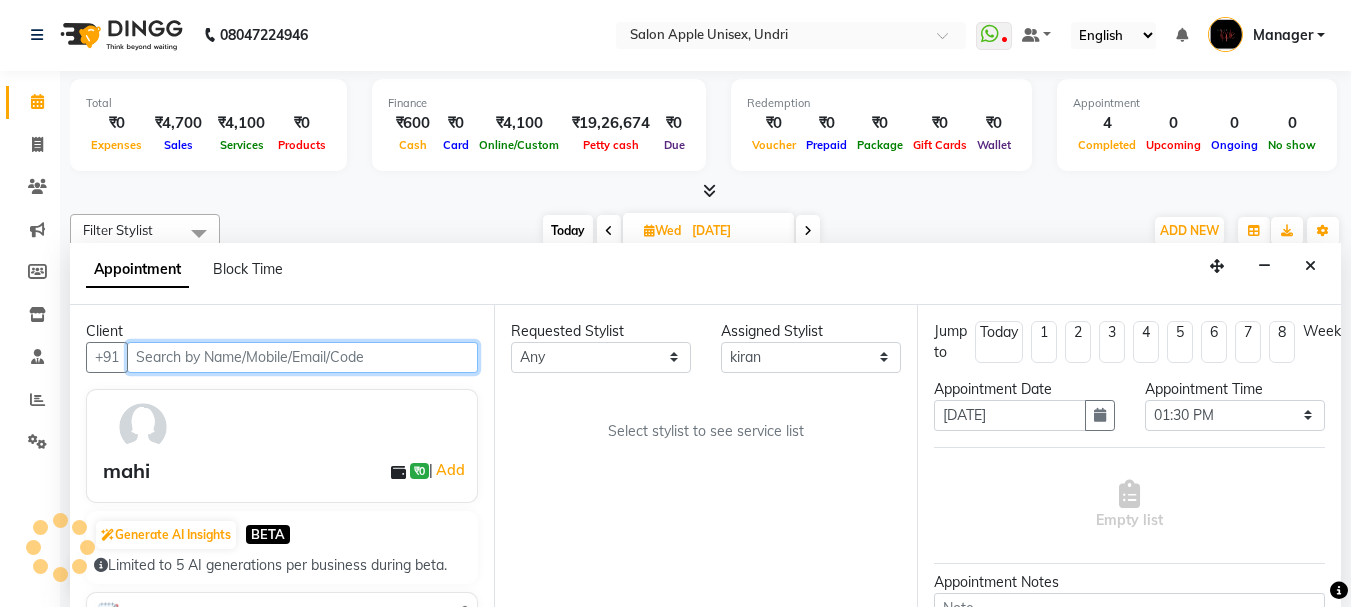 select on "40" 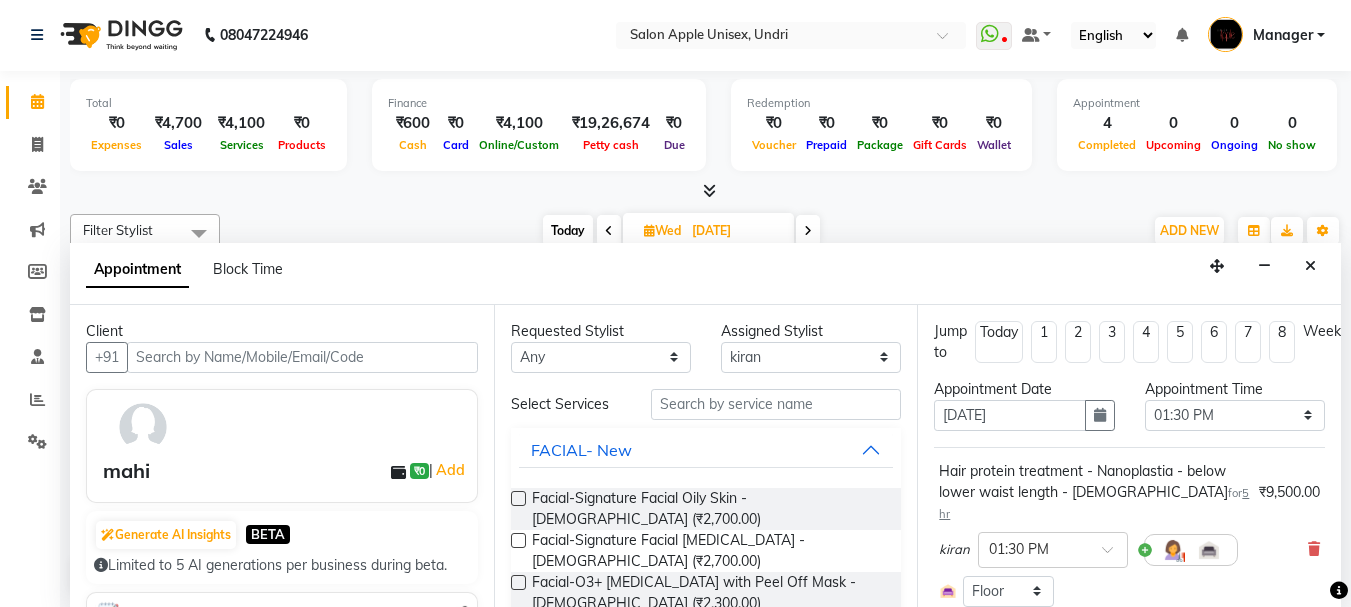 select on "service" 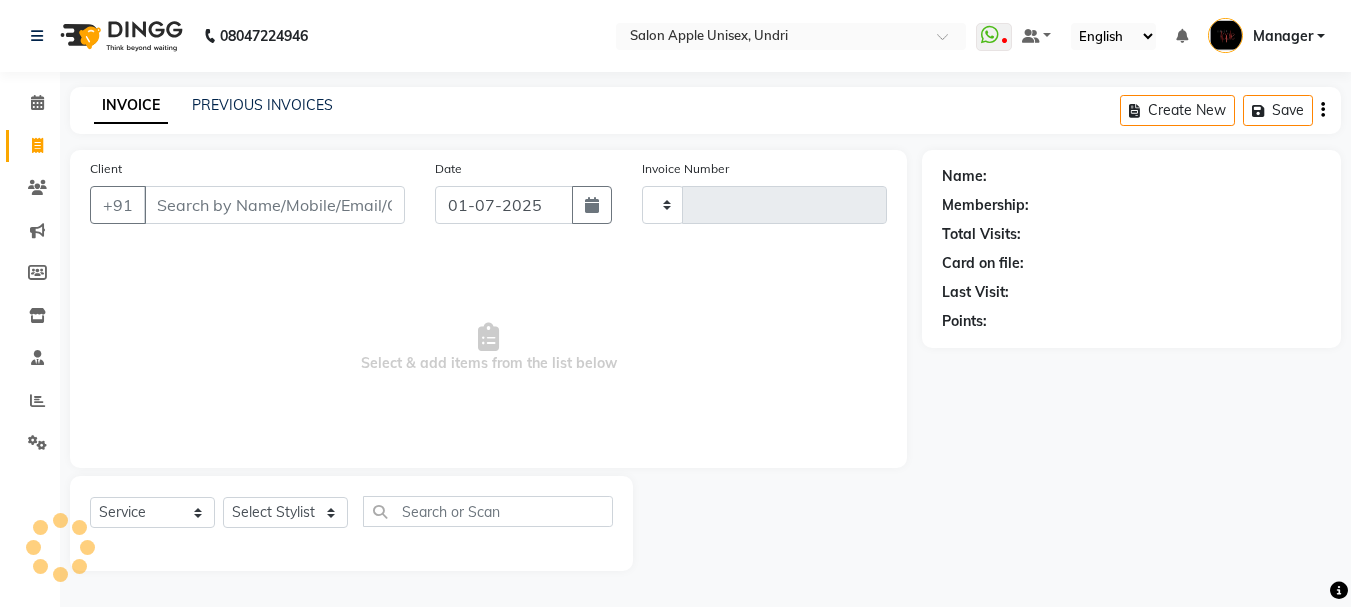 type on "0634" 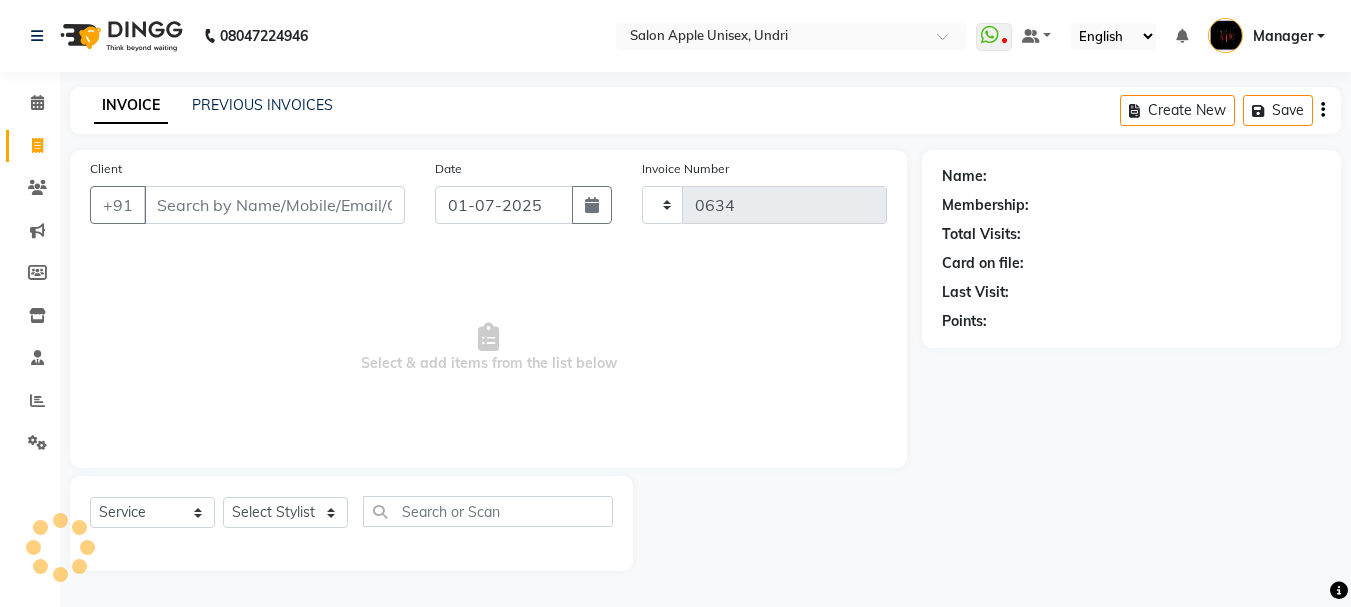 scroll, scrollTop: 0, scrollLeft: 0, axis: both 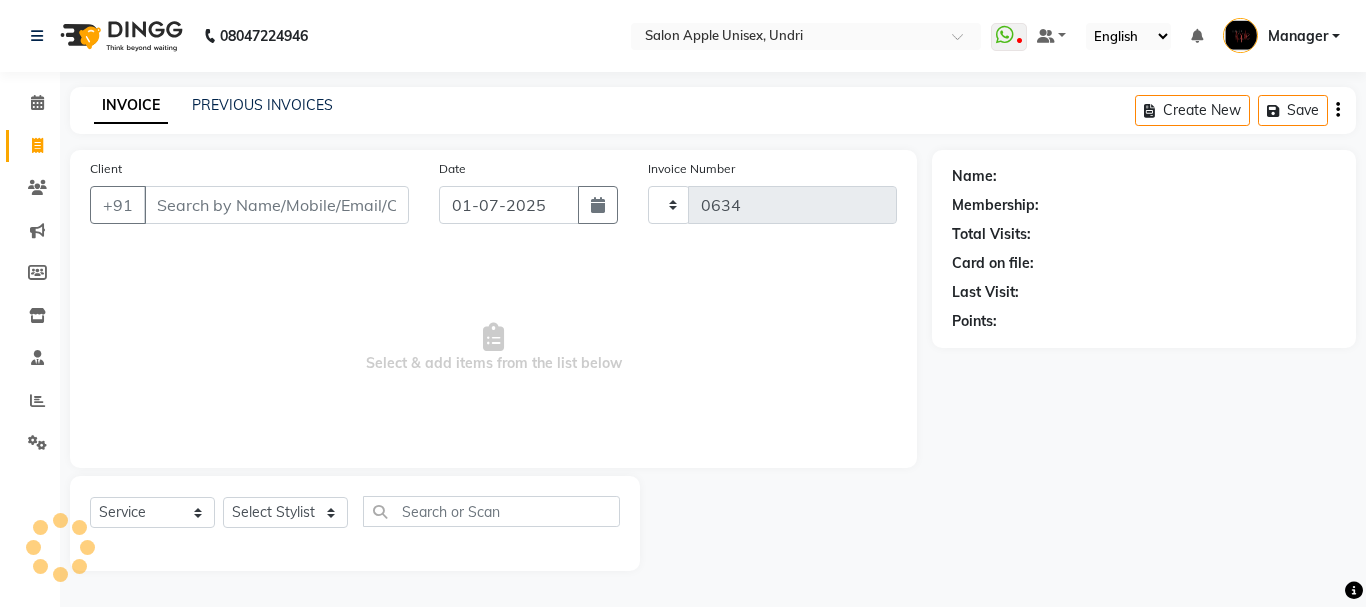 select on "158" 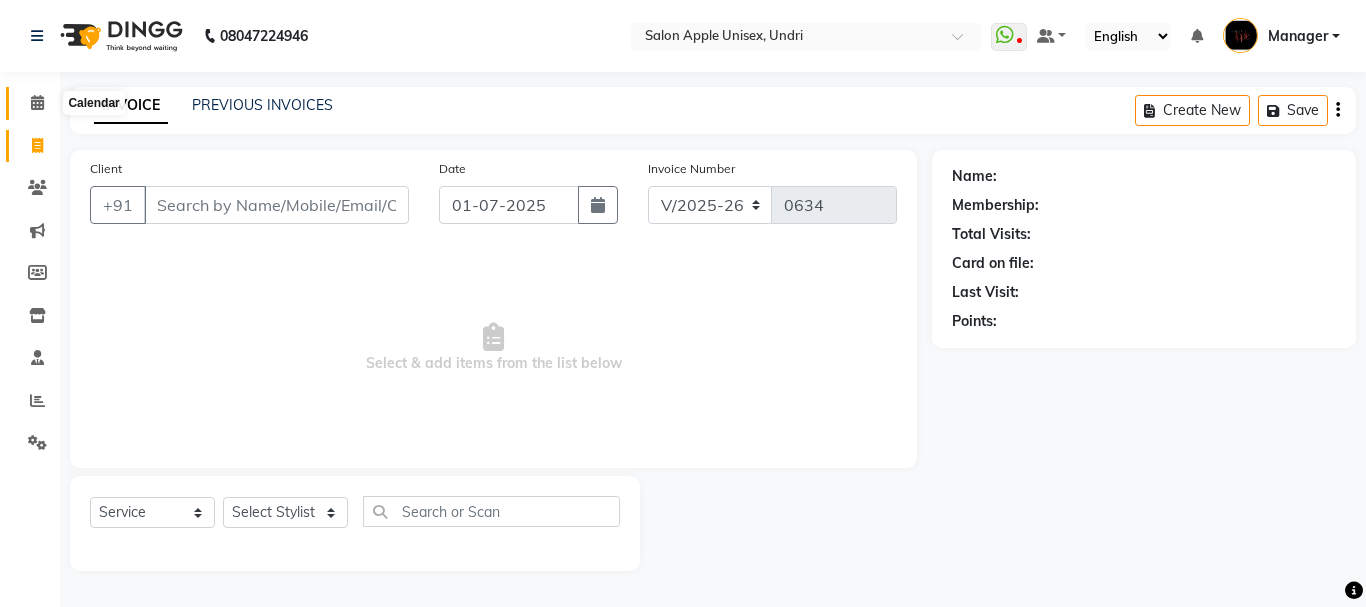 click 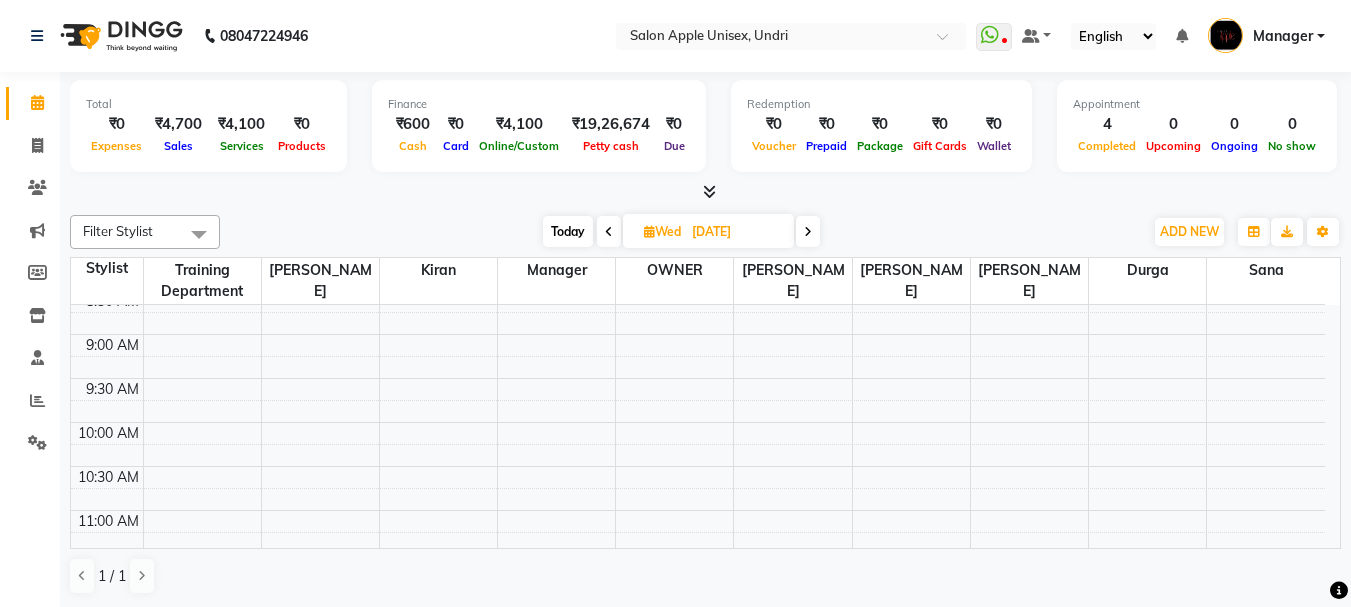 scroll, scrollTop: 0, scrollLeft: 0, axis: both 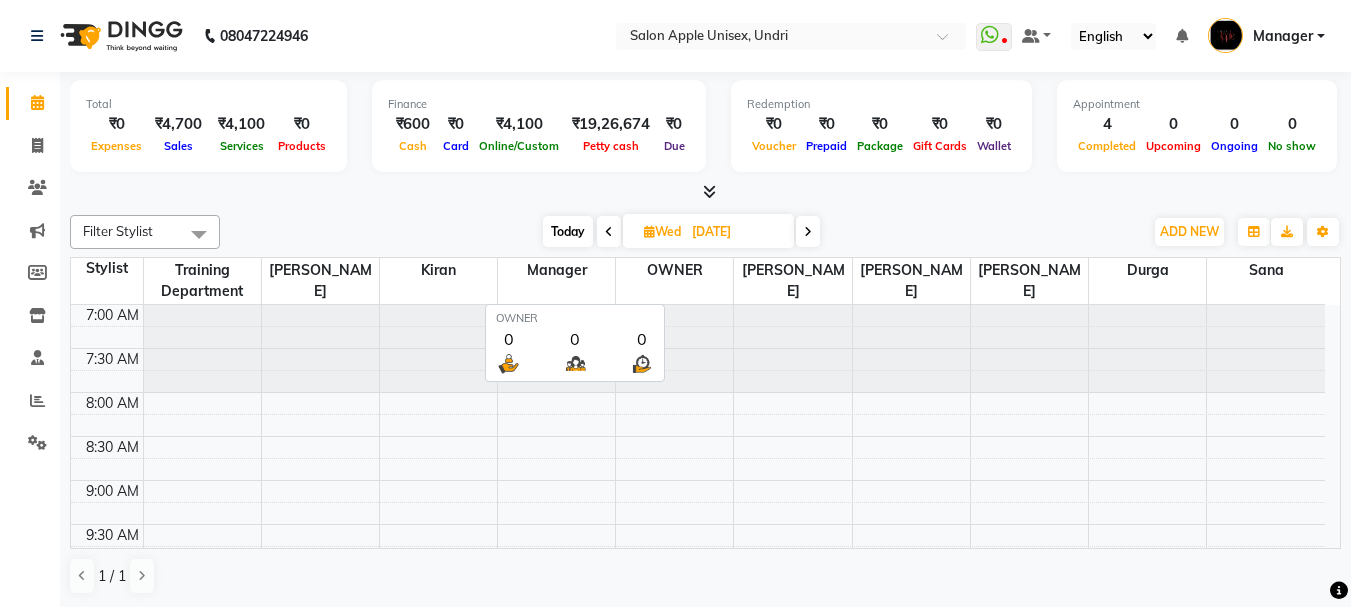 click on "OWNER" at bounding box center [674, 270] 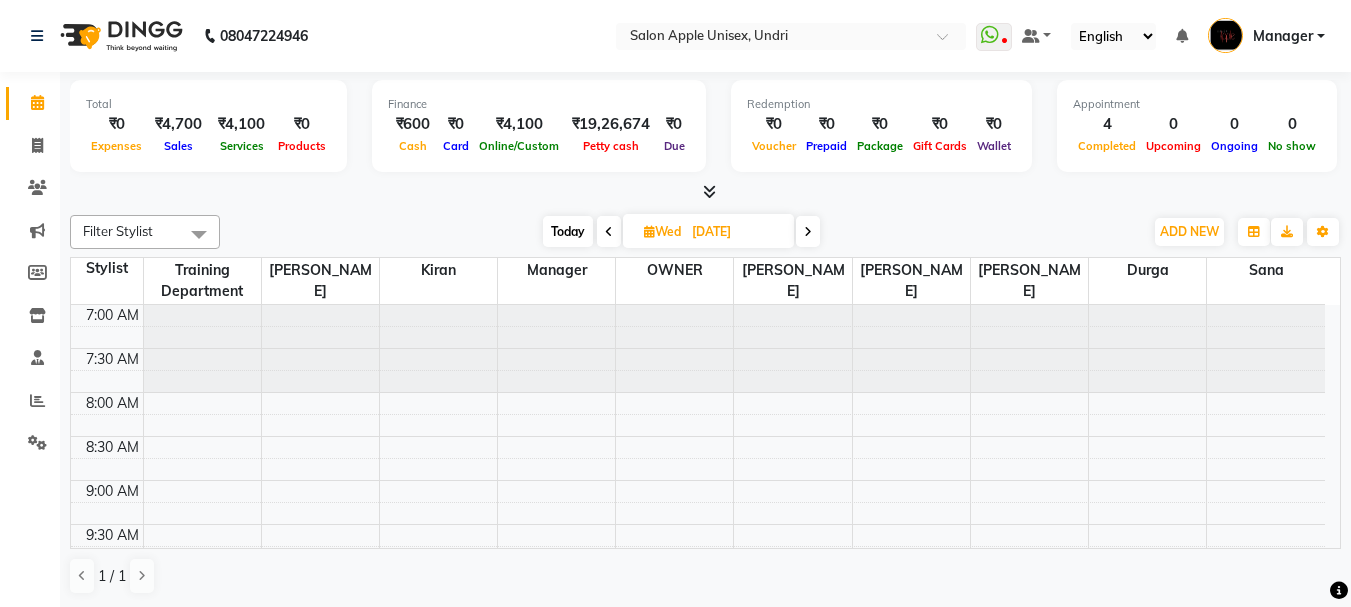 click at bounding box center (609, 231) 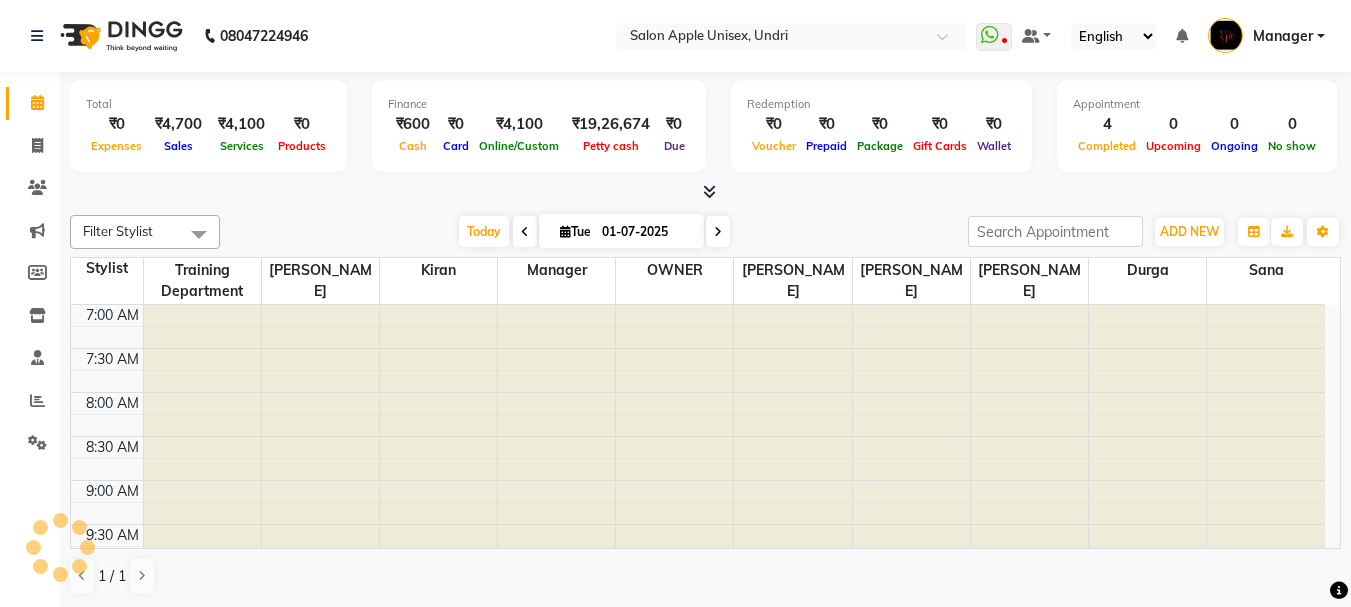 scroll, scrollTop: 705, scrollLeft: 0, axis: vertical 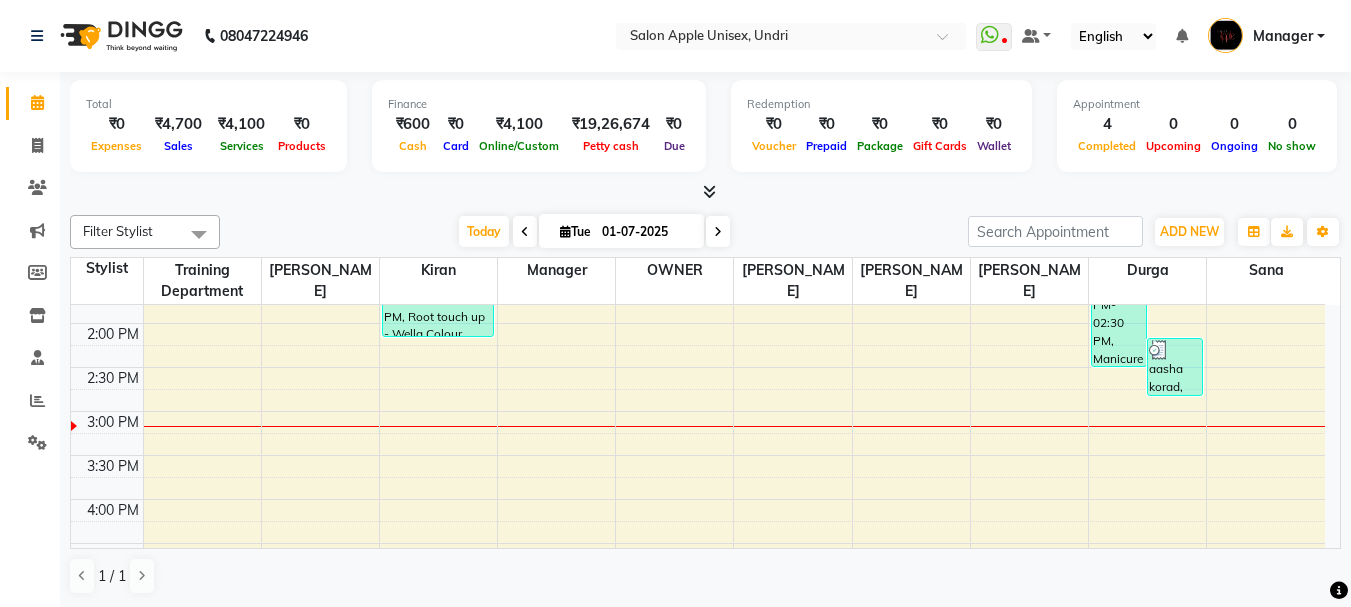 click at bounding box center [718, 231] 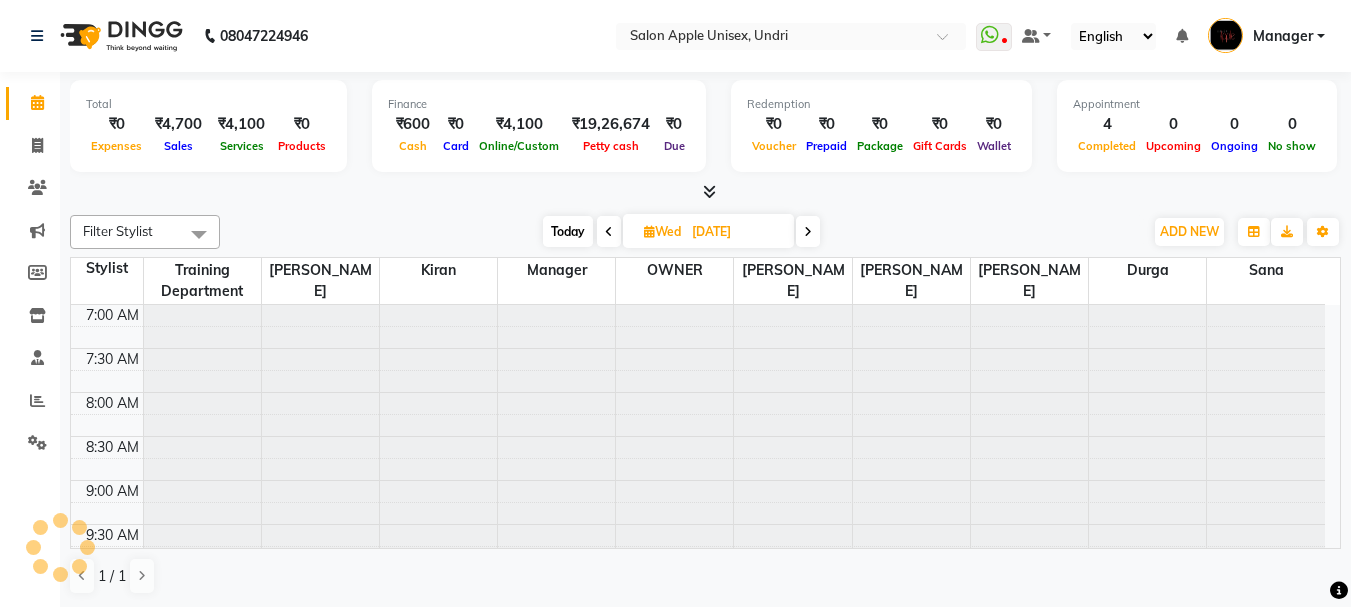 scroll, scrollTop: 705, scrollLeft: 0, axis: vertical 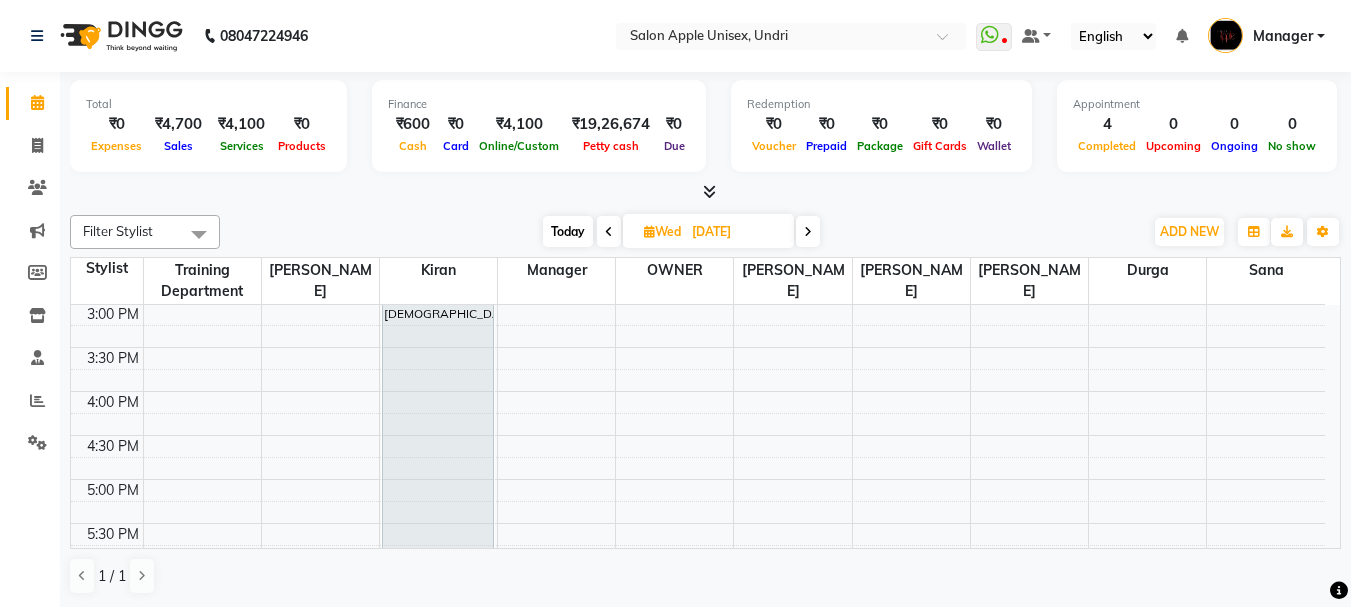 click on "7:00 AM 7:30 AM 8:00 AM 8:30 AM 9:00 AM 9:30 AM 10:00 AM 10:30 AM 11:00 AM 11:30 AM 12:00 PM 12:30 PM 1:00 PM 1:30 PM 2:00 PM 2:30 PM 3:00 PM 3:30 PM 4:00 PM 4:30 PM 5:00 PM 5:30 PM 6:00 PM 6:30 PM 7:00 PM 7:30 PM 8:00 PM 8:30 PM 9:00 PM 9:30 PM             mahinull, 01:30 PM-06:30 PM, Hair protein treatment - Nanoplastia - below lower waist length - Female             Sanjivani gandhale, 12:00 PM-01:00 PM, Hair Cut - Female             Sanjivani gandhale, 01:00 PM-02:00 PM, Hair Cut - Female" at bounding box center [705, 426] 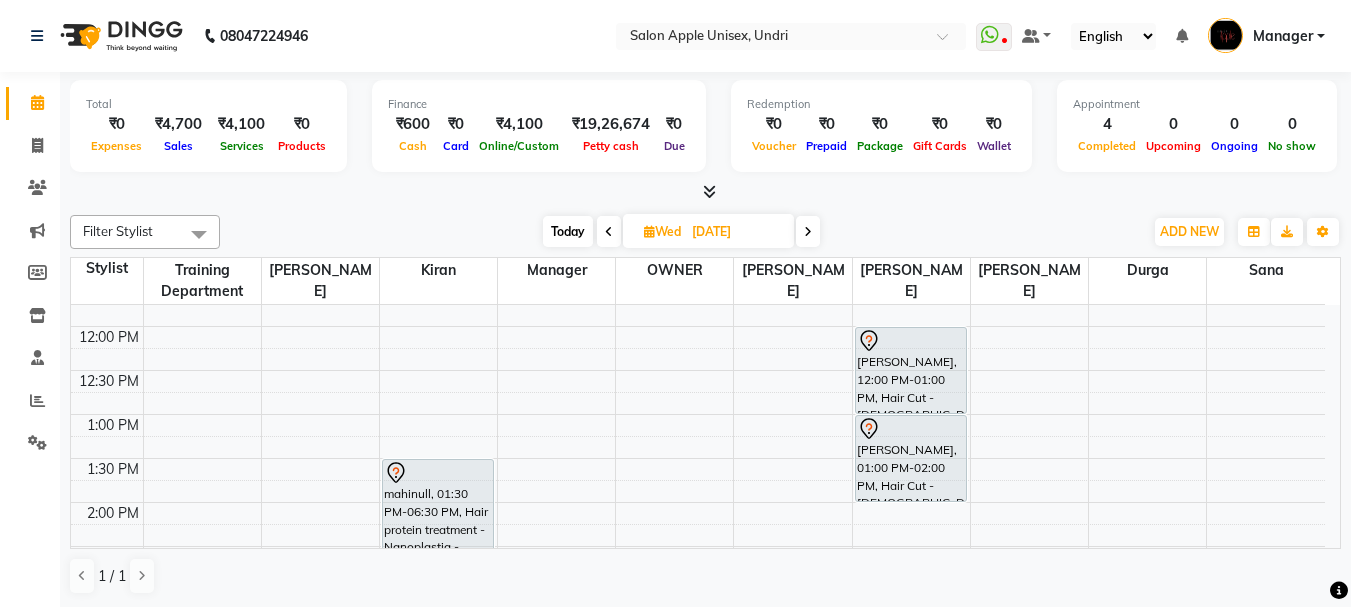 scroll, scrollTop: 450, scrollLeft: 0, axis: vertical 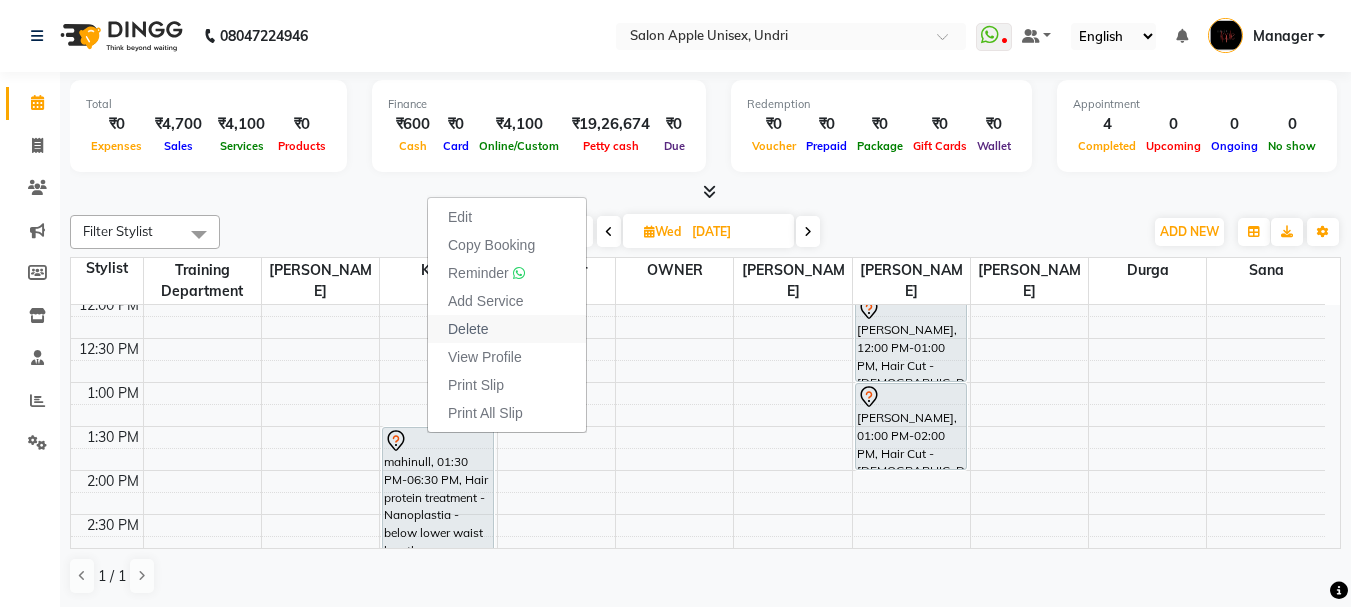 click on "Delete" at bounding box center (468, 329) 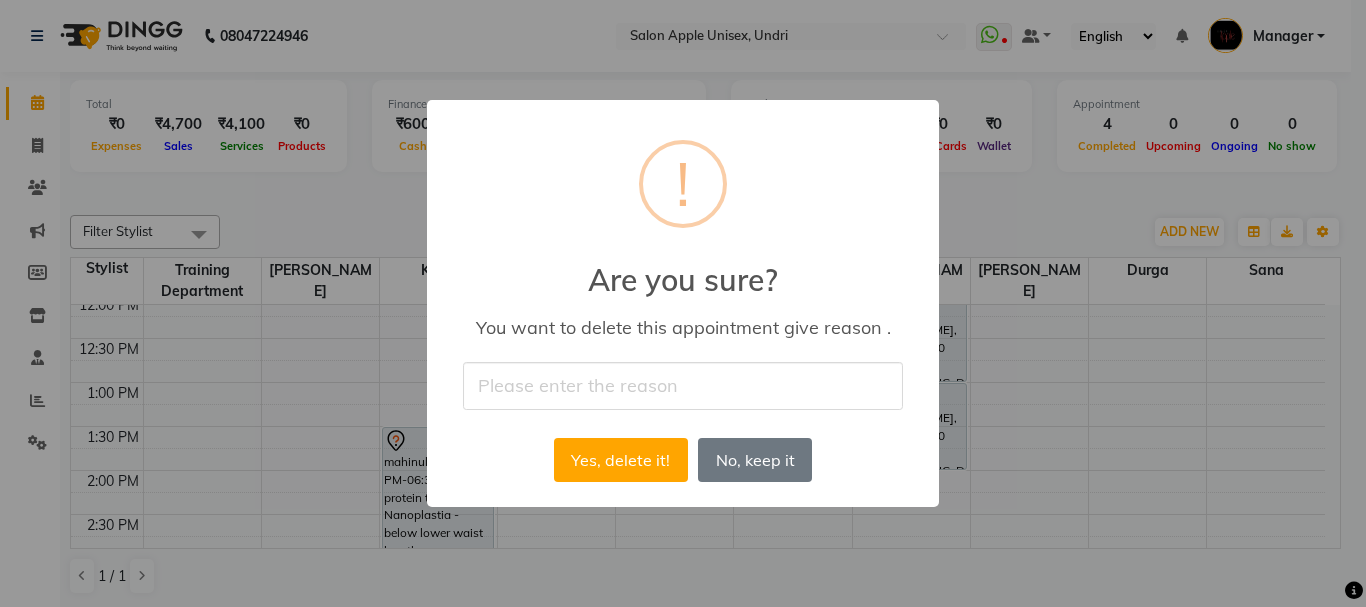 click at bounding box center [683, 385] 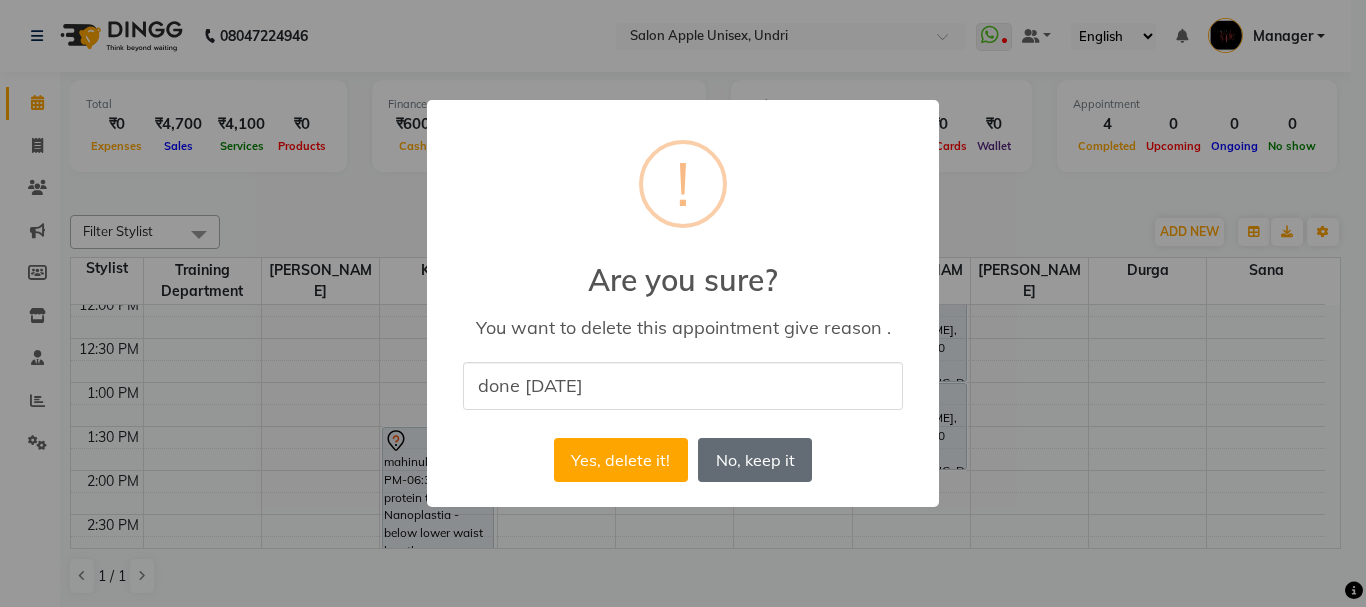 type on "done today" 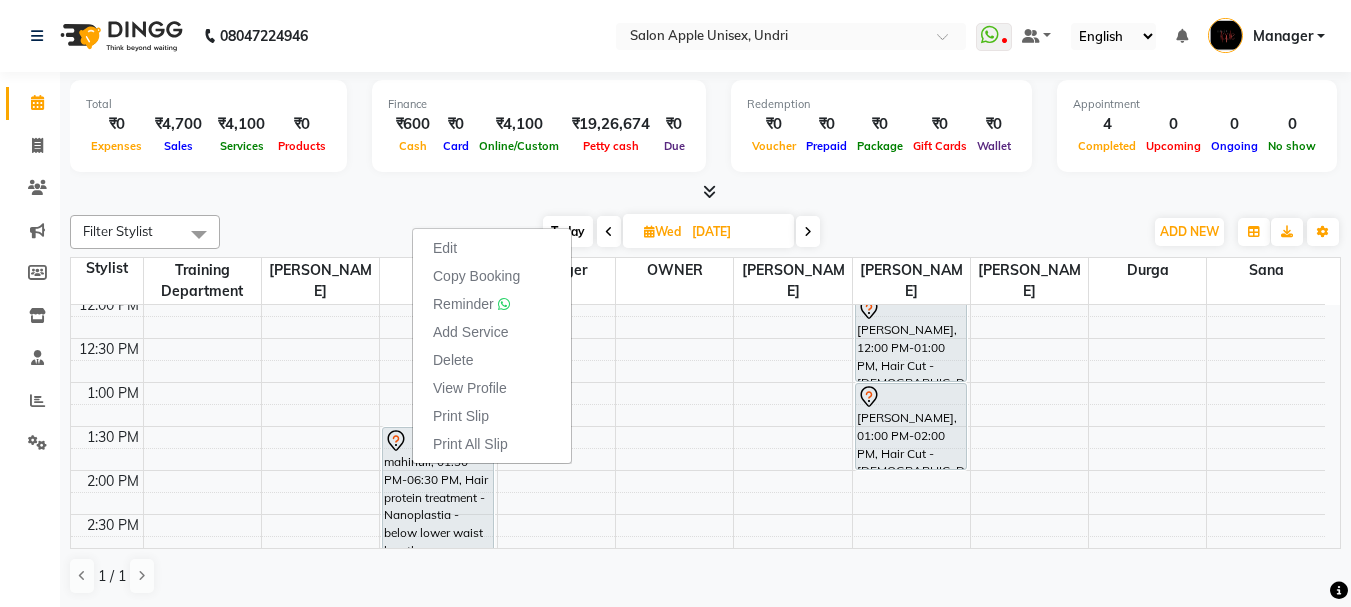 click on "Copy Booking" at bounding box center (476, 276) 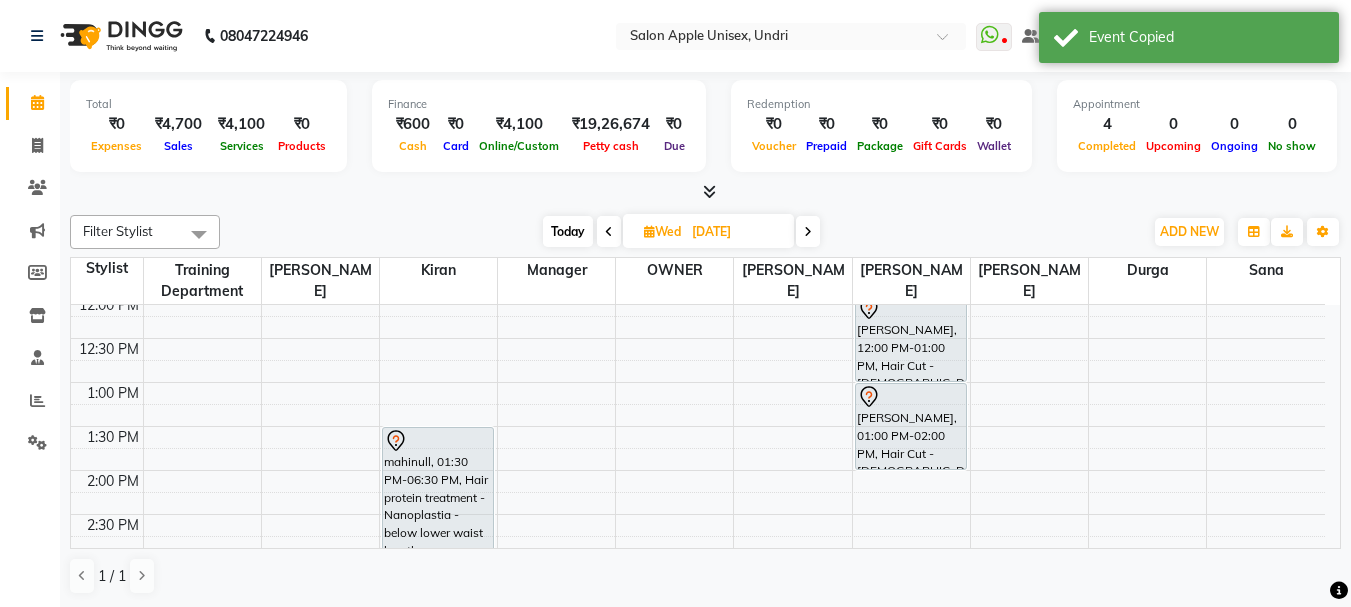 click at bounding box center (609, 232) 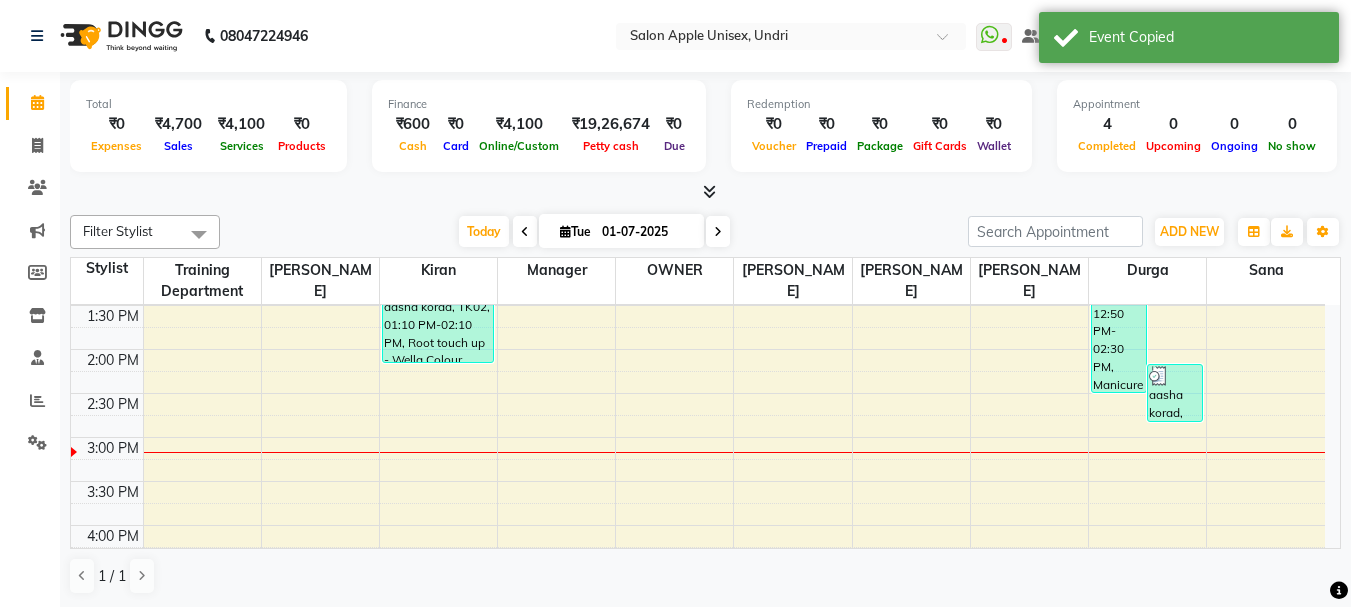 scroll, scrollTop: 501, scrollLeft: 0, axis: vertical 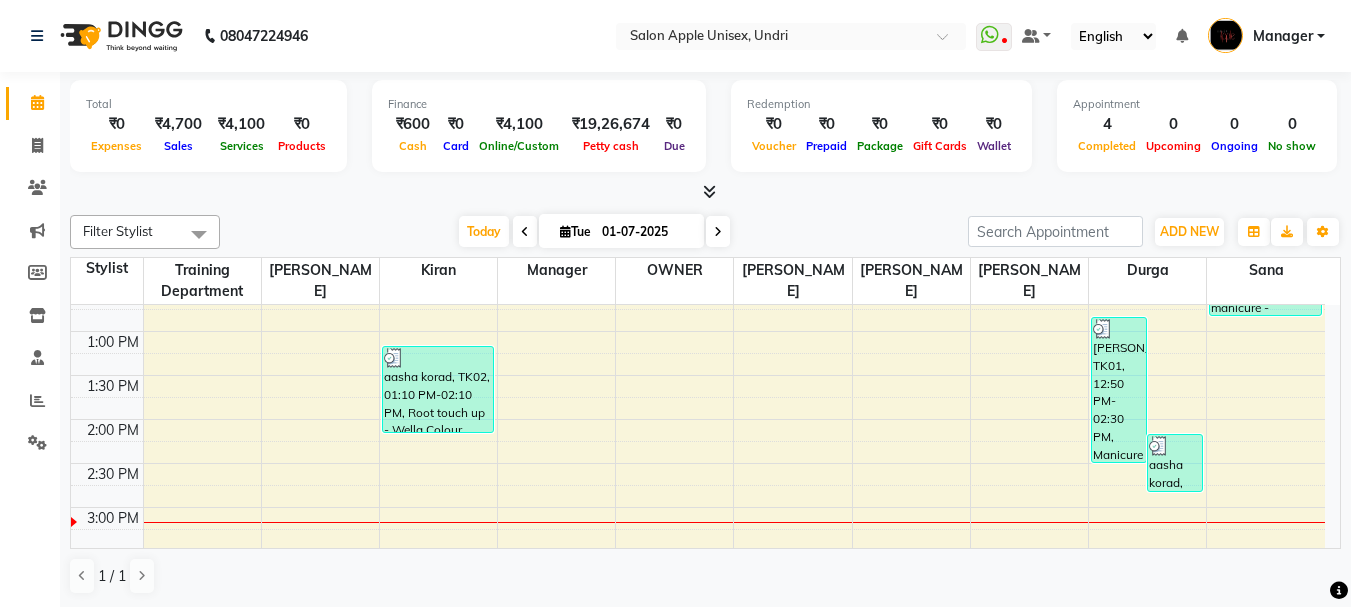 drag, startPoint x: 120, startPoint y: 390, endPoint x: 159, endPoint y: 389, distance: 39.012817 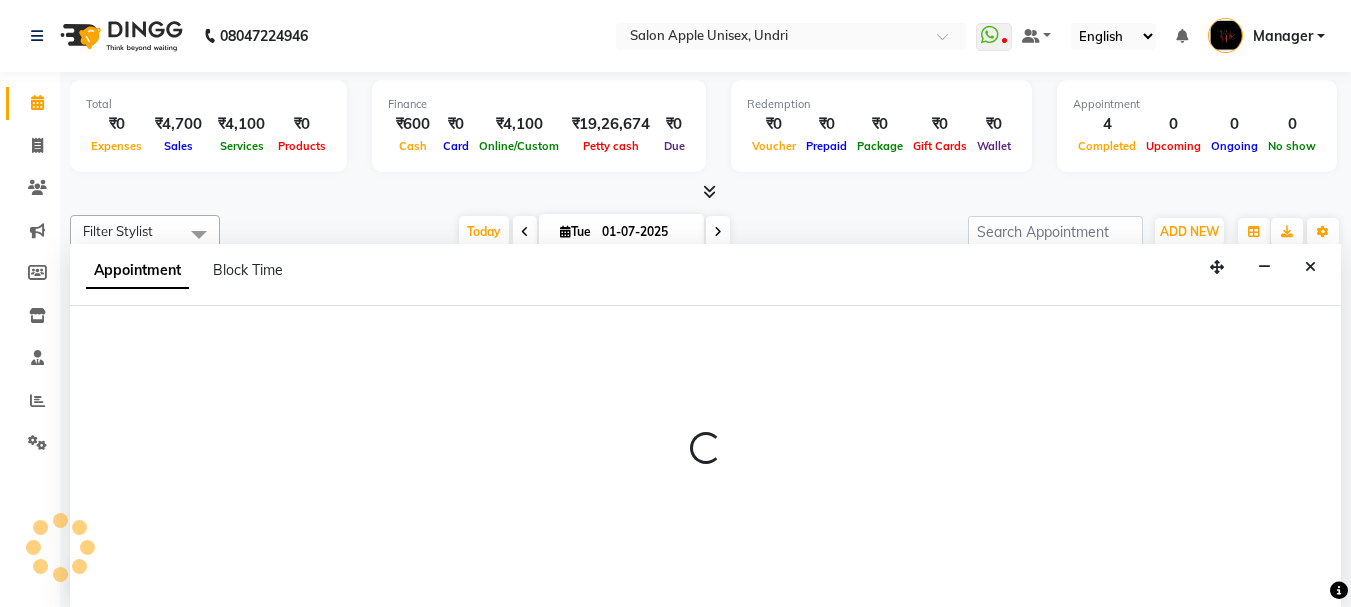 select on "29070" 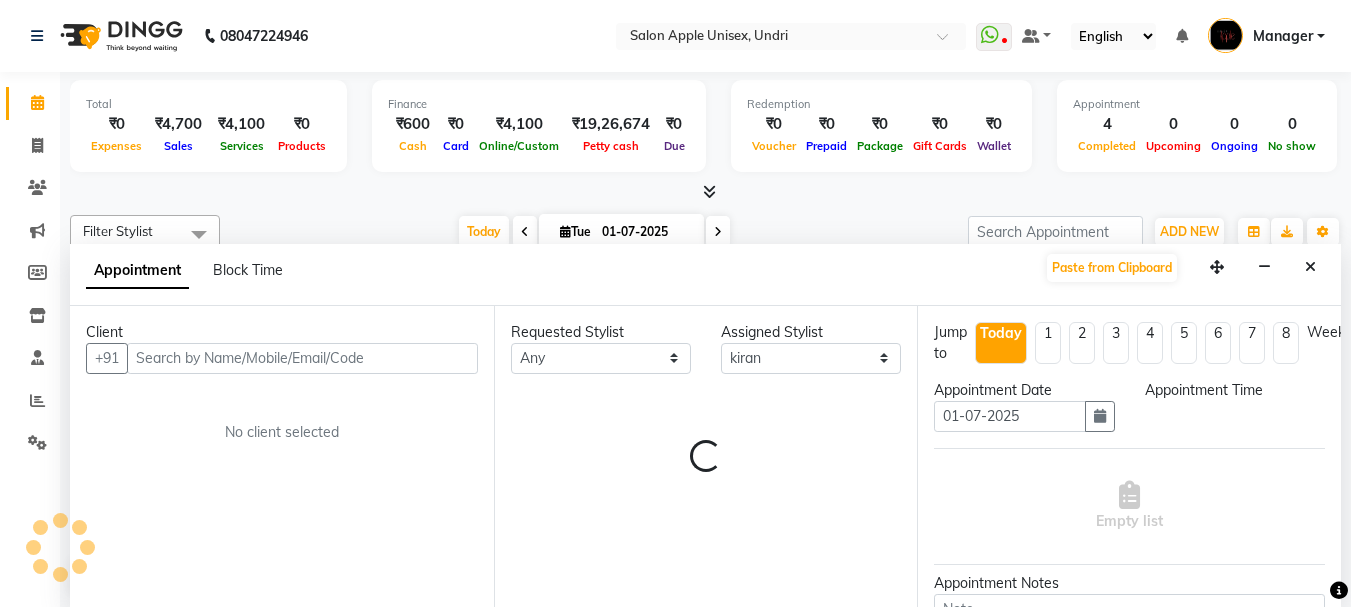 scroll, scrollTop: 1, scrollLeft: 0, axis: vertical 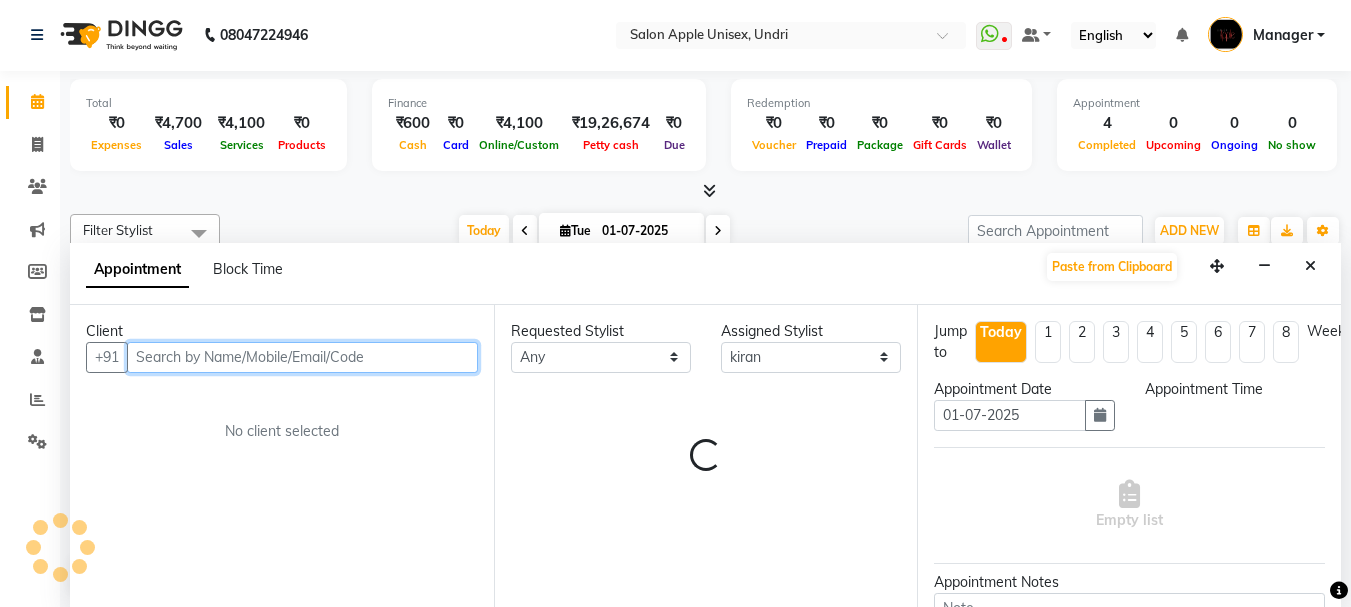 select on "855" 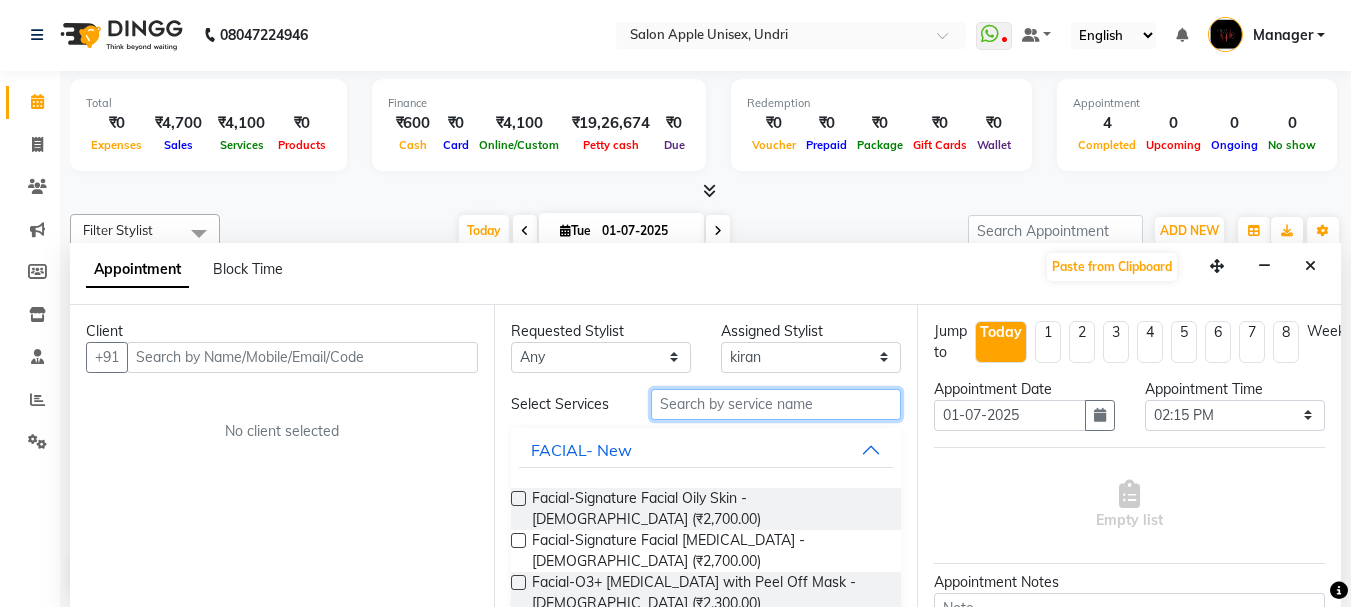 drag, startPoint x: 814, startPoint y: 407, endPoint x: 729, endPoint y: 404, distance: 85.052925 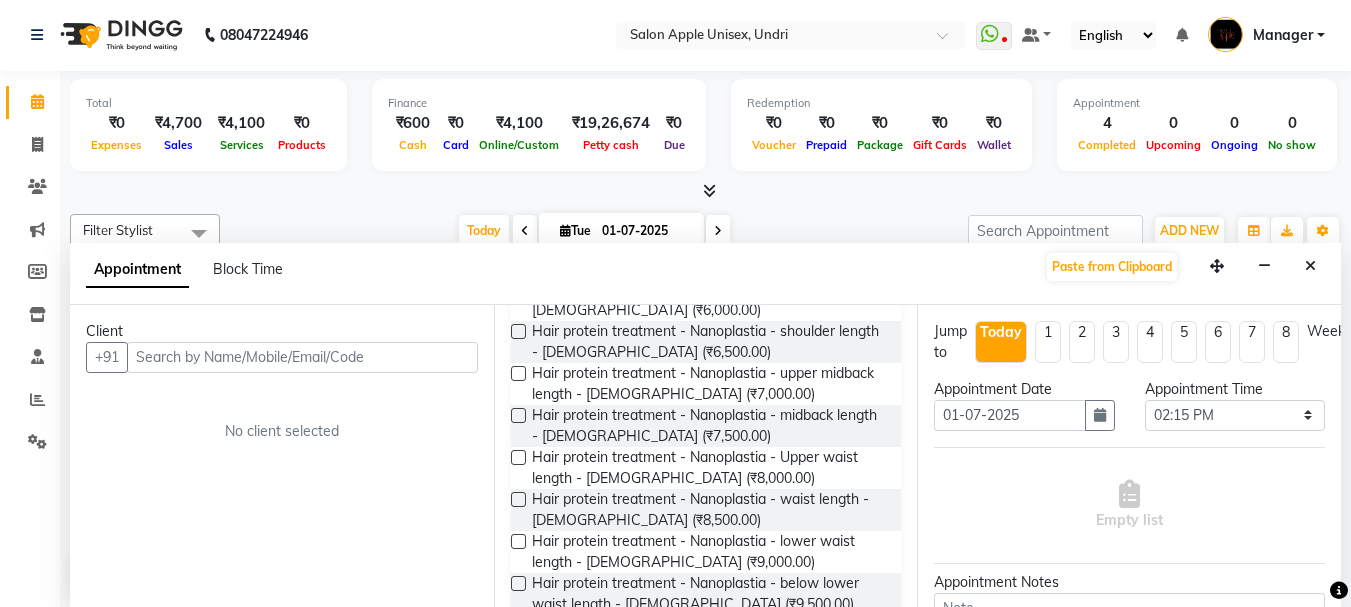 scroll, scrollTop: 280, scrollLeft: 0, axis: vertical 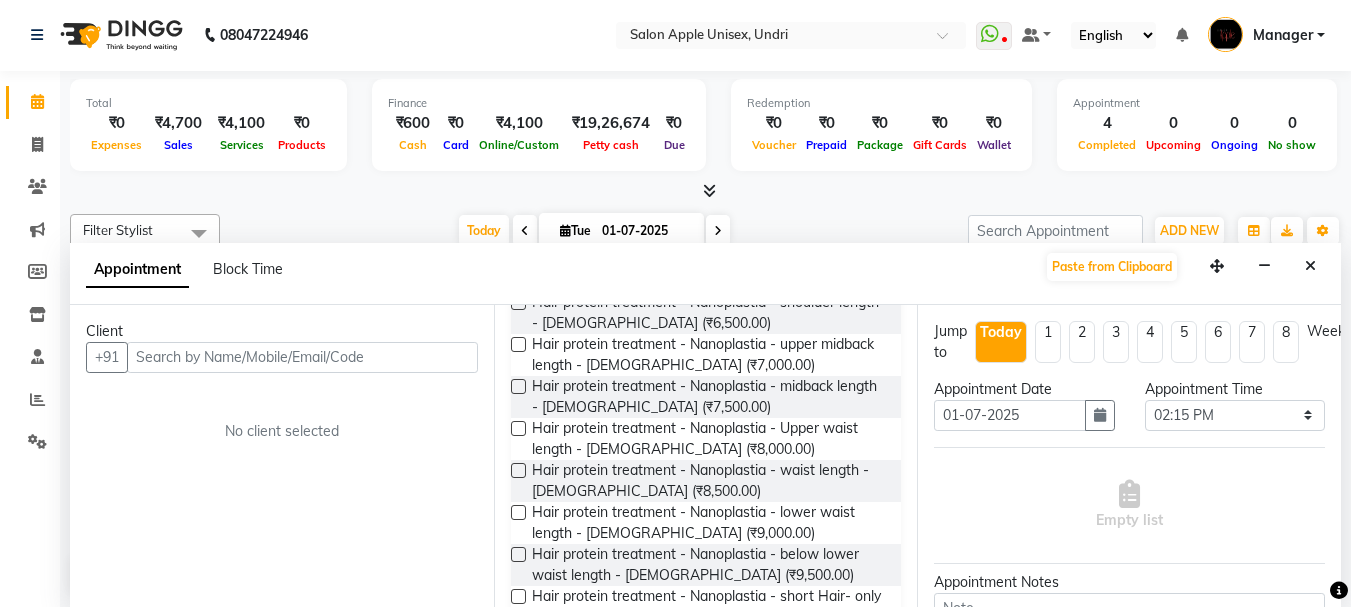 type on "nanoplas" 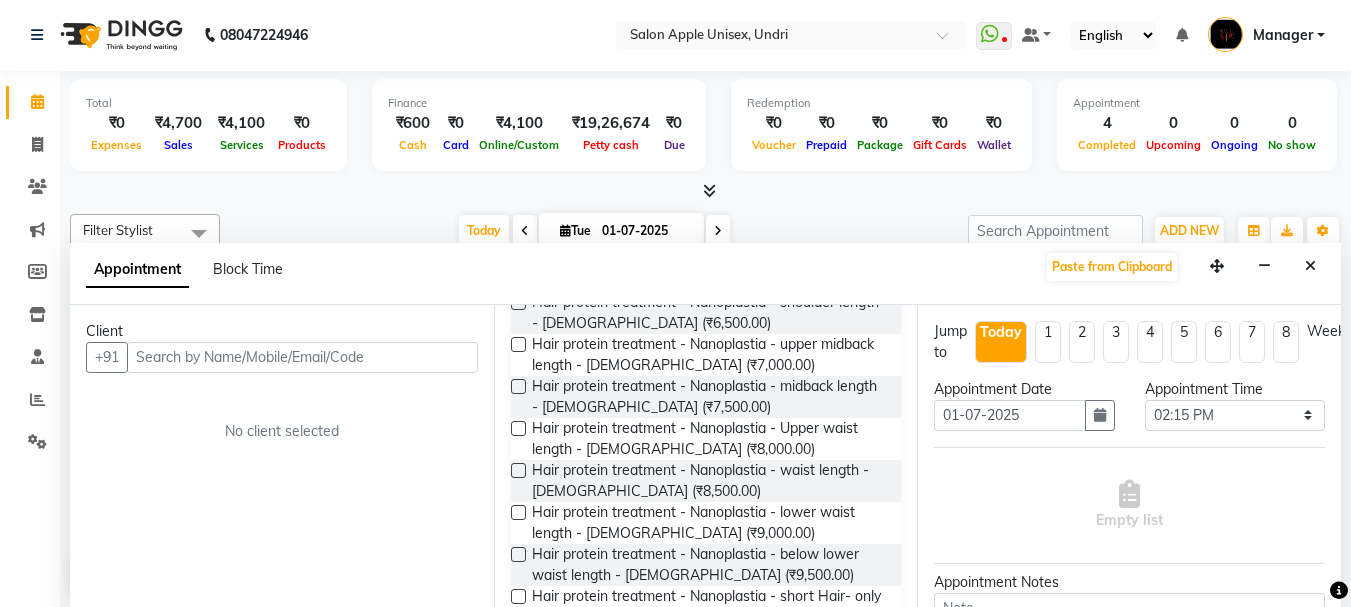 click on "Requested Stylist Any chetan kshirsagar durga kiran komal navale Manager Mohanish Gangasagre OWNER pratibha karve sana Training Department Assigned Stylist Select chetan kshirsagar durga kiran komal navale Manager Mohanish Gangasagre OWNER pratibha karve sana Training Department Select Services nanoplas    HAIR PROTEIN TREATMENT- New Hair protein treatment - Nanoplastia - short Hair - Female (₹5,500.00) Hair protein treatment - Nanoplastia - Neck length - Female (₹6,000.00) Hair protein treatment - Nanoplastia - shoulder length - Female (₹6,500.00) Hair protein treatment - Nanoplastia - upper midback length - Female (₹7,000.00) Hair protein treatment - Nanoplastia - midback length - Female (₹7,500.00) Hair protein treatment - Nanoplastia - Upper waist length - Female (₹8,000.00) Hair protein treatment - Nanoplastia - waist length - Female (₹8,500.00) Hair protein treatment - Nanoplastia - lower waist length - Female (₹9,000.00)" at bounding box center [706, 456] 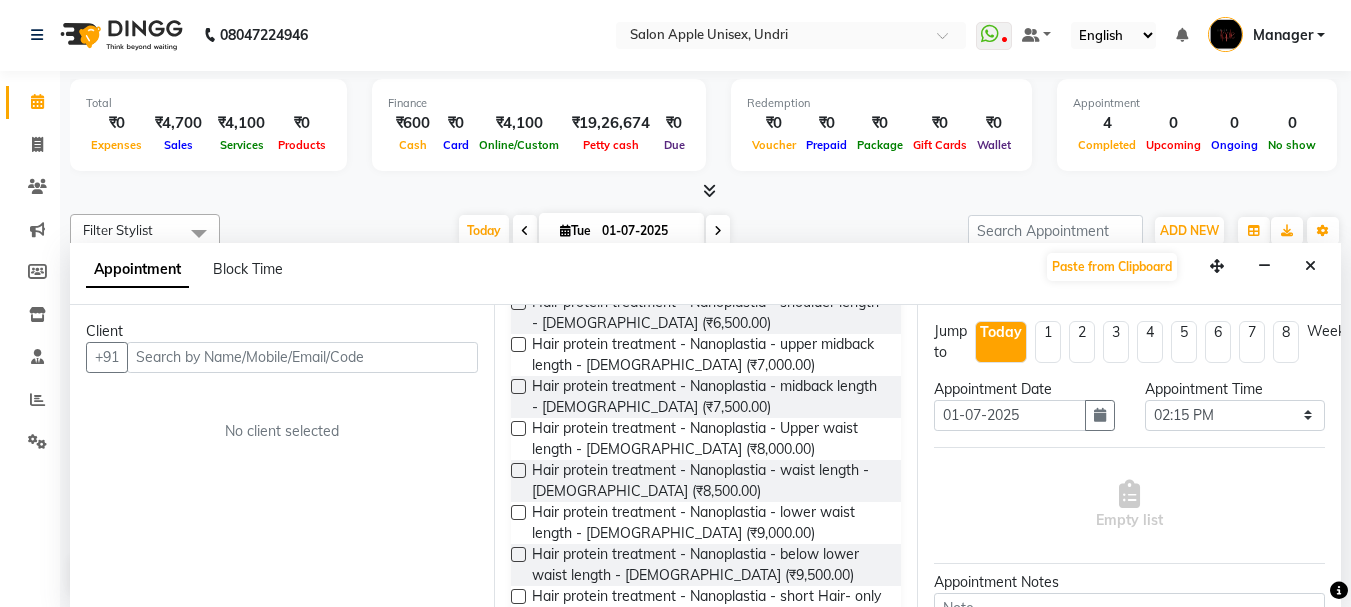 click at bounding box center (518, 554) 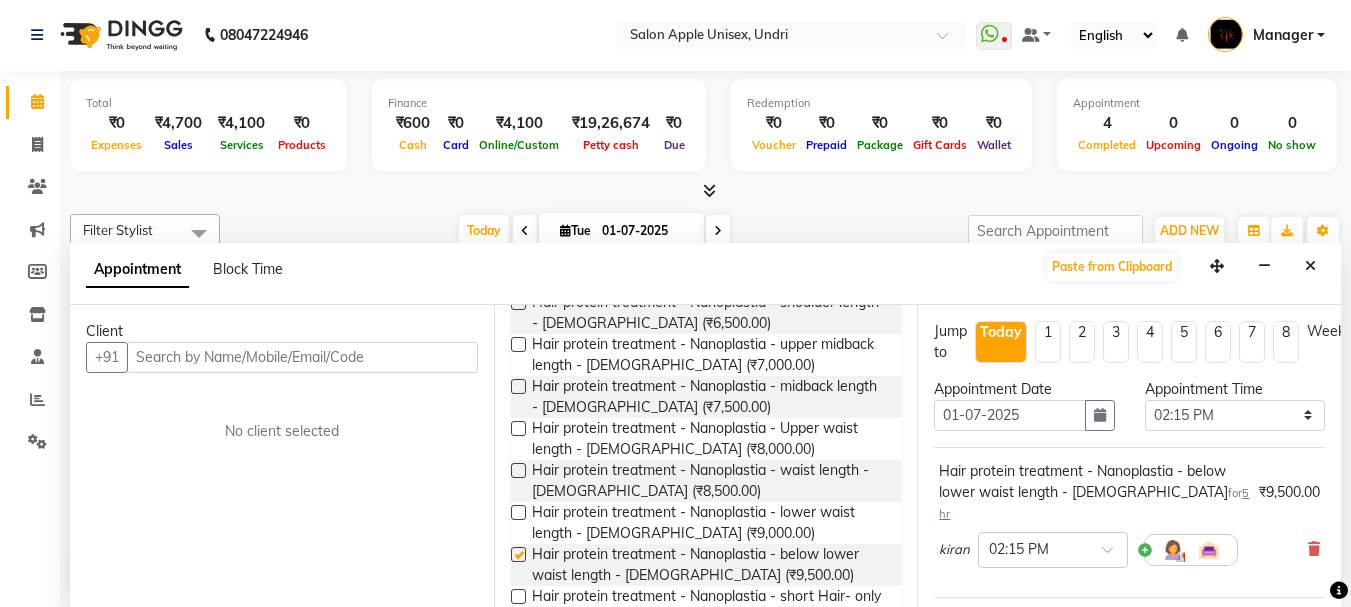 checkbox on "false" 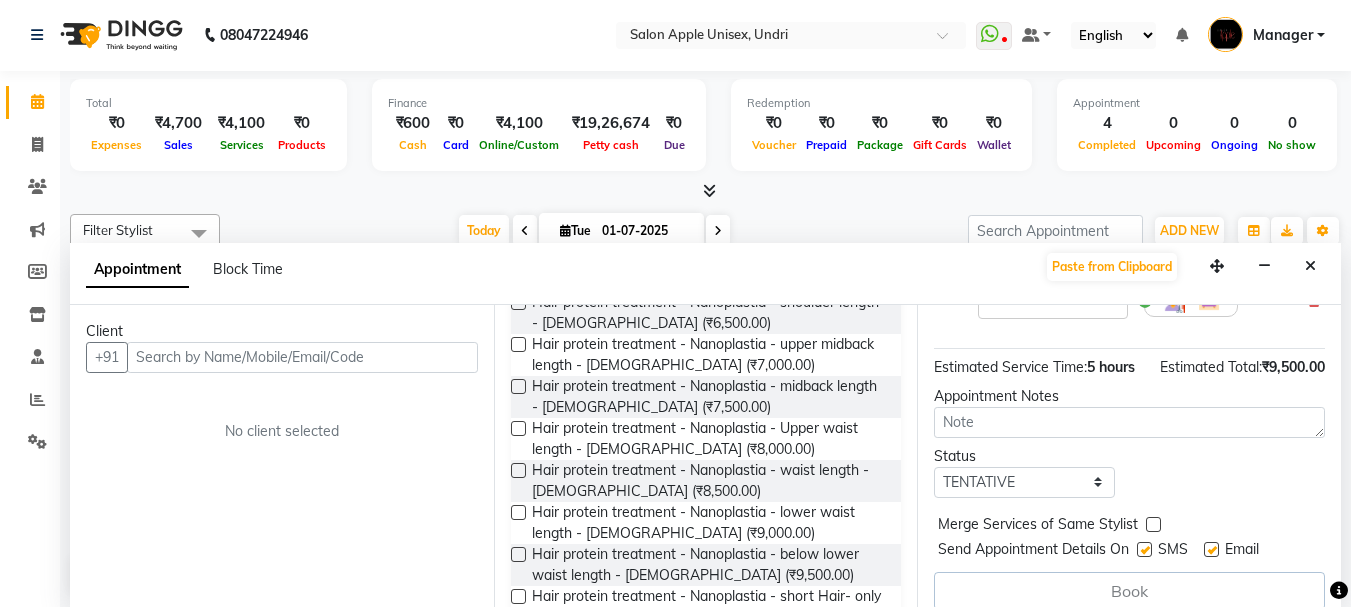 scroll, scrollTop: 283, scrollLeft: 0, axis: vertical 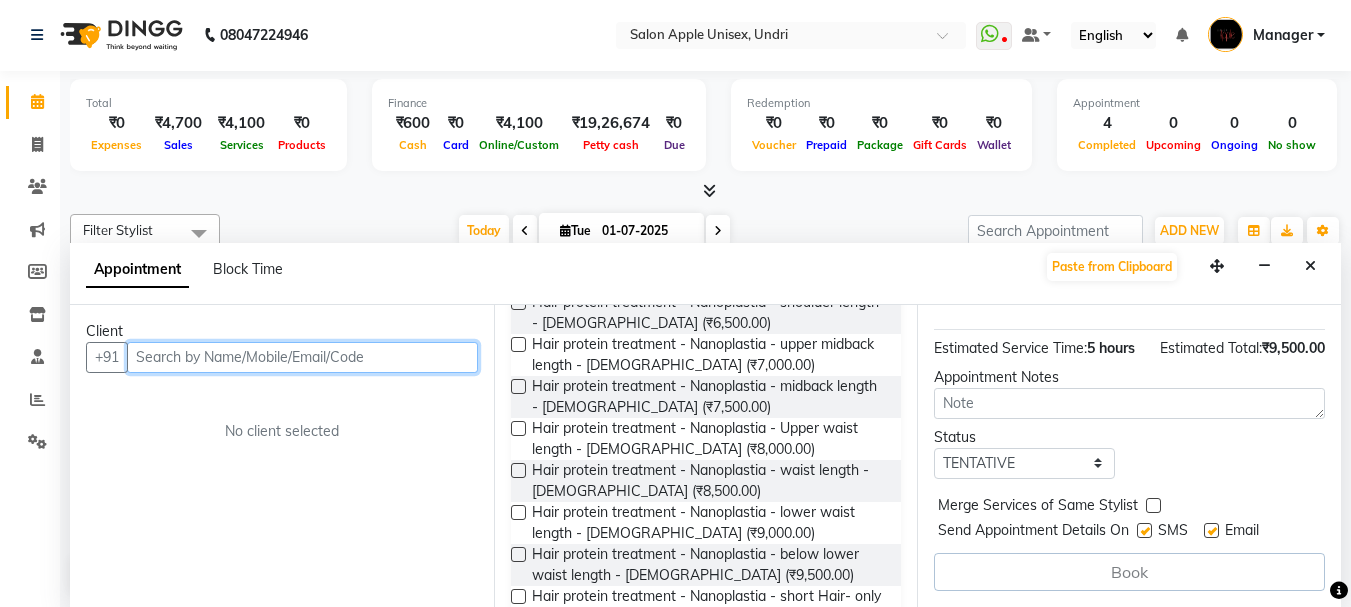 click at bounding box center (302, 357) 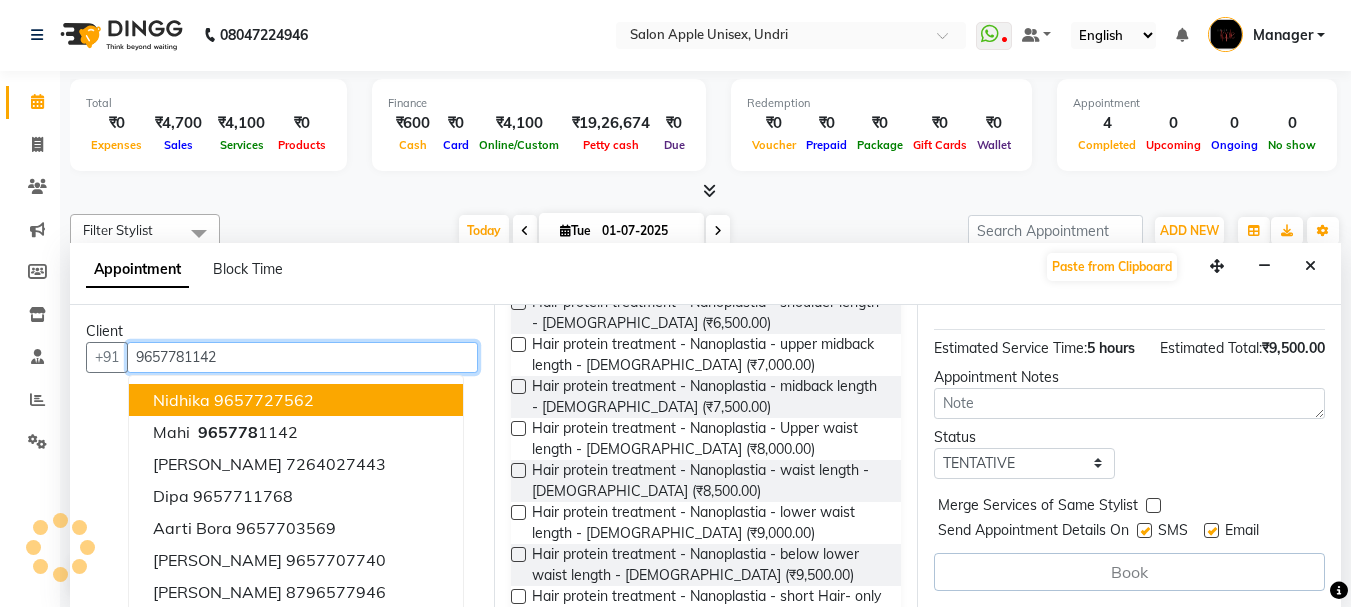scroll, scrollTop: 281, scrollLeft: 0, axis: vertical 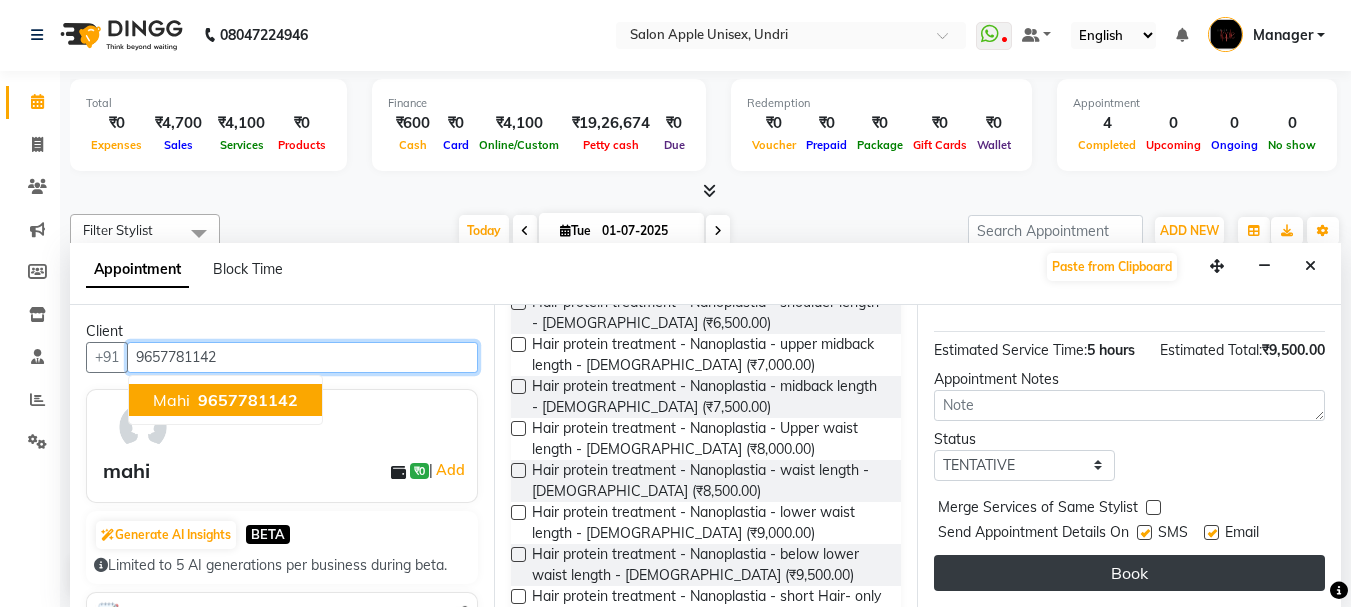 type on "9657781142" 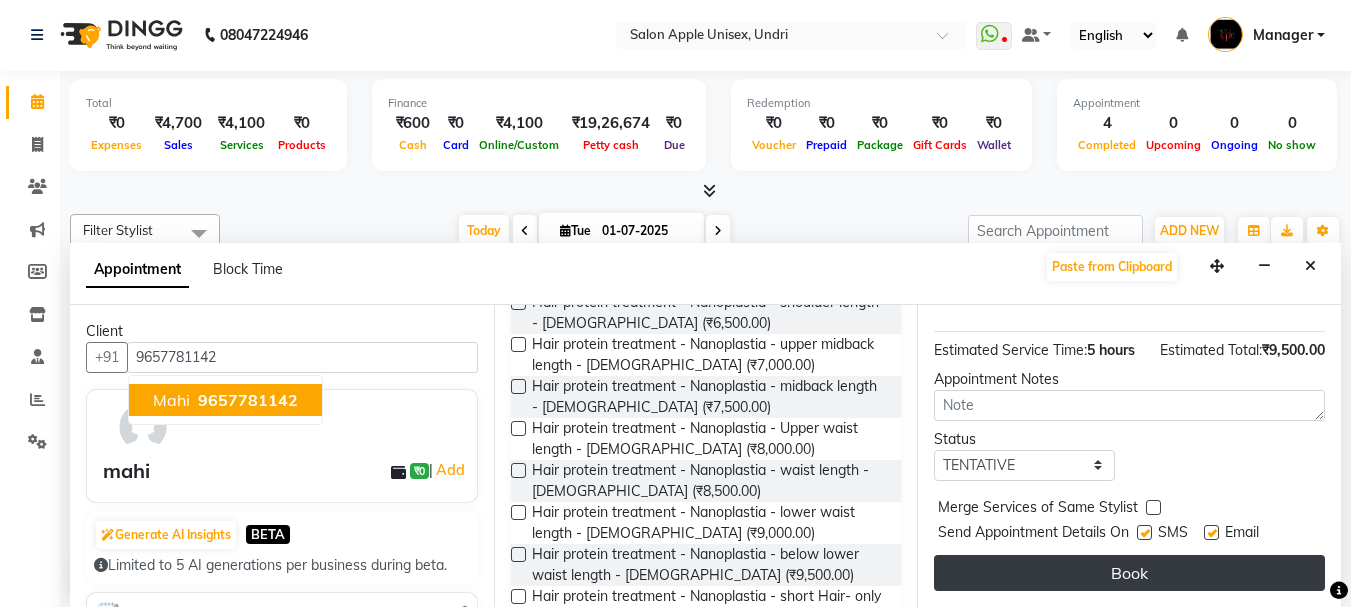 click on "Book" at bounding box center (1129, 573) 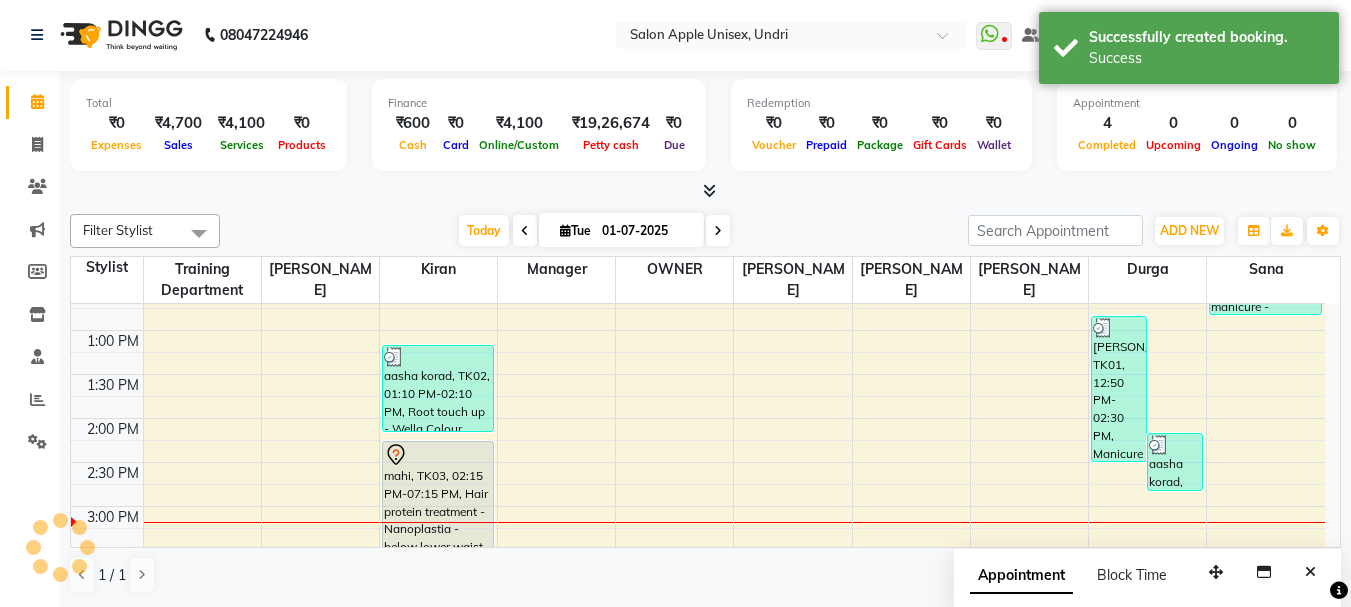 scroll, scrollTop: 0, scrollLeft: 0, axis: both 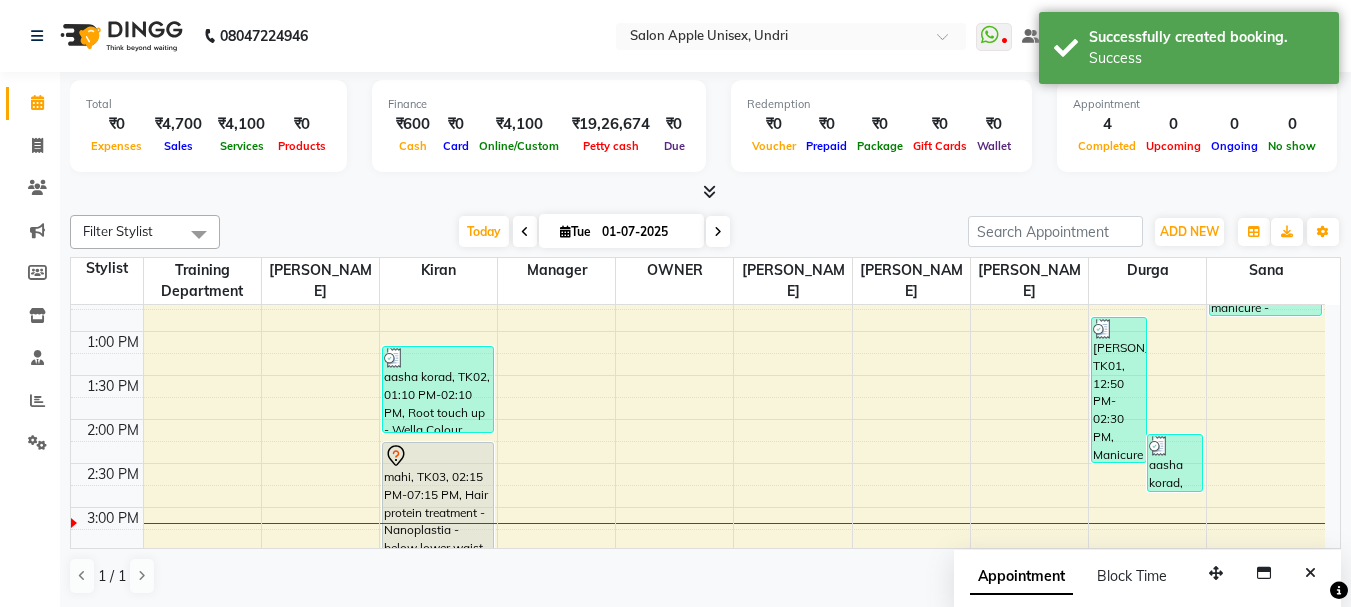 click at bounding box center [718, 231] 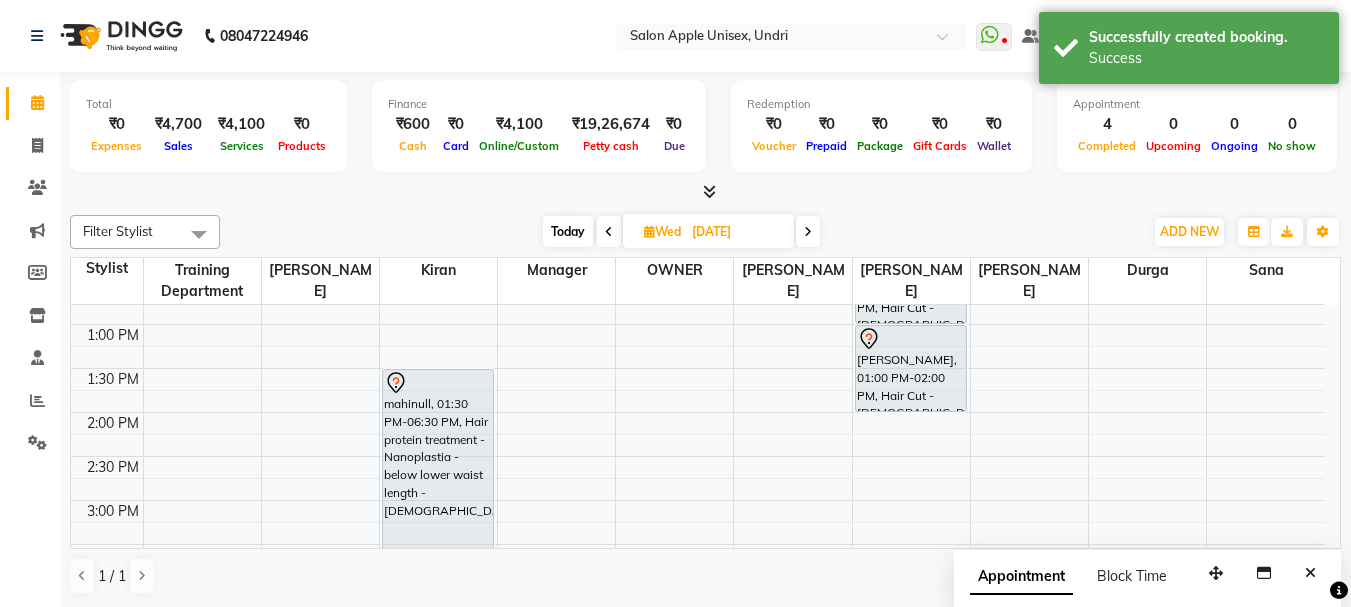 scroll, scrollTop: 432, scrollLeft: 0, axis: vertical 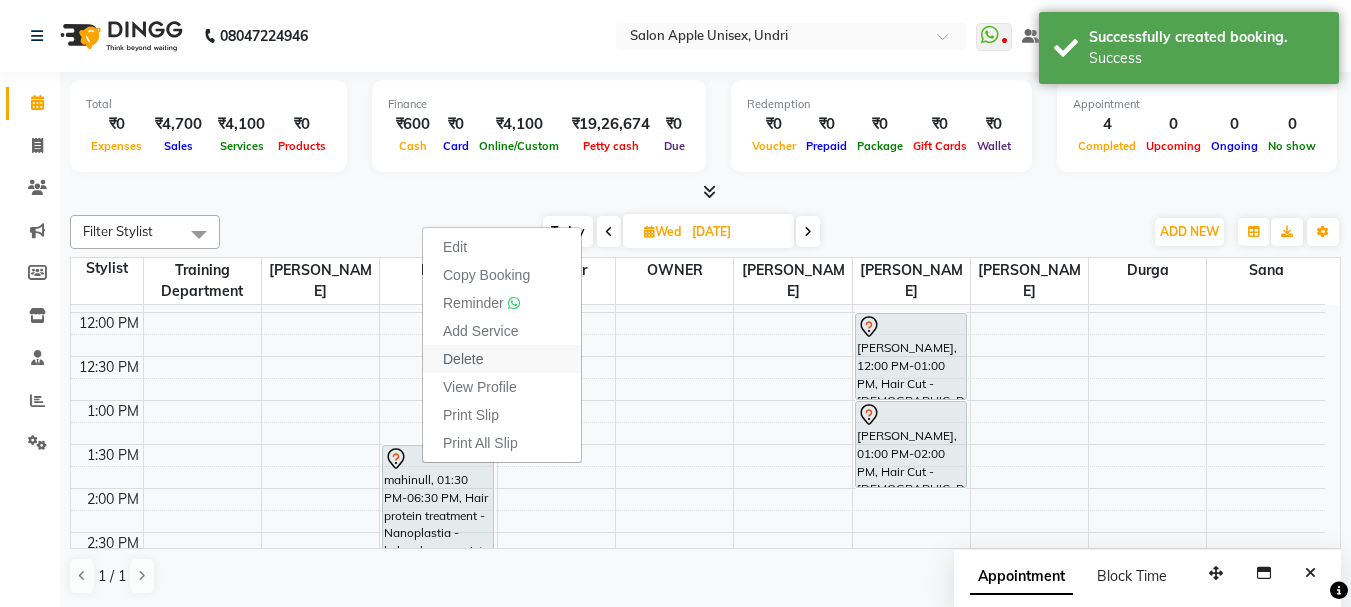 click on "Delete" at bounding box center (463, 359) 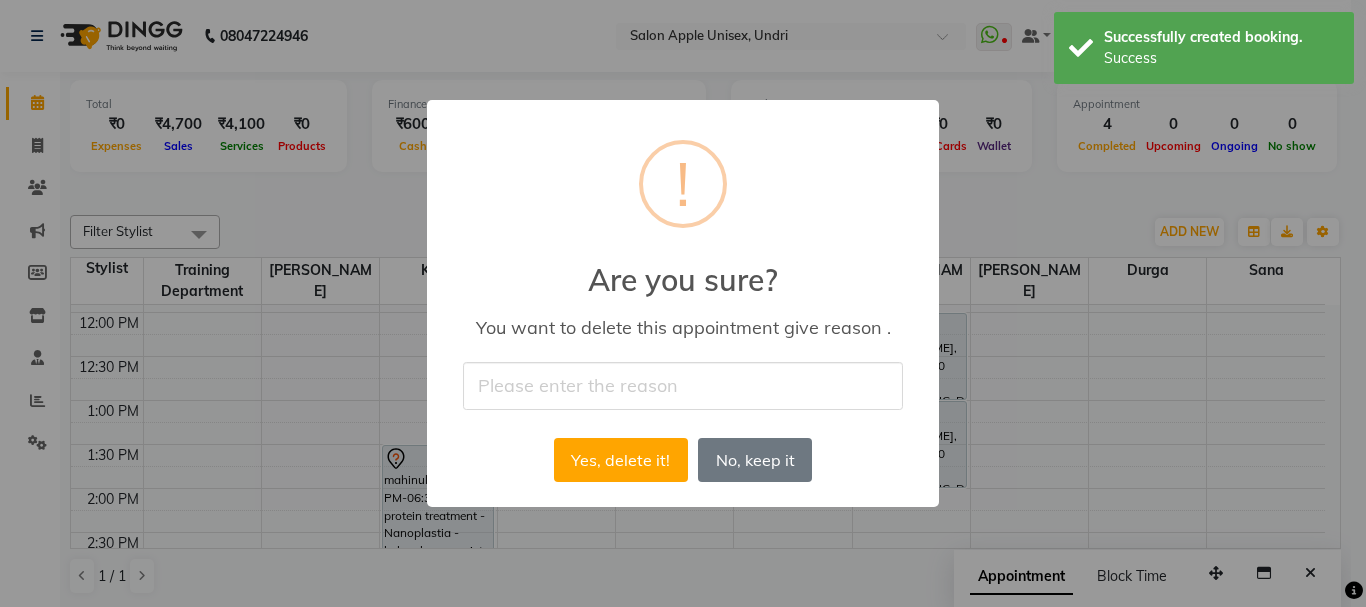 click at bounding box center [683, 385] 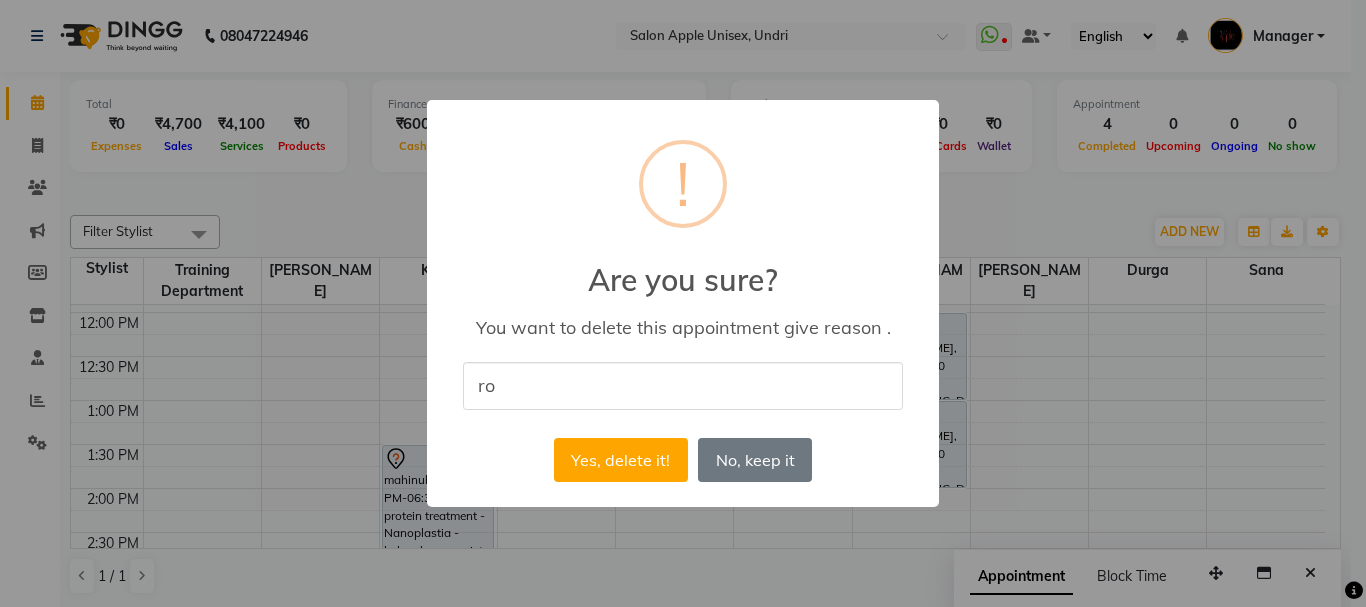 type on "r" 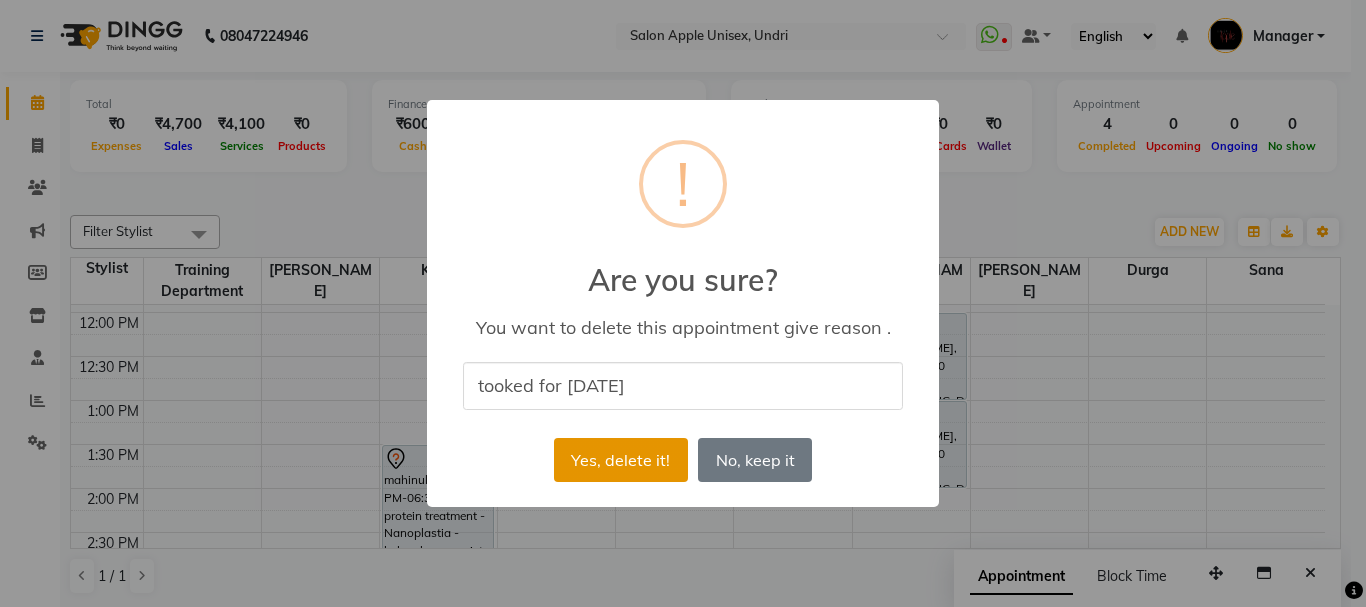 type on "tooked for 1/7/2025" 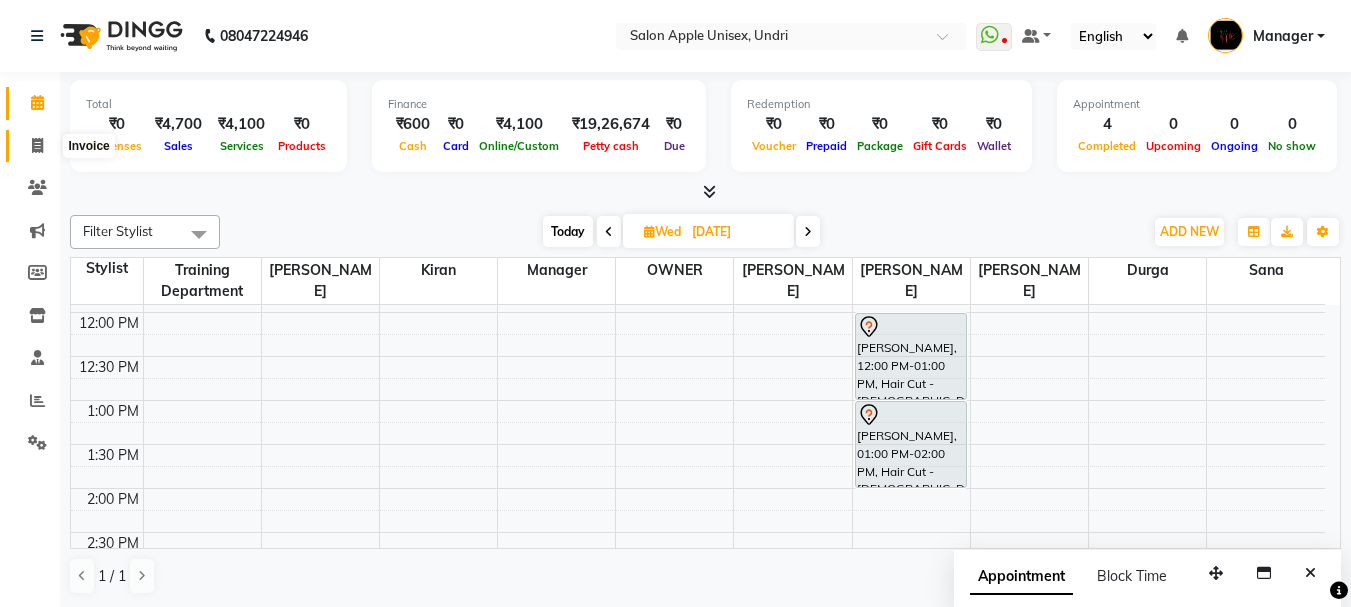 click 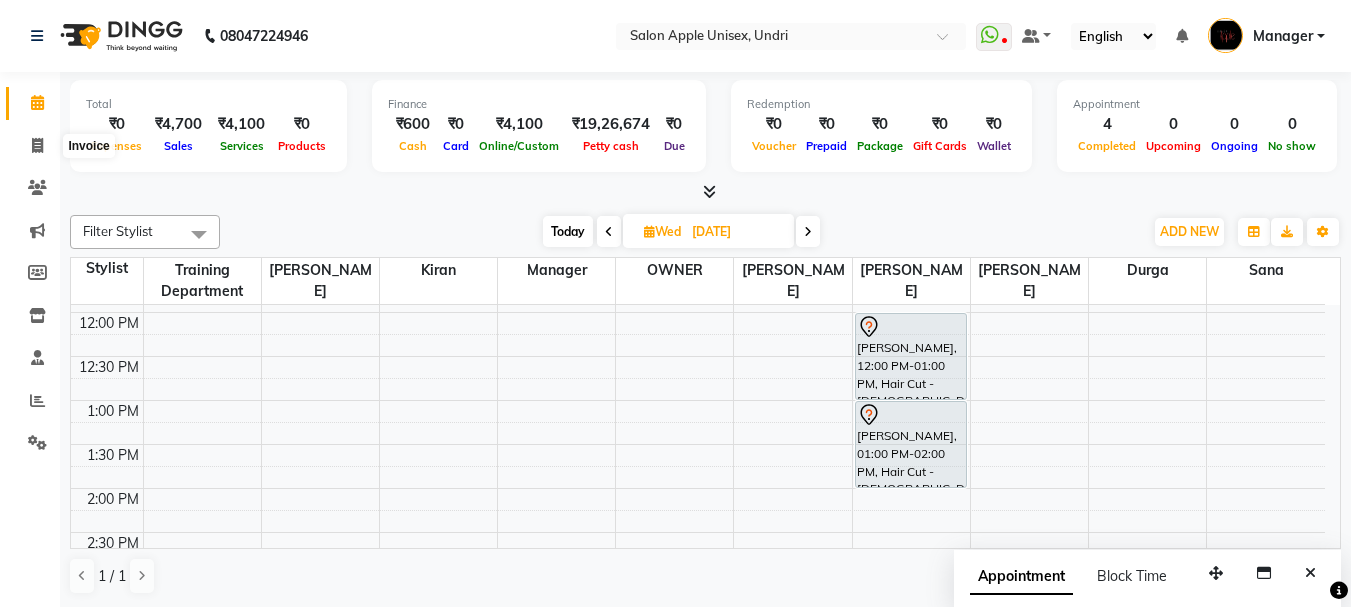 select on "service" 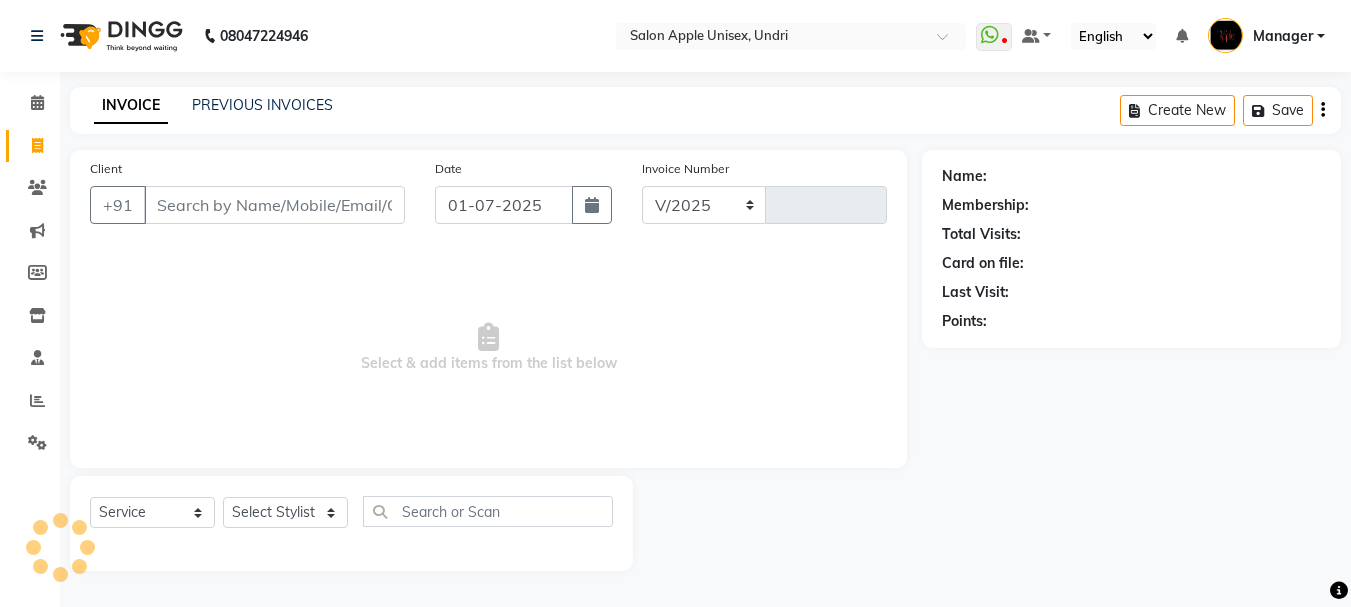 select on "158" 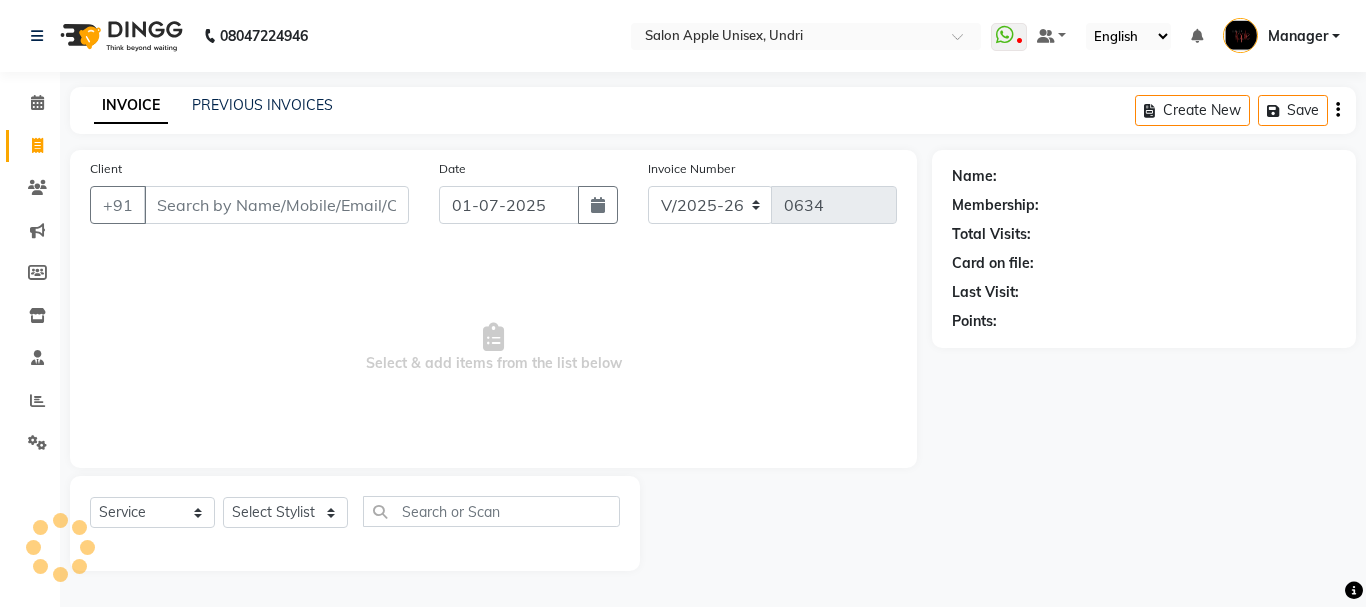 click on "Client" at bounding box center (276, 205) 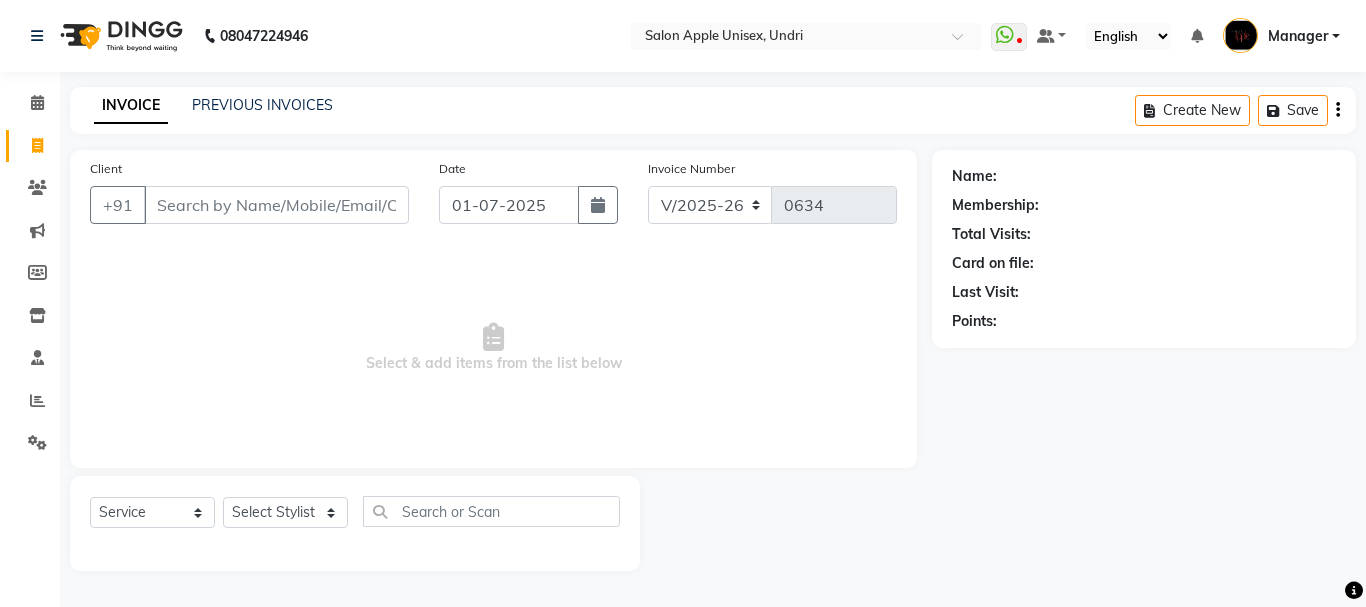 click on "Client" at bounding box center [276, 205] 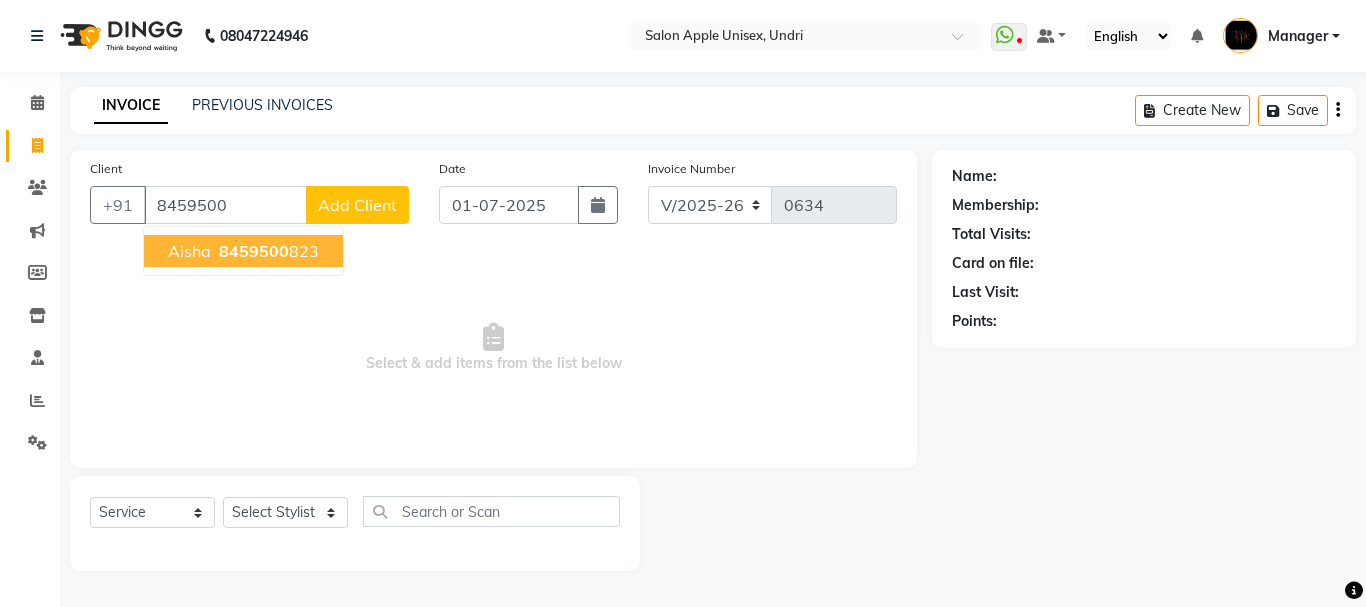 click on "8459500" at bounding box center [254, 251] 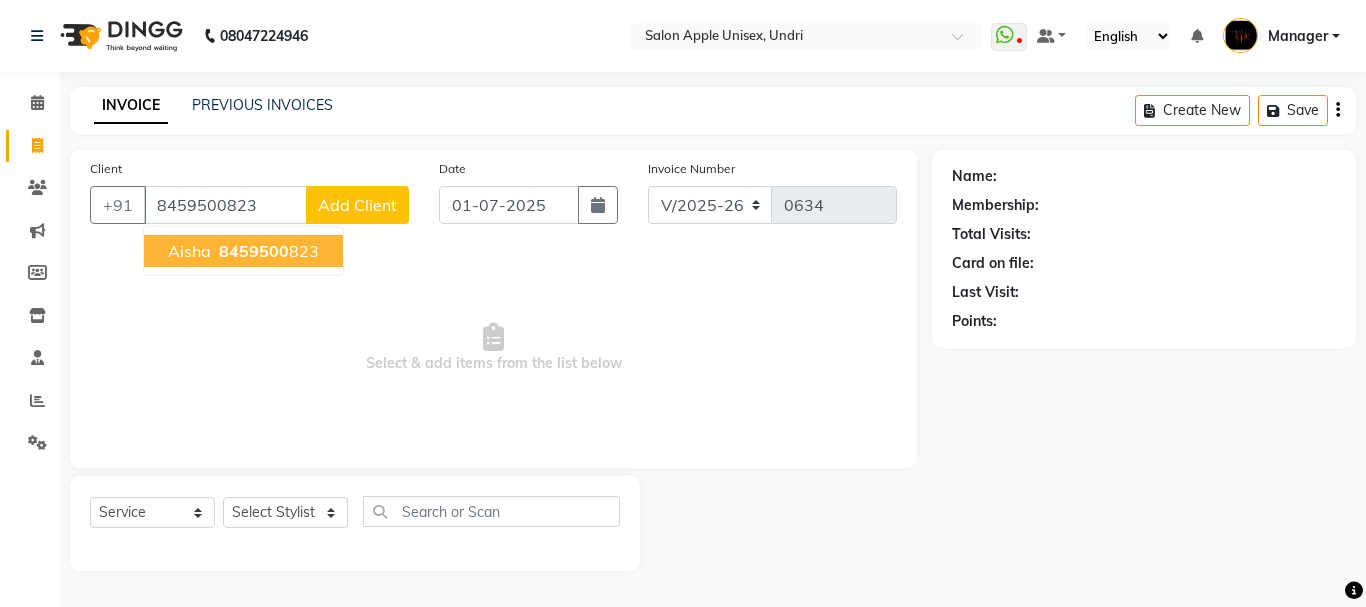 type on "8459500823" 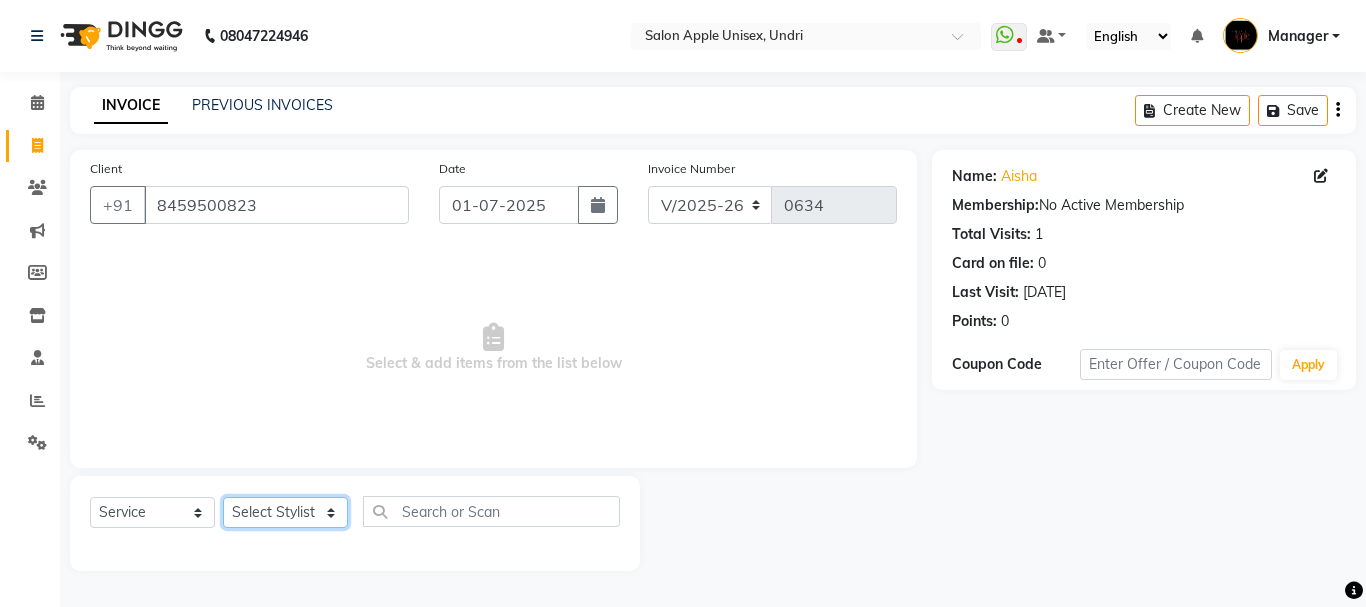 click on "Select Stylist chetan kshirsagar durga kiran komal navale Manager Manager Mohanish Gangasagre OWNER pratibha karve sana Sunil Khemchandani Training Department" 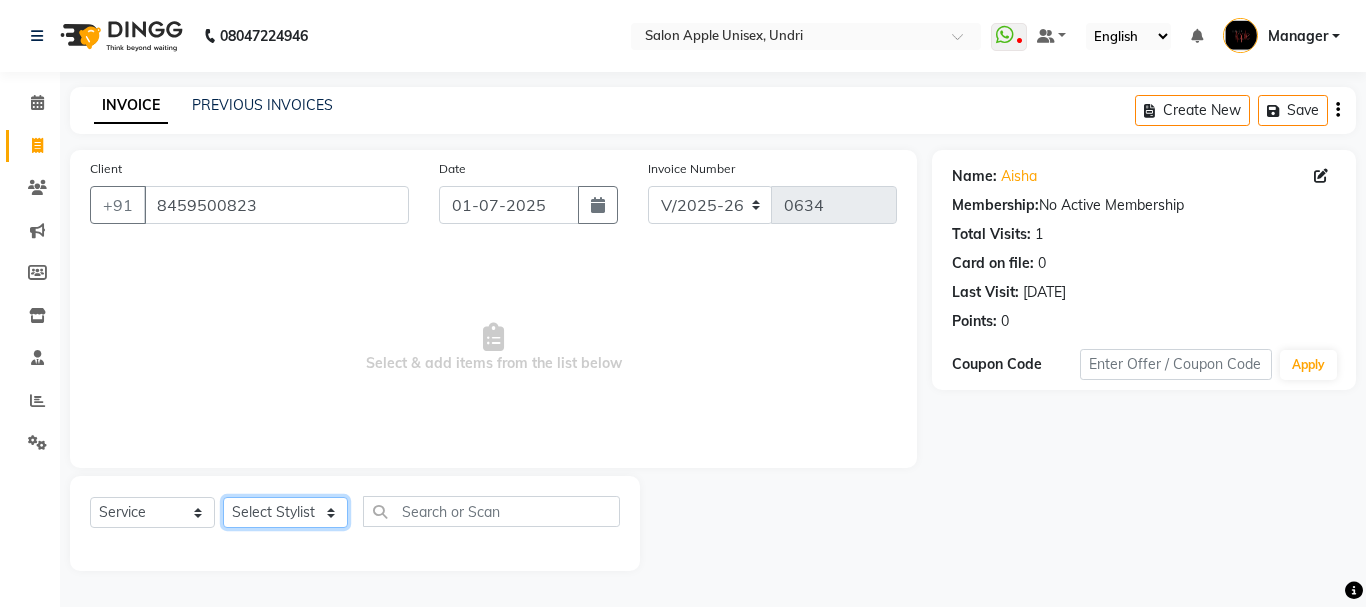 select on "79931" 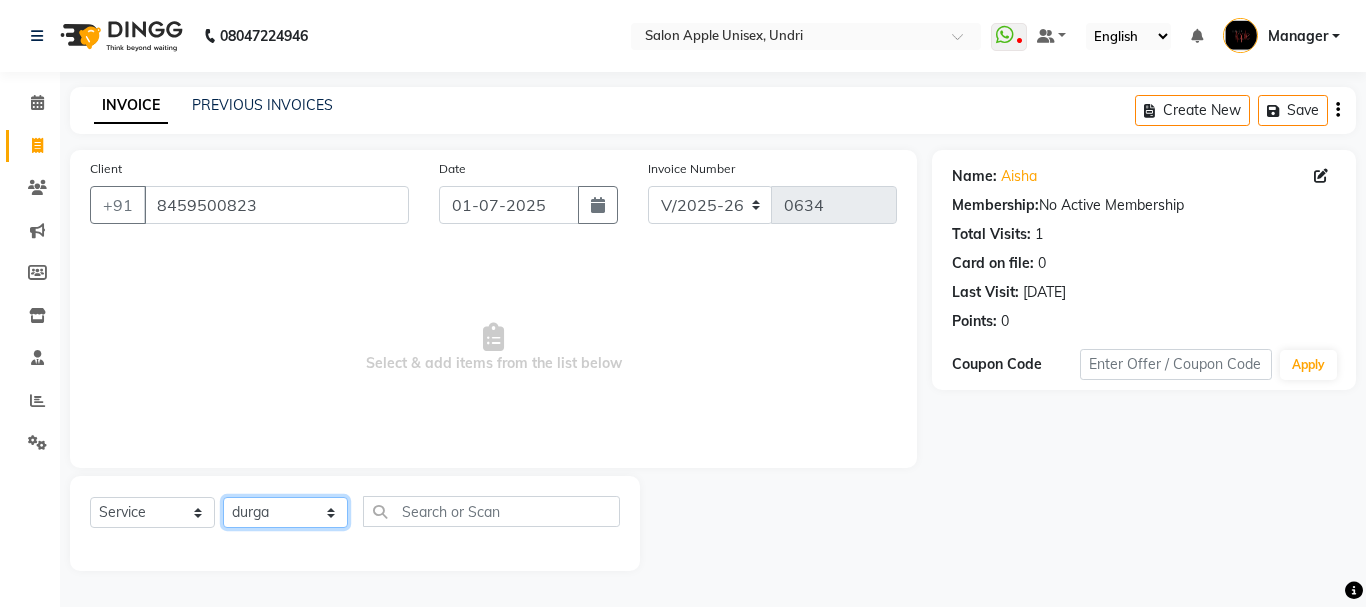 click on "Select Stylist chetan kshirsagar durga kiran komal navale Manager Manager Mohanish Gangasagre OWNER pratibha karve sana Sunil Khemchandani Training Department" 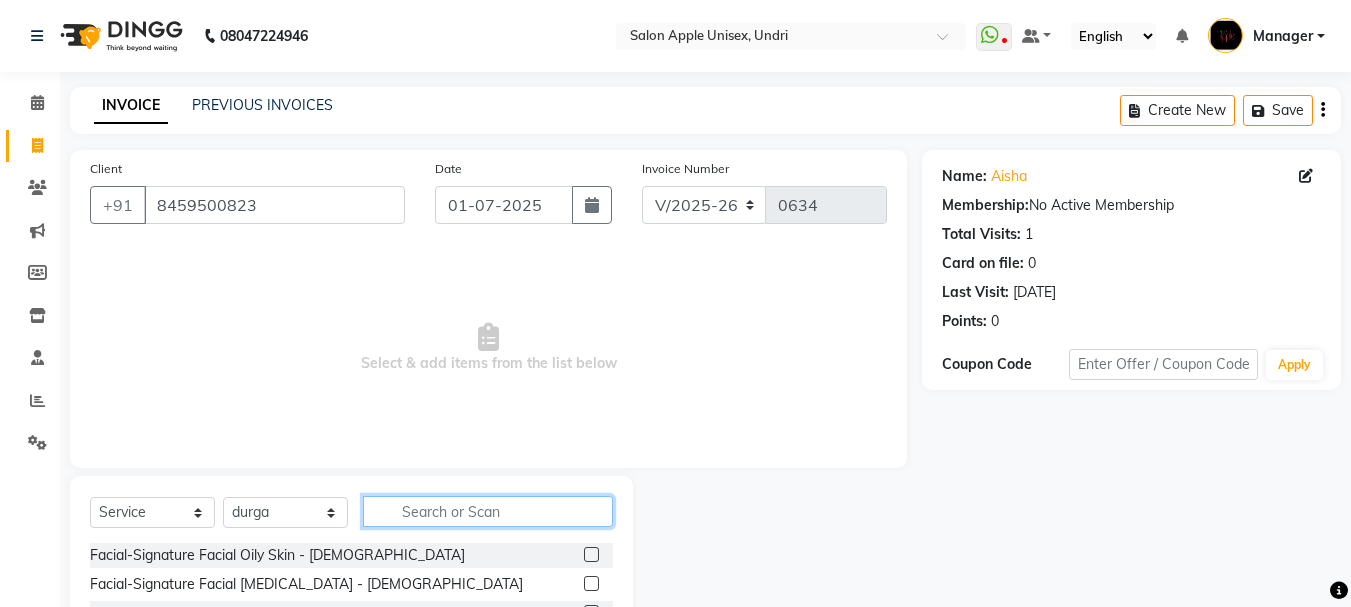 click 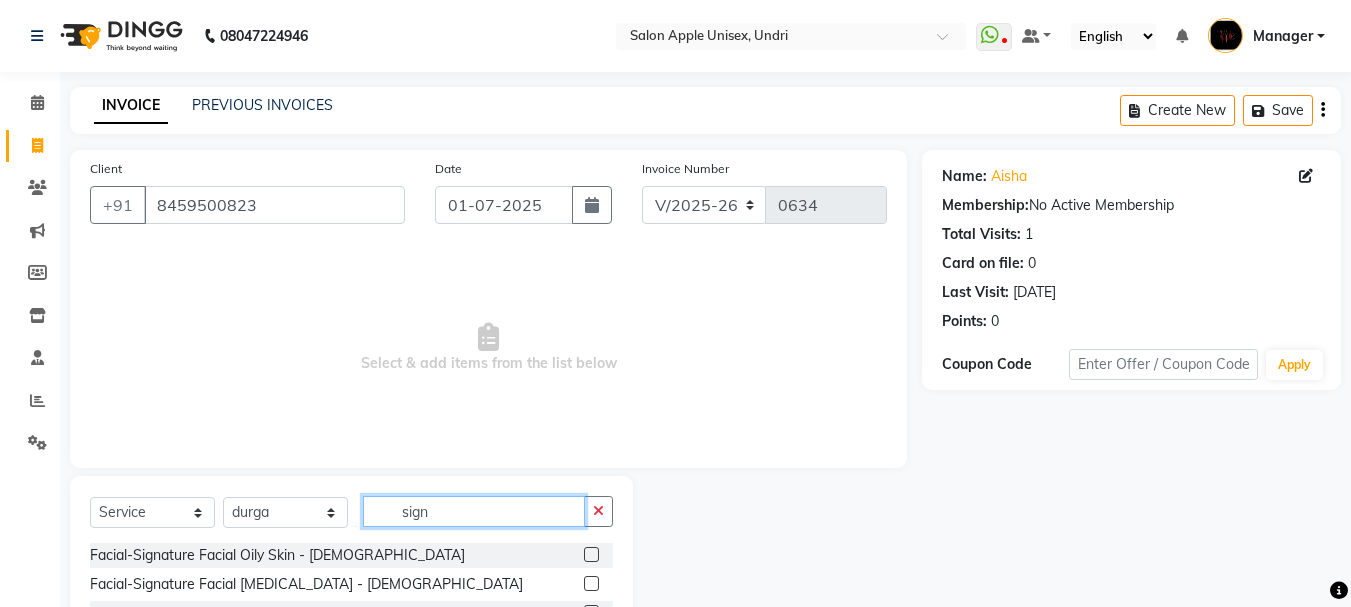 type on "sign" 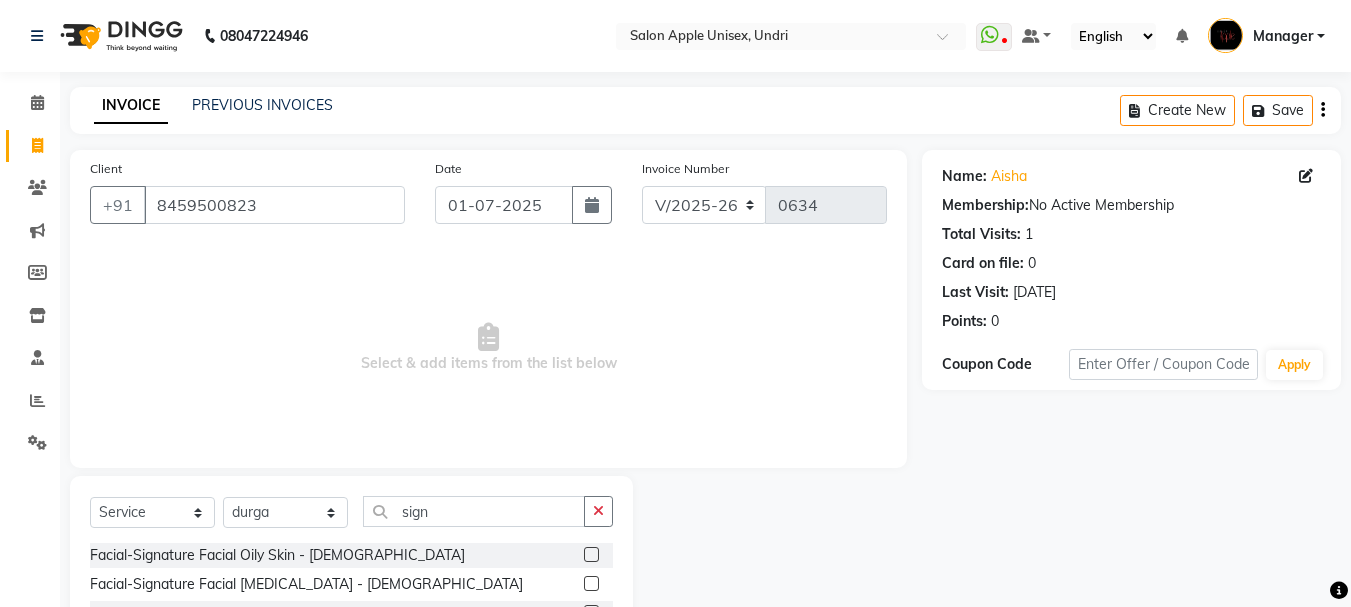click 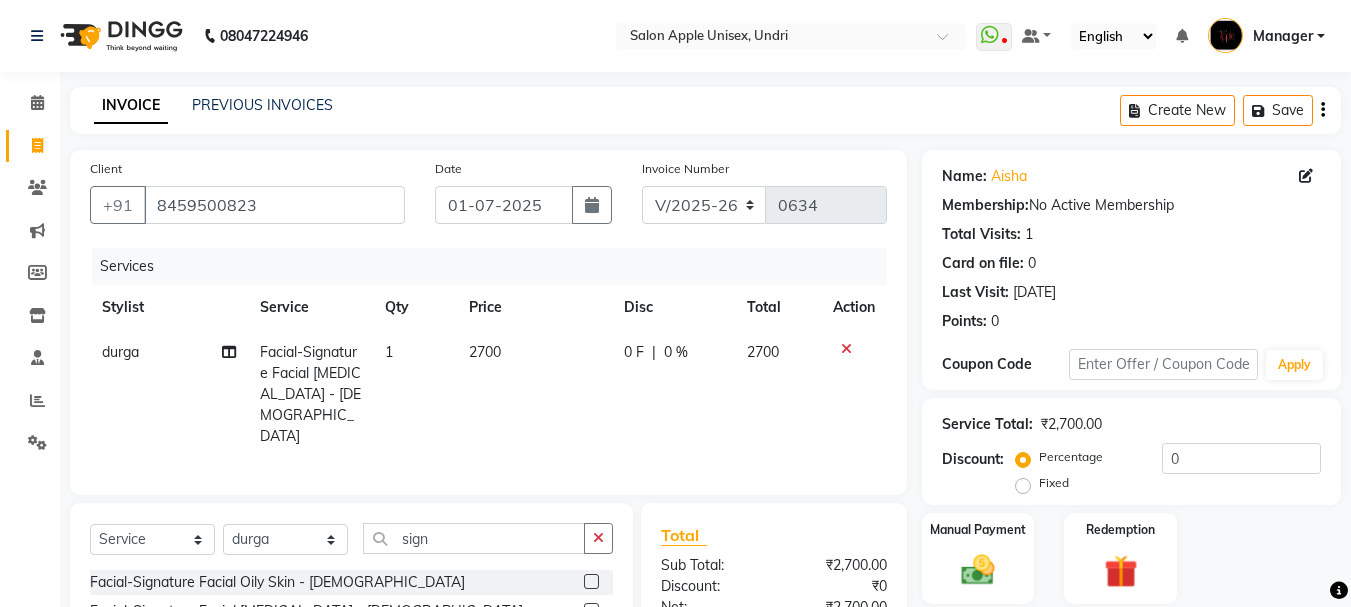 checkbox on "false" 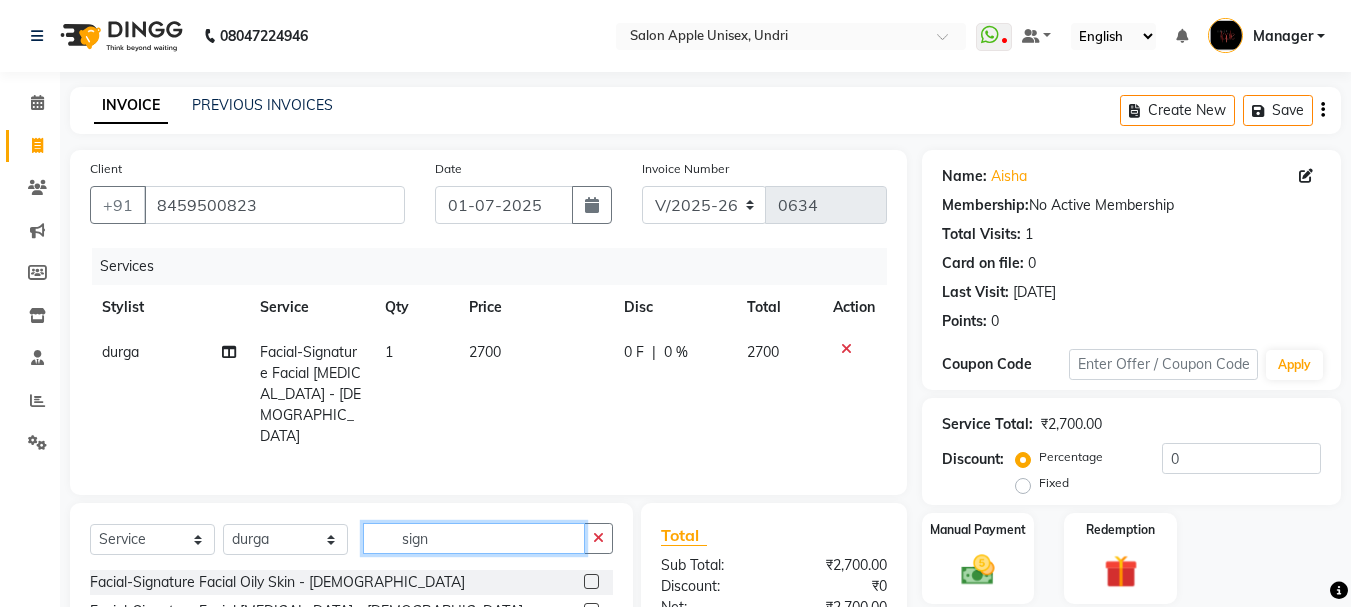click on "sign" 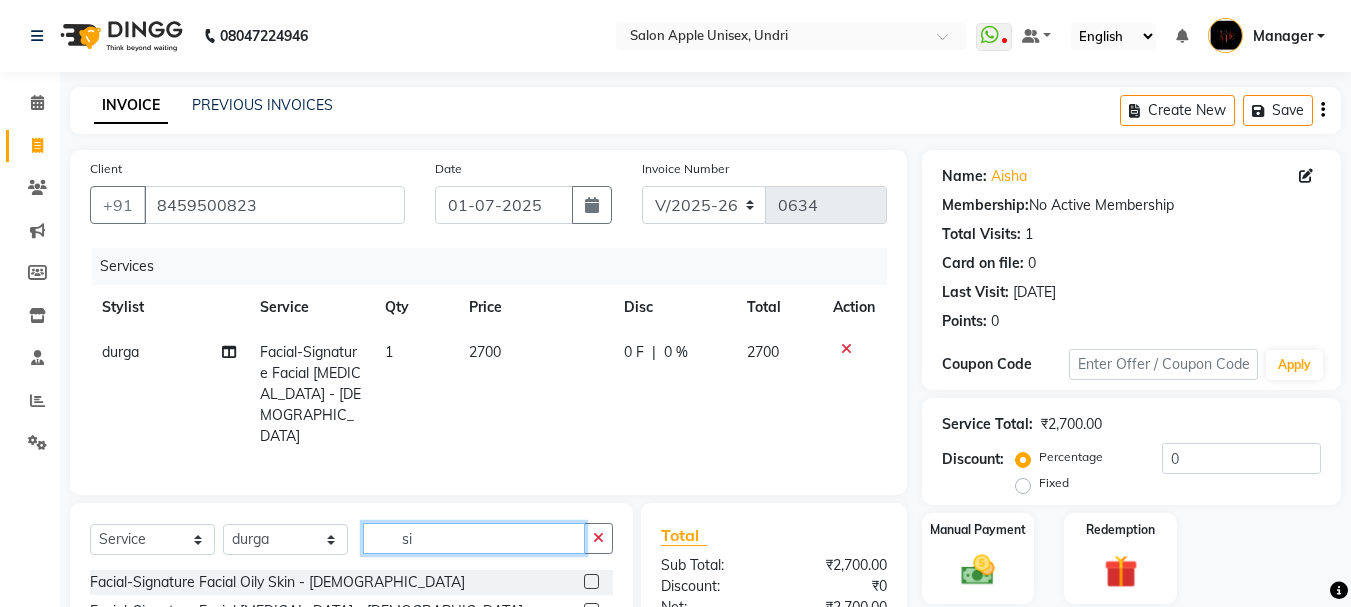 type on "s" 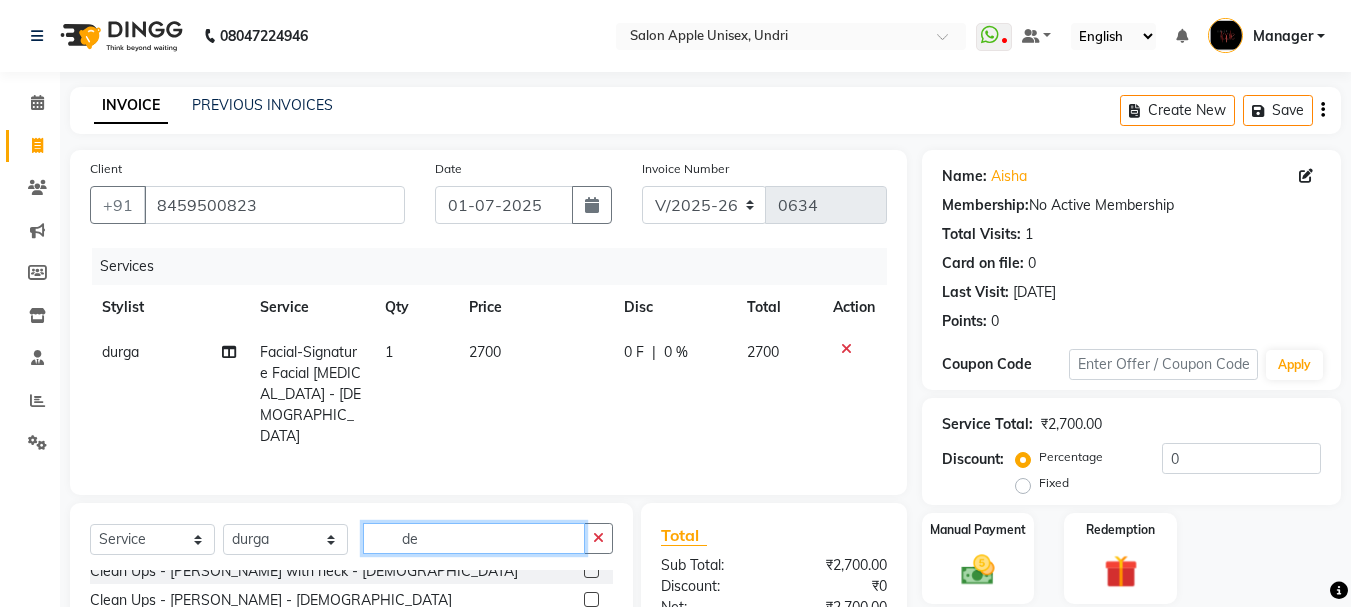 scroll, scrollTop: 0, scrollLeft: 0, axis: both 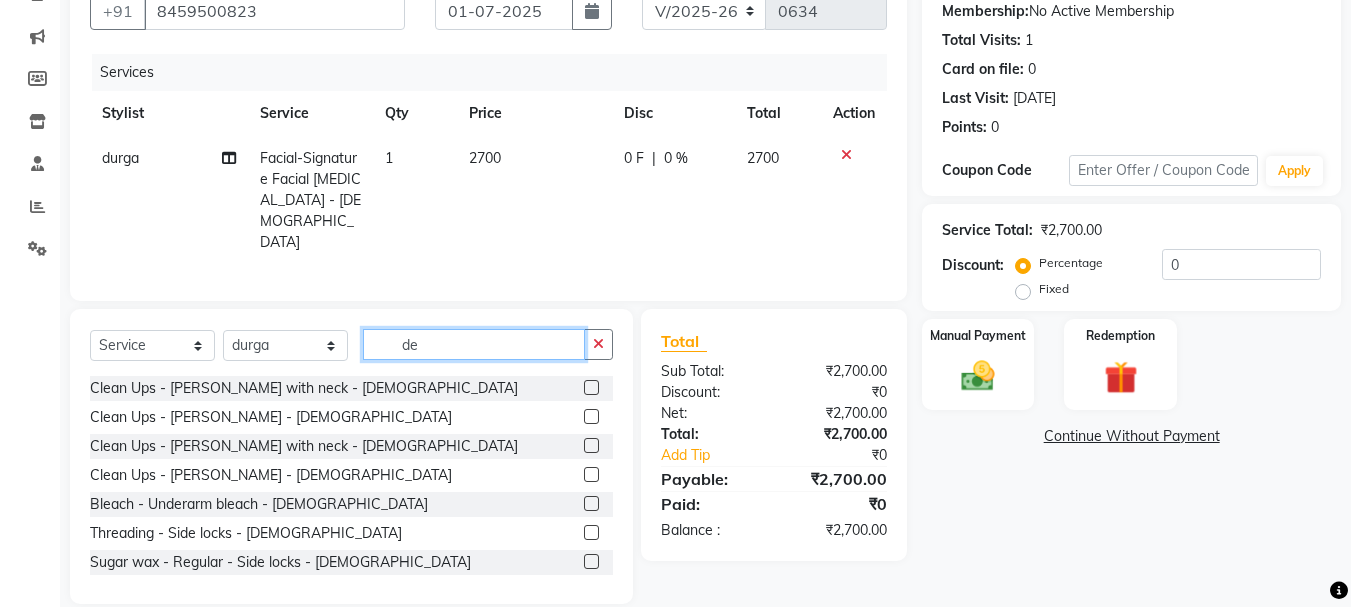 type on "de" 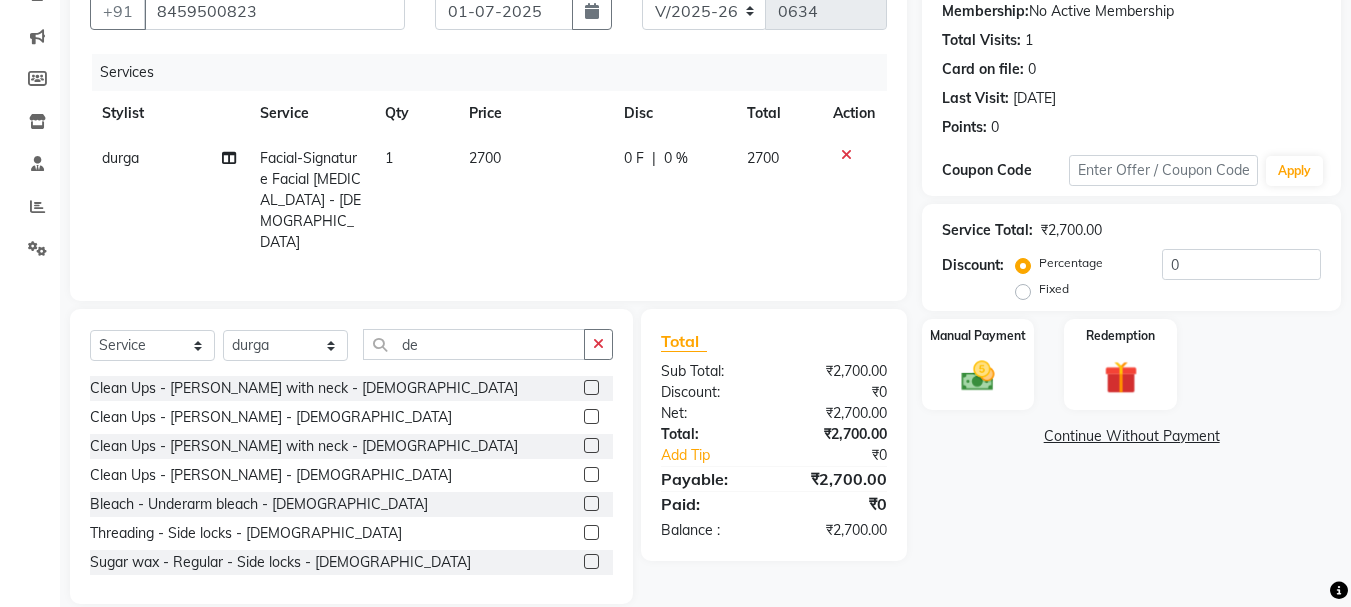 click 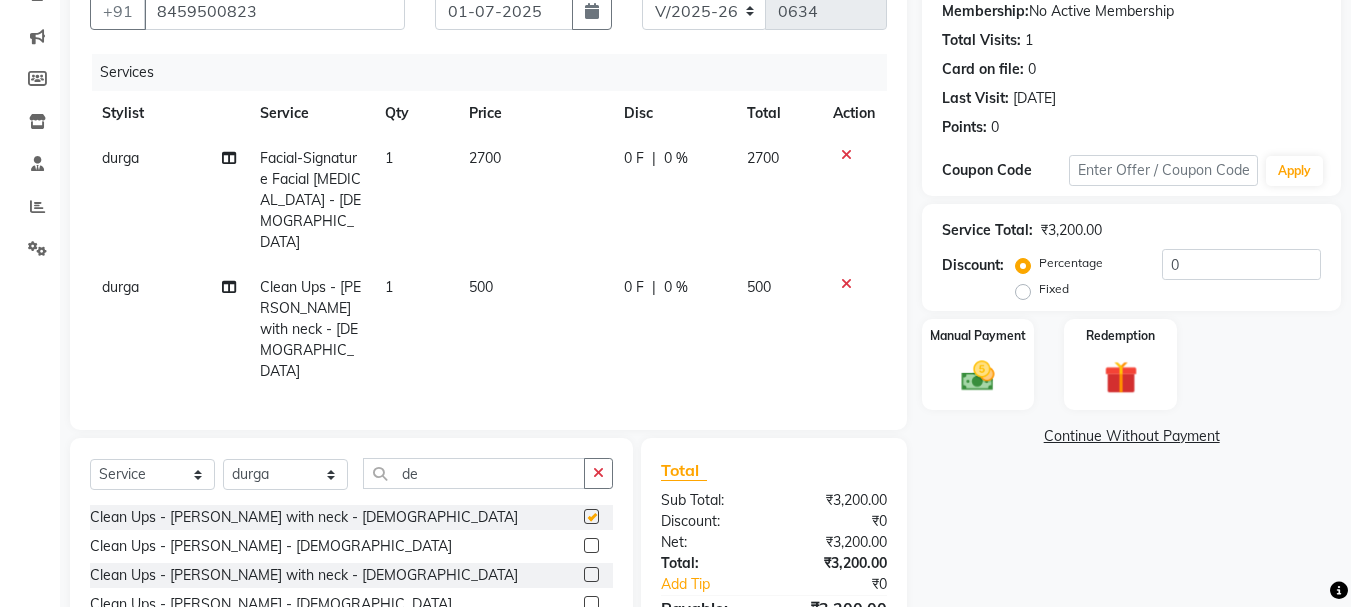 checkbox on "false" 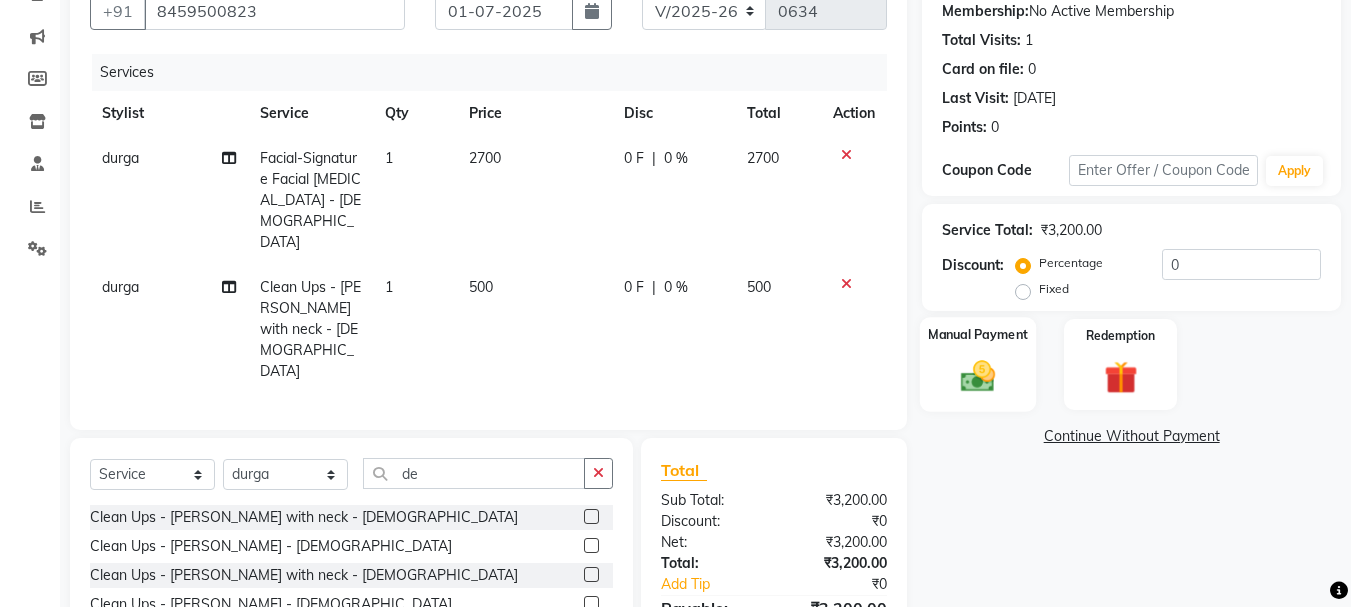 click 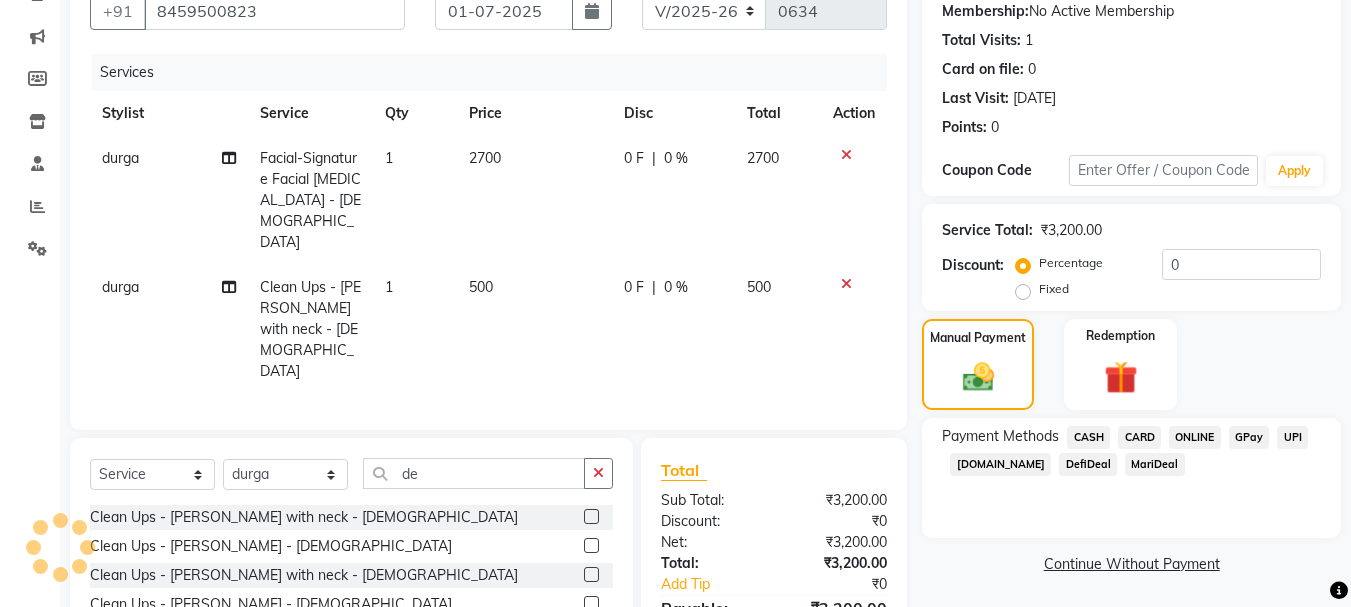 click on "CARD" 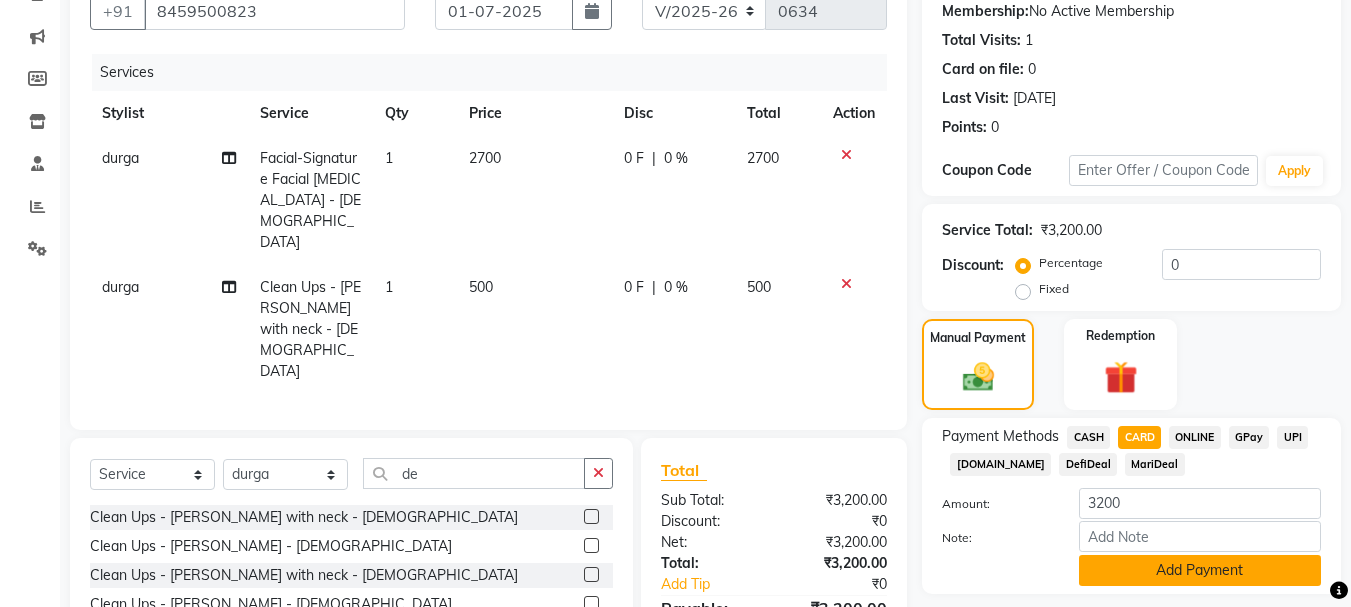 click on "Add Payment" 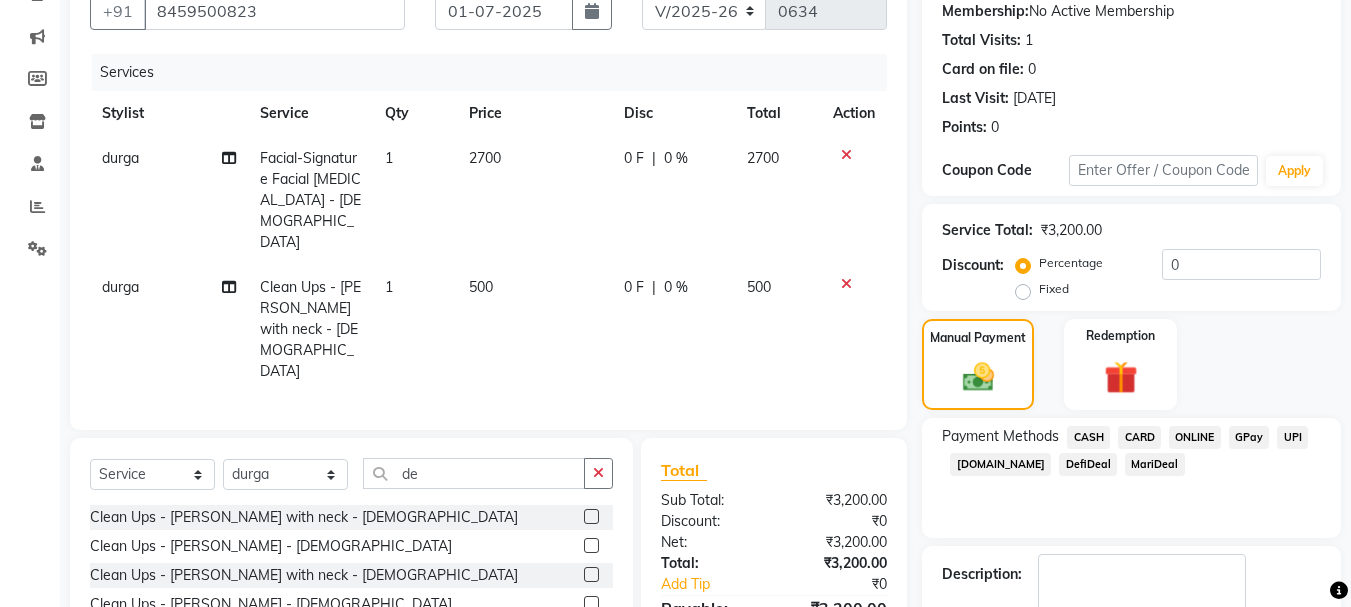 scroll, scrollTop: 309, scrollLeft: 0, axis: vertical 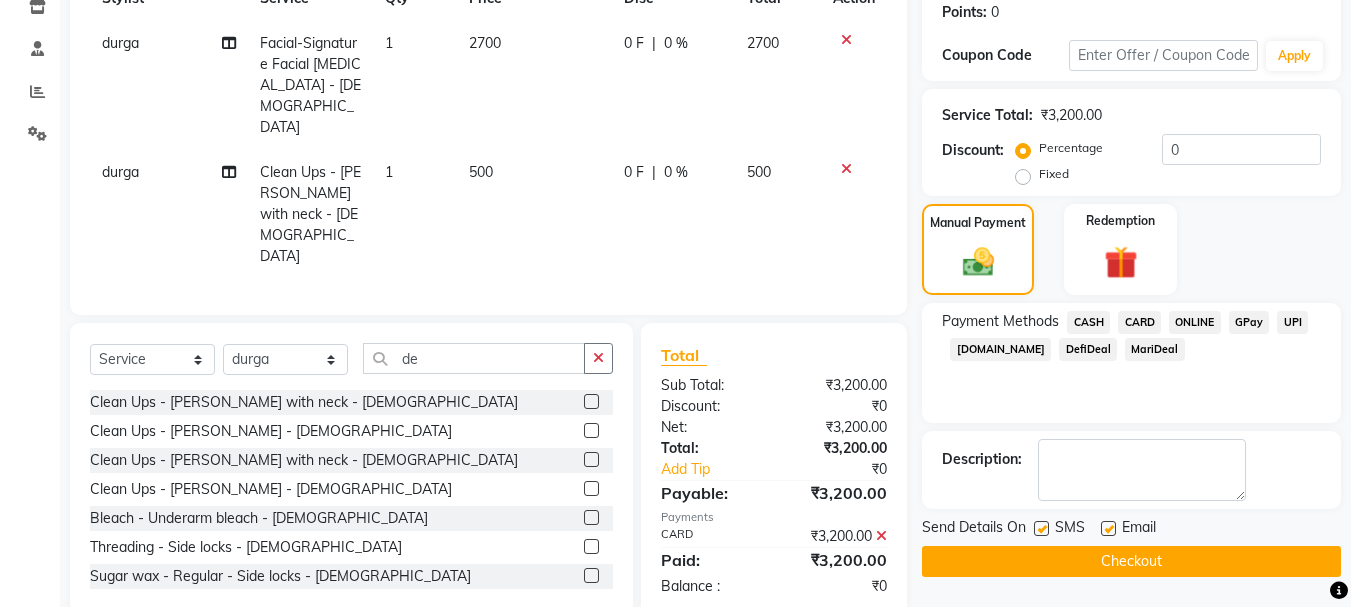 click on "Checkout" 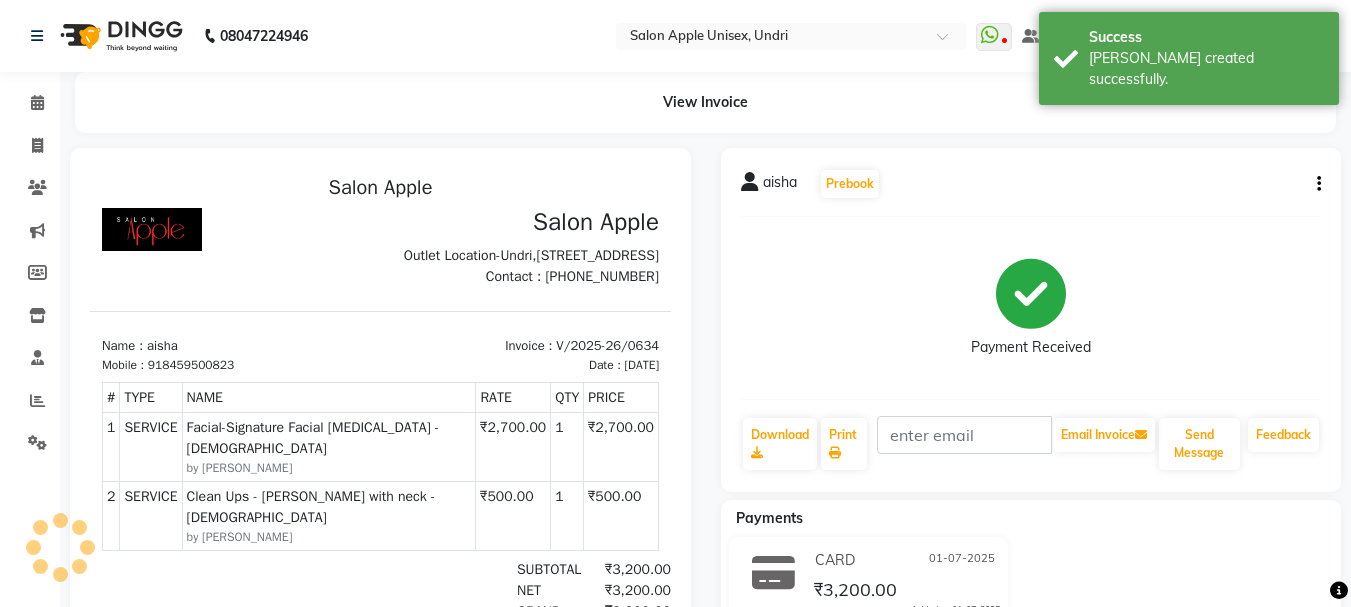 scroll, scrollTop: 0, scrollLeft: 0, axis: both 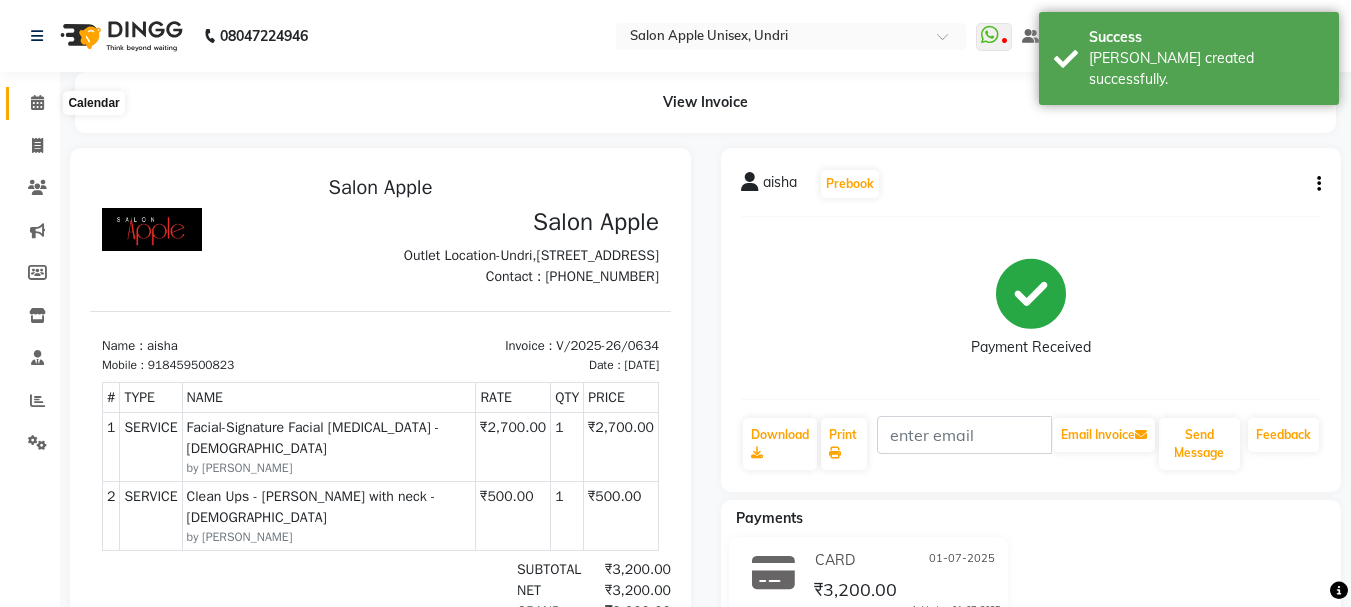 click 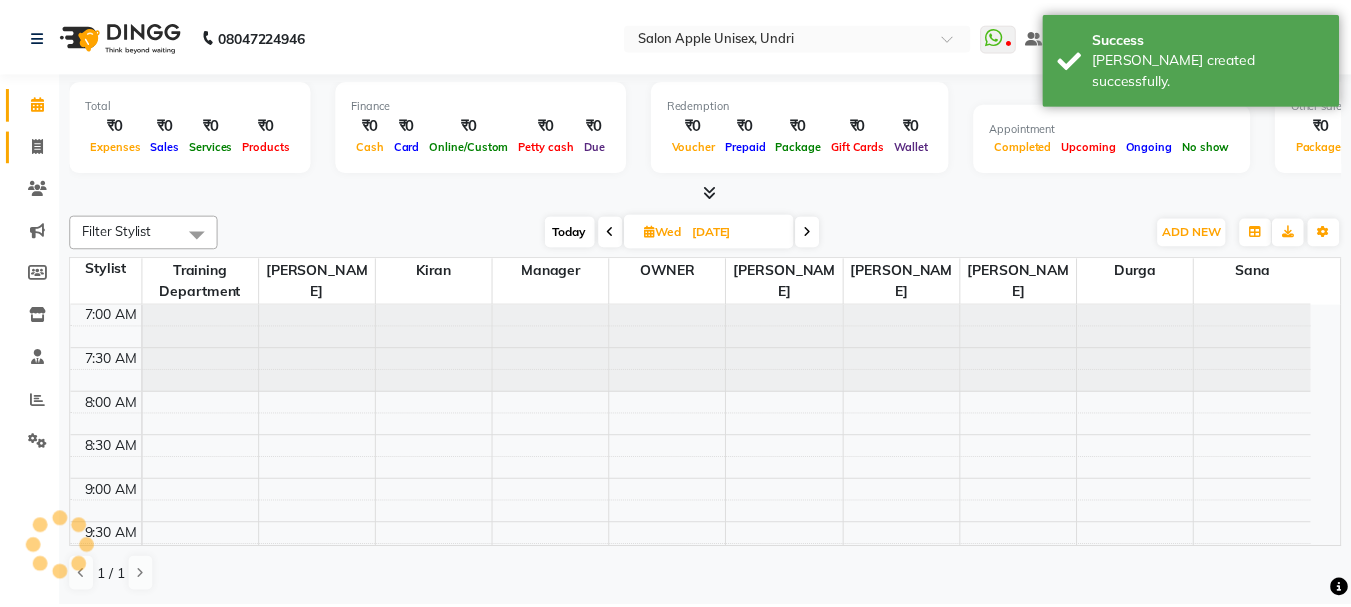 scroll, scrollTop: 705, scrollLeft: 0, axis: vertical 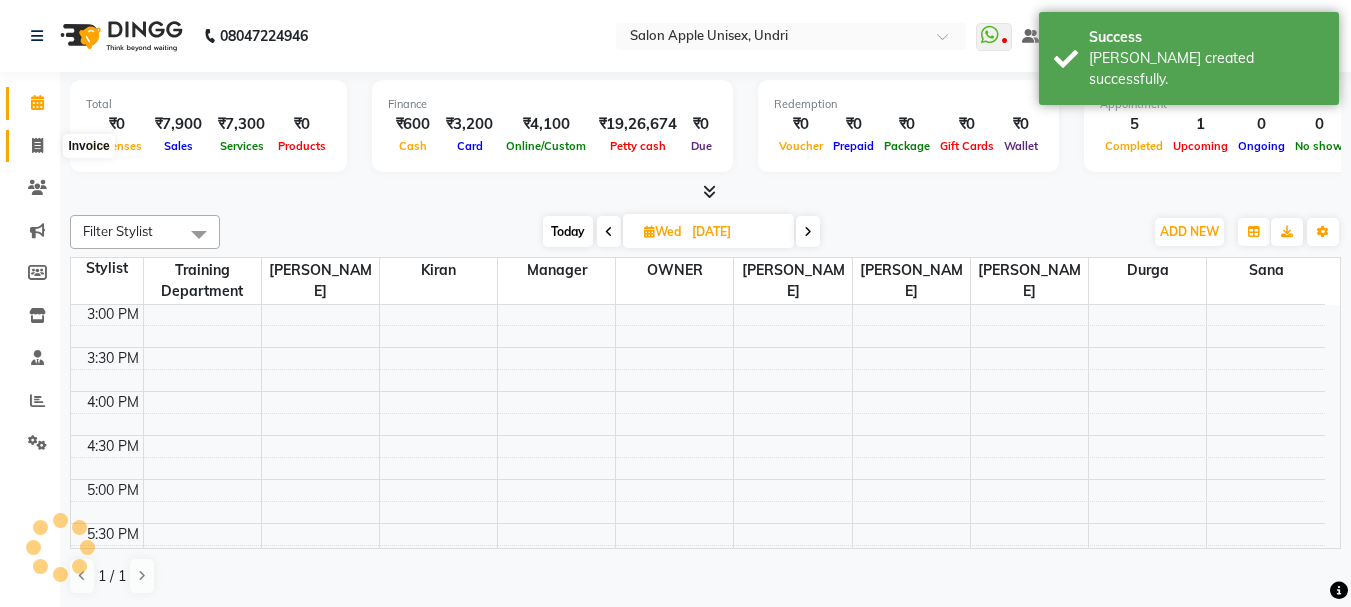 click 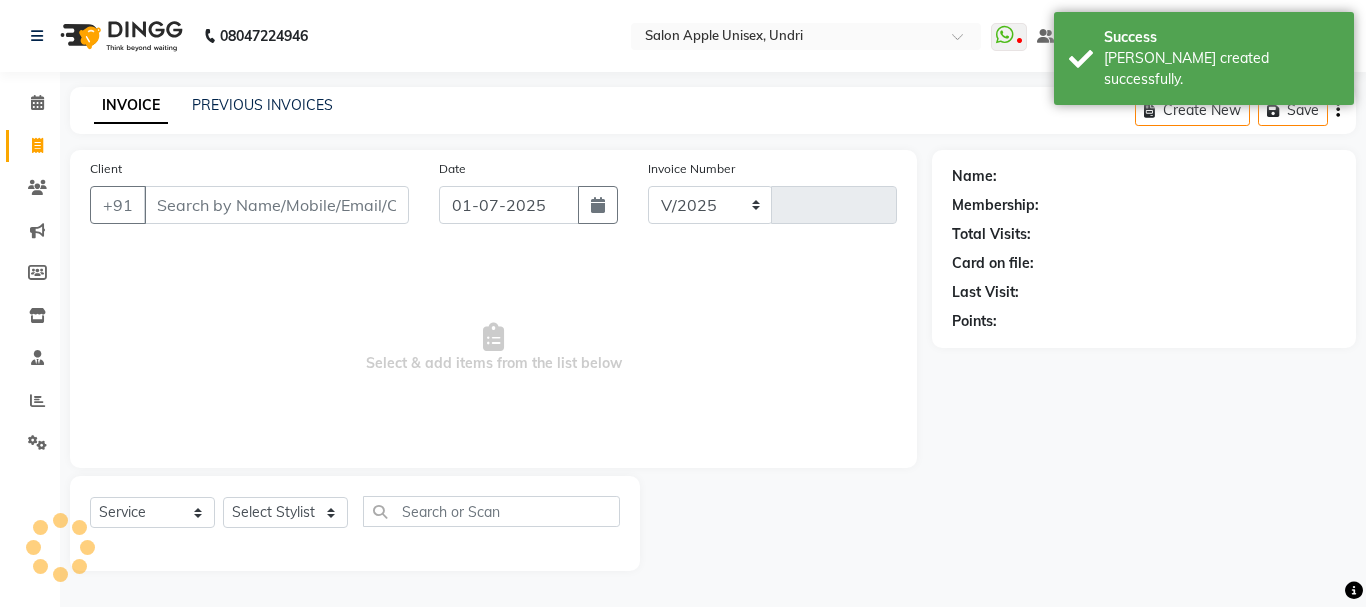 select on "158" 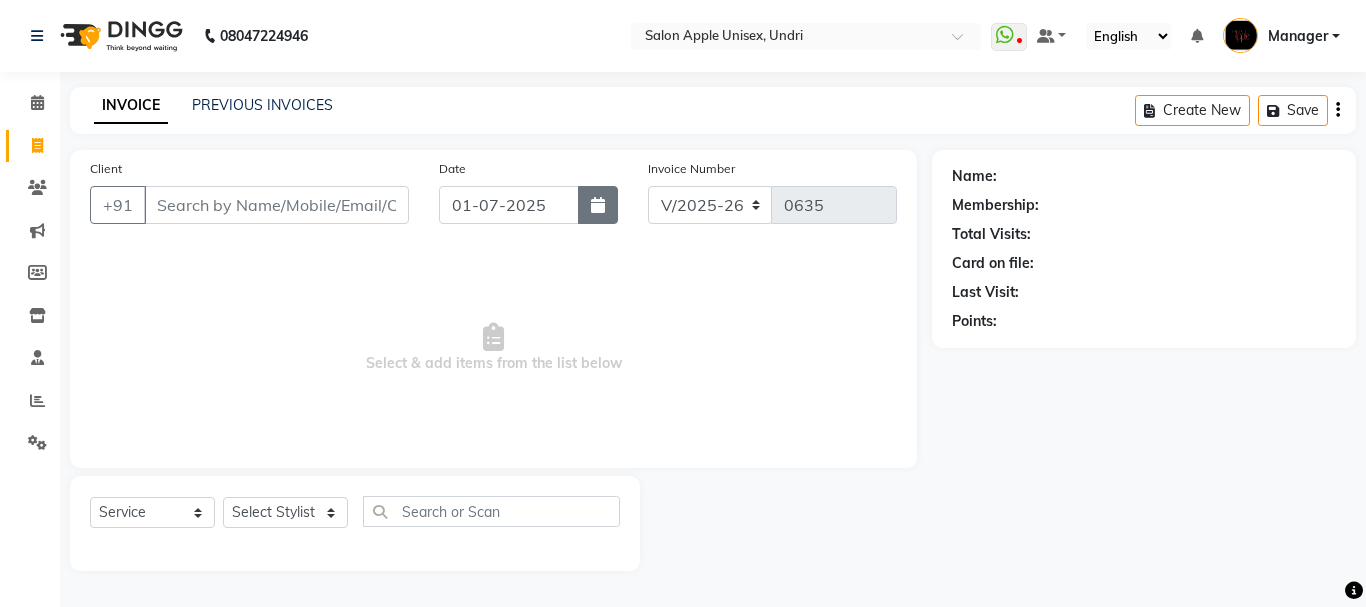 click 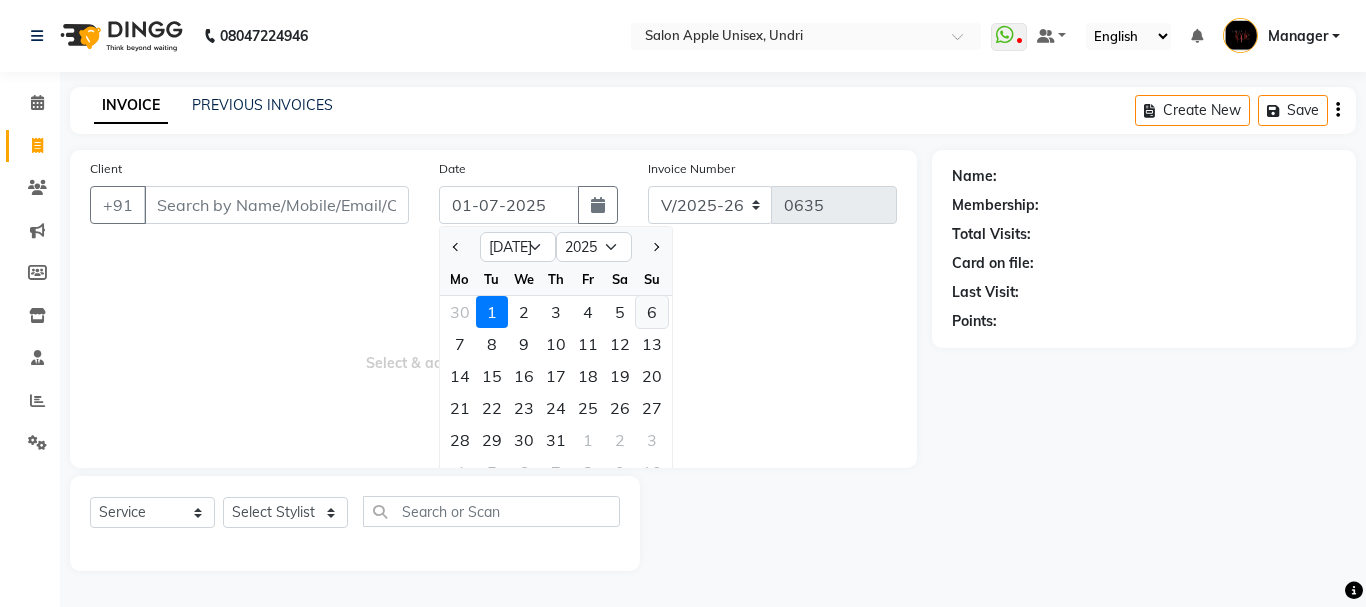 click on "6" 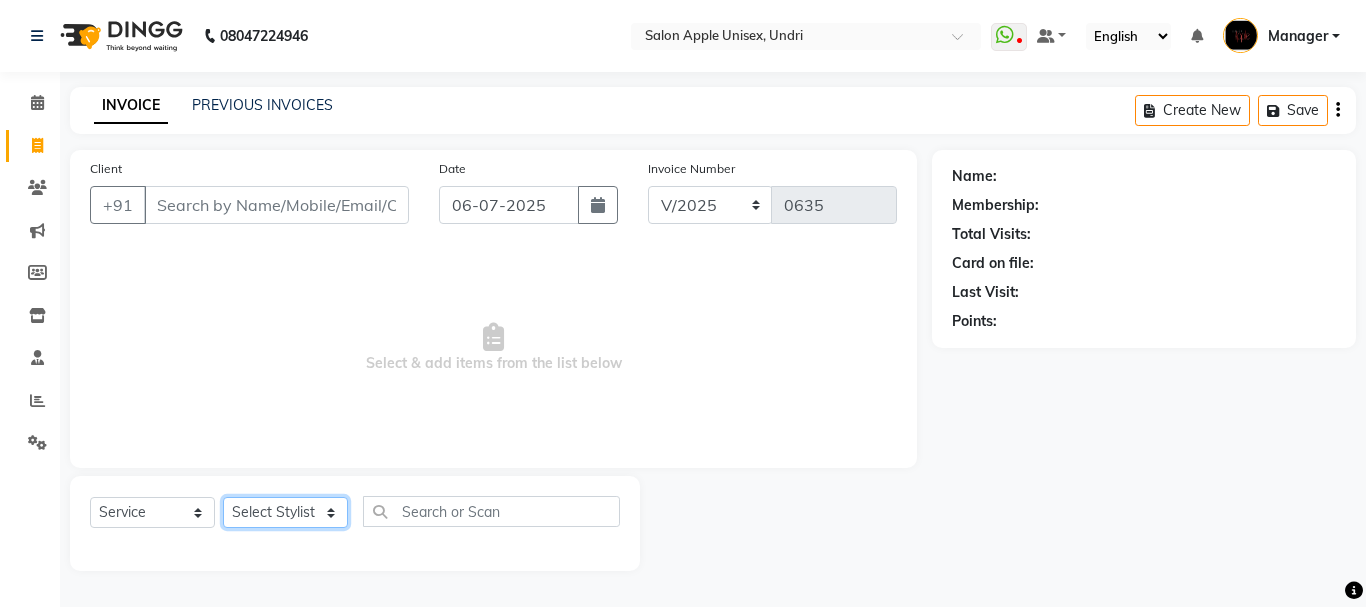 click on "Select Stylist chetan kshirsagar durga kiran komal navale Manager Manager Mohanish Gangasagre OWNER pratibha karve sana Sunil Khemchandani Training Department" 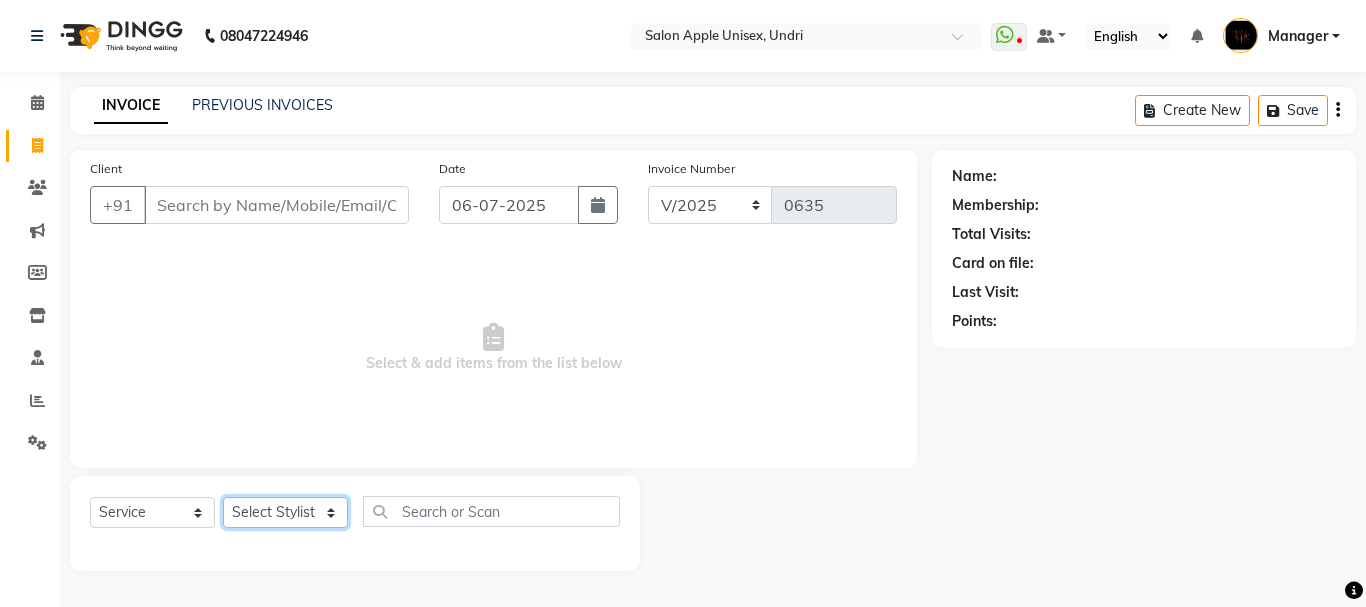 select on "10480" 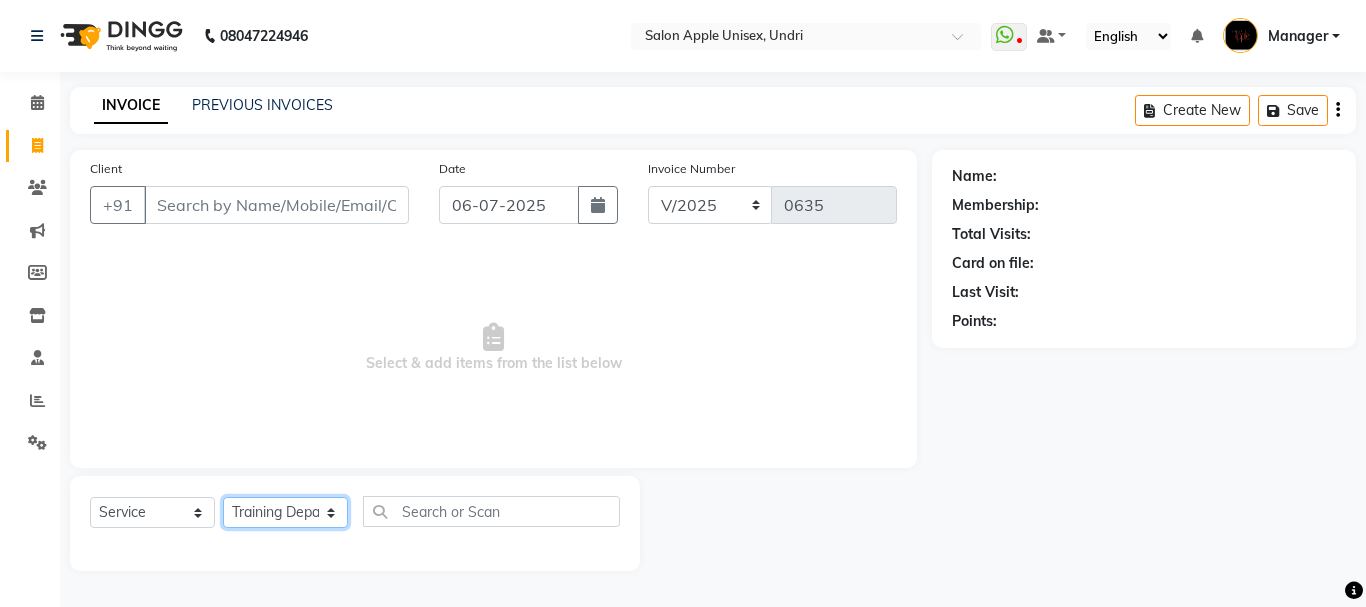 click on "Select Stylist chetan kshirsagar durga kiran komal navale Manager Manager Mohanish Gangasagre OWNER pratibha karve sana Sunil Khemchandani Training Department" 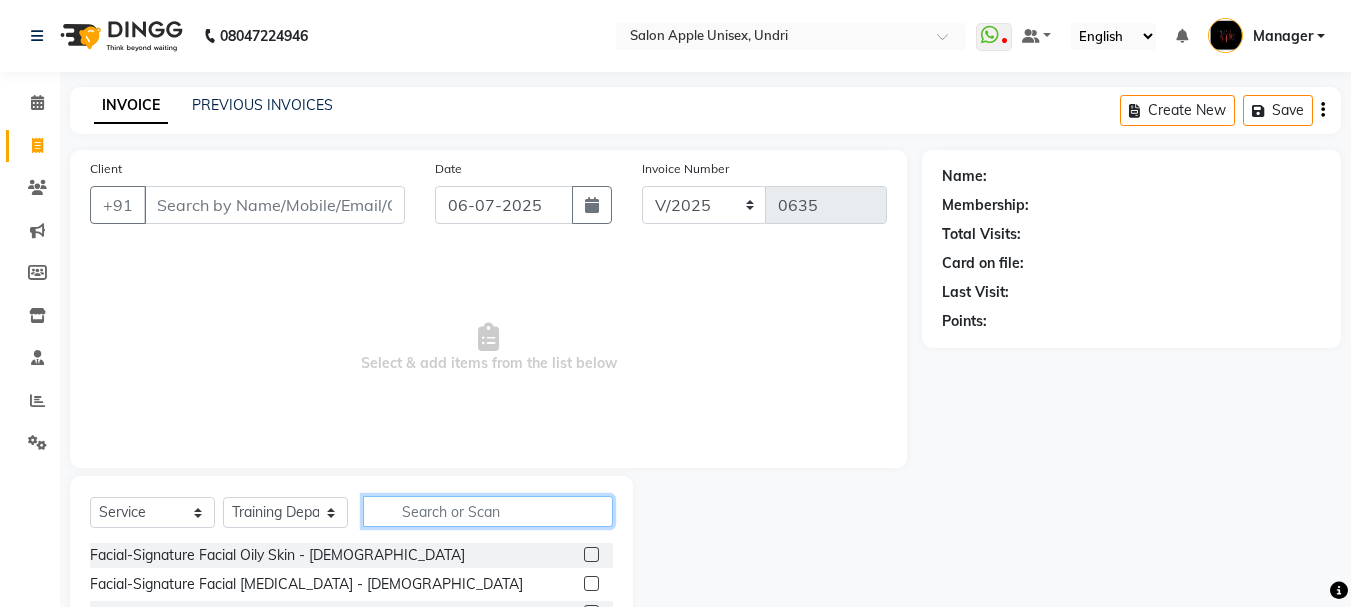 click 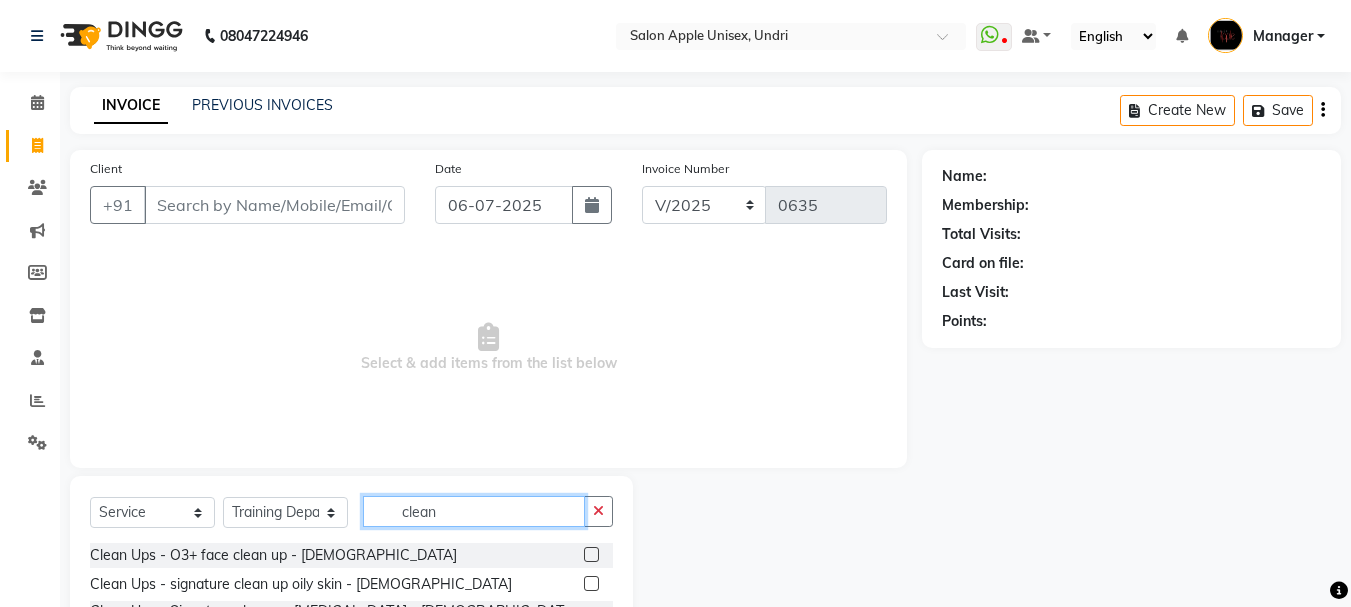 type on "clean" 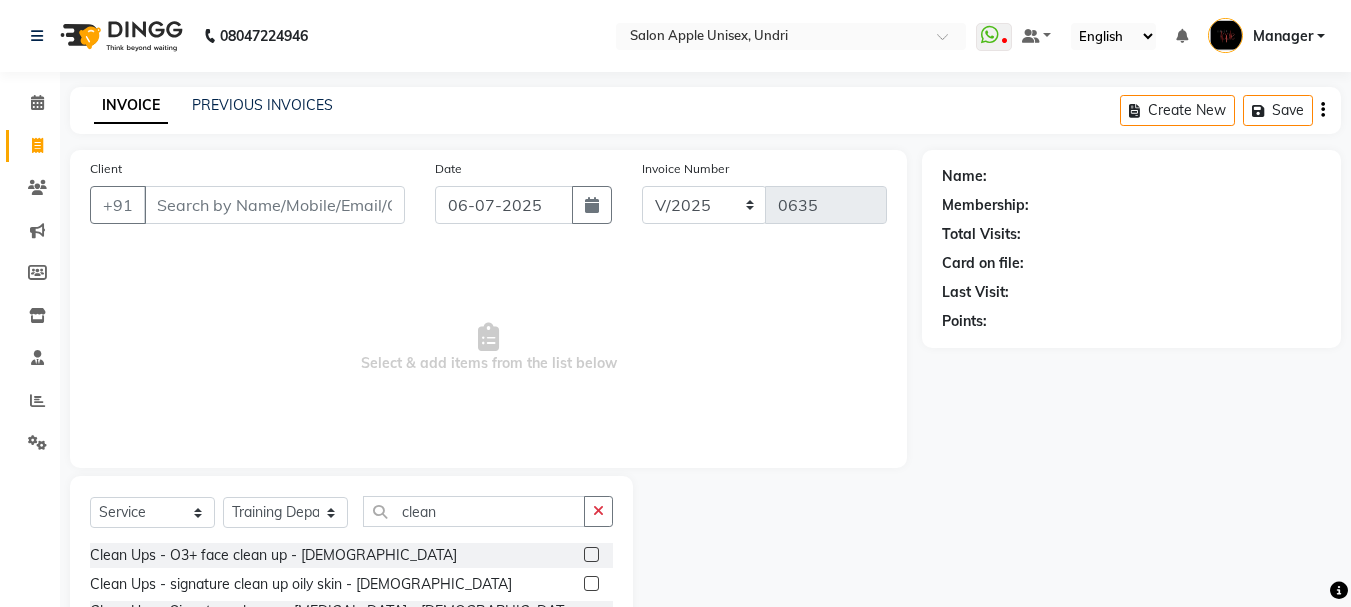 click 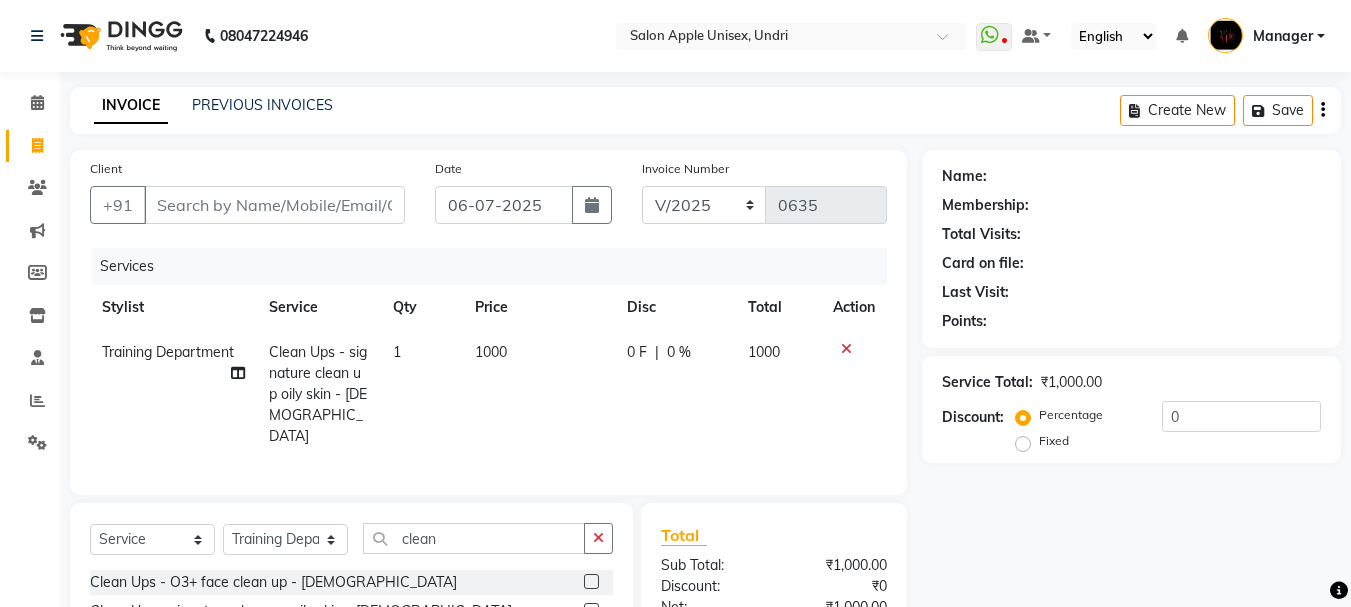 checkbox on "false" 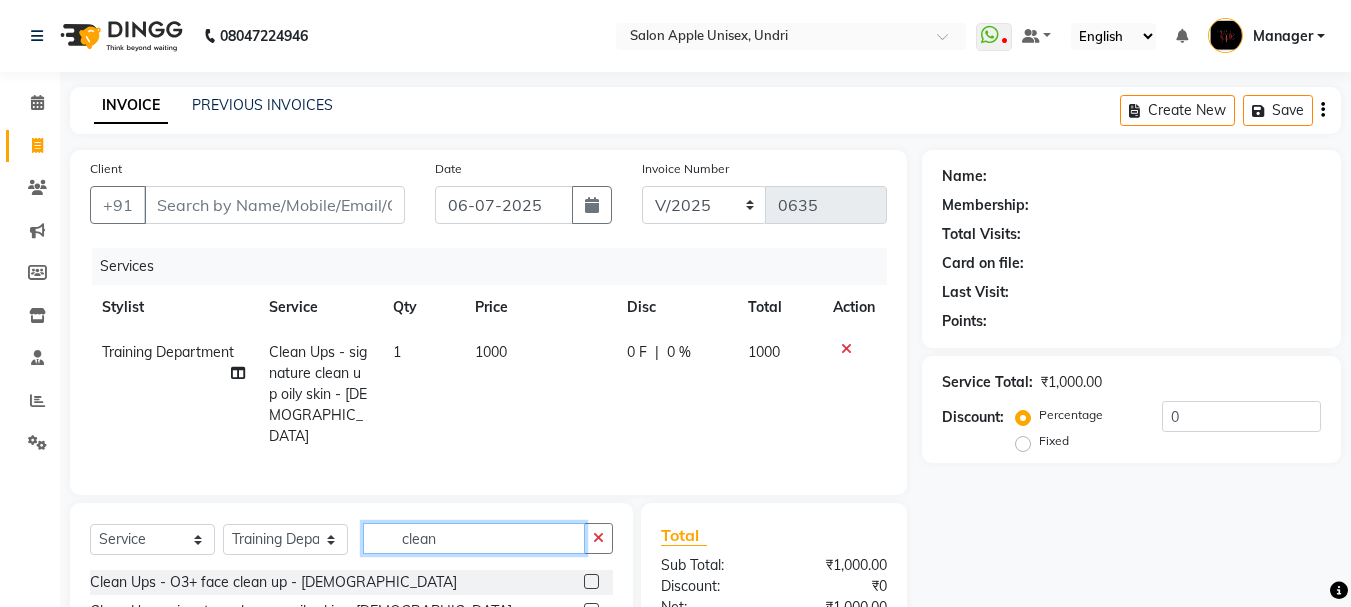 click on "clean" 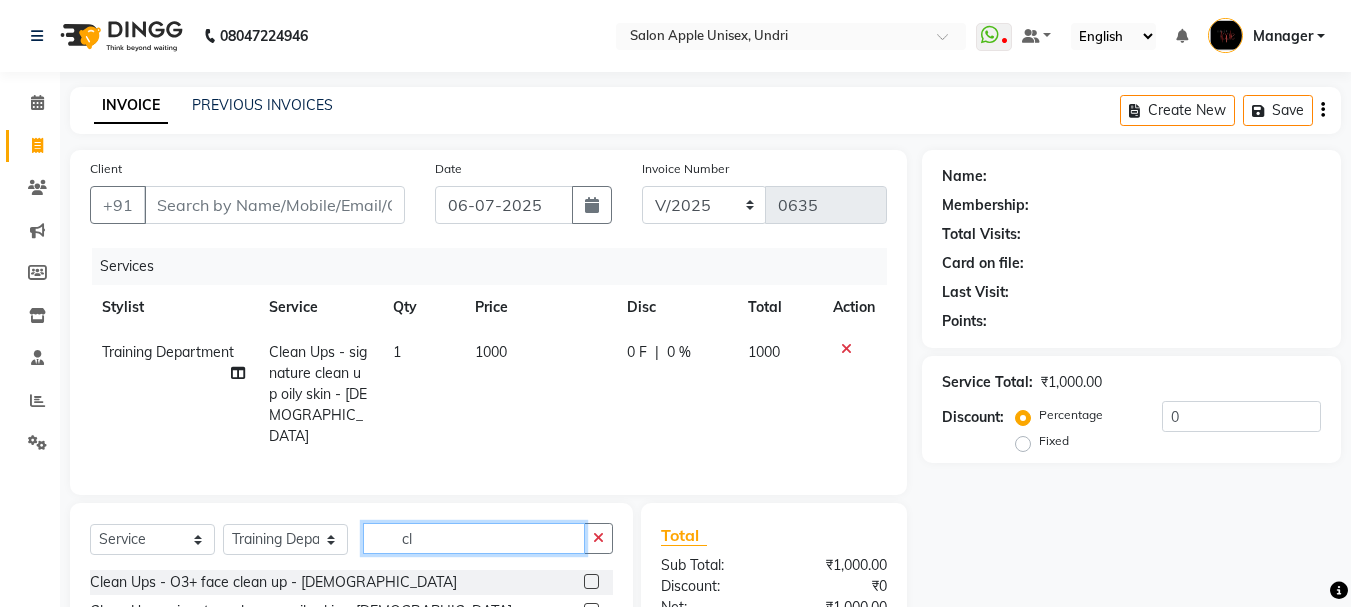 type on "c" 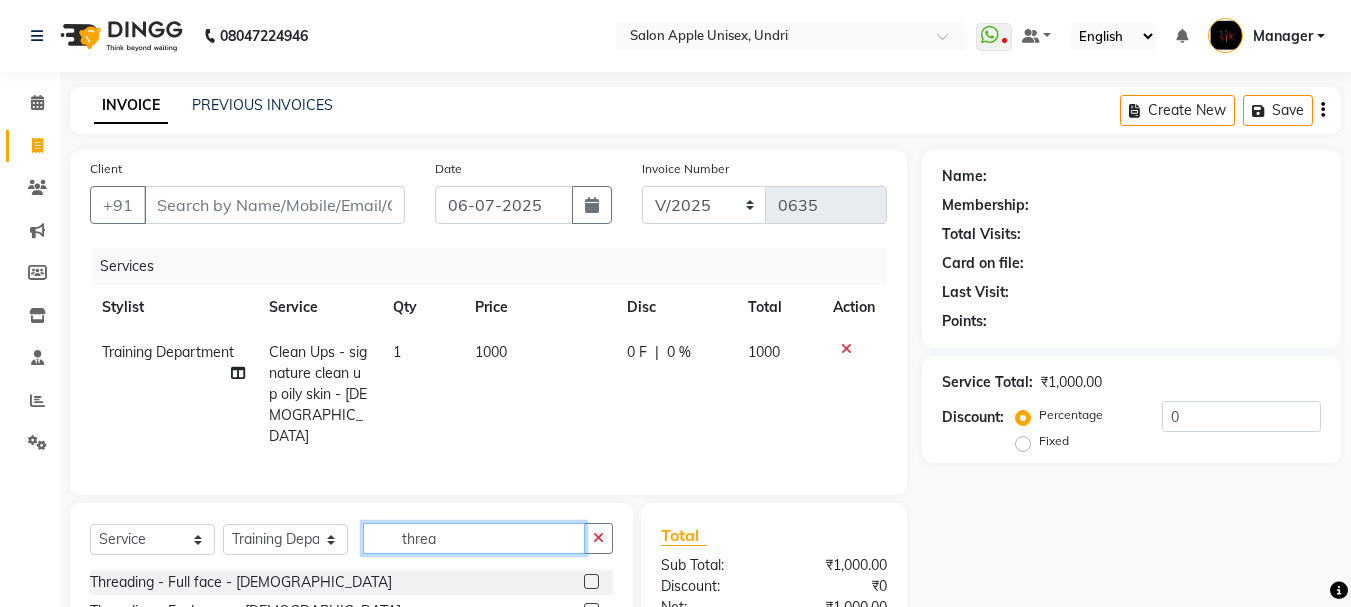 scroll, scrollTop: 11, scrollLeft: 0, axis: vertical 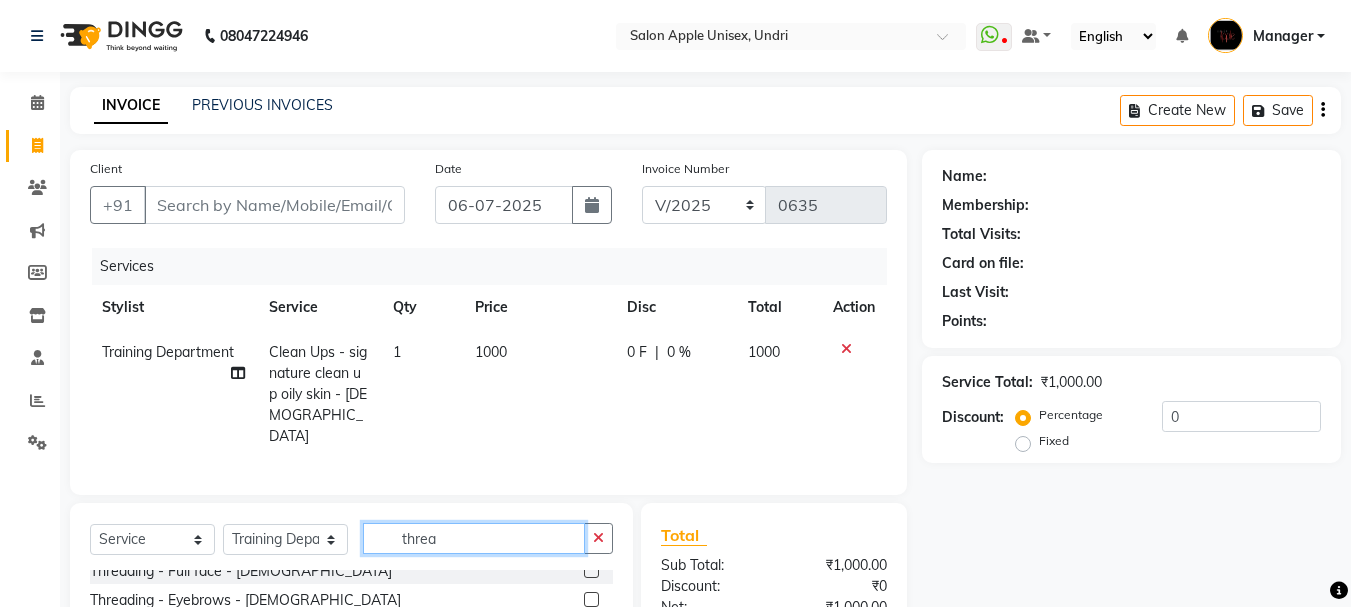 type on "threa" 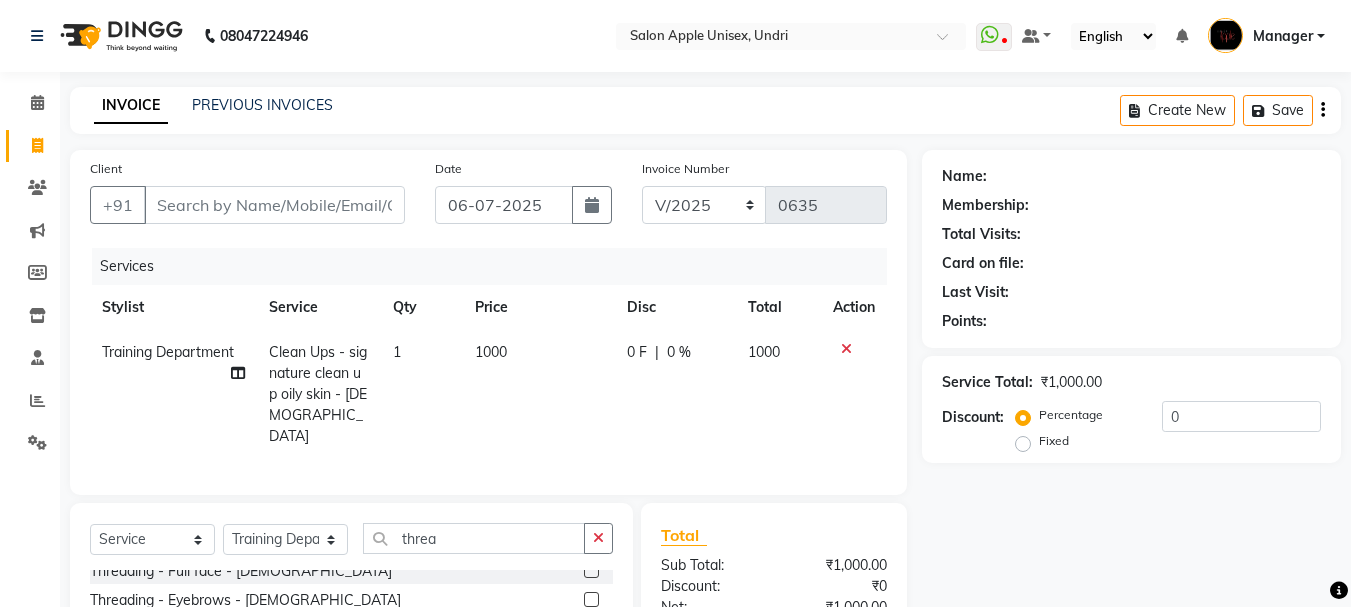 click 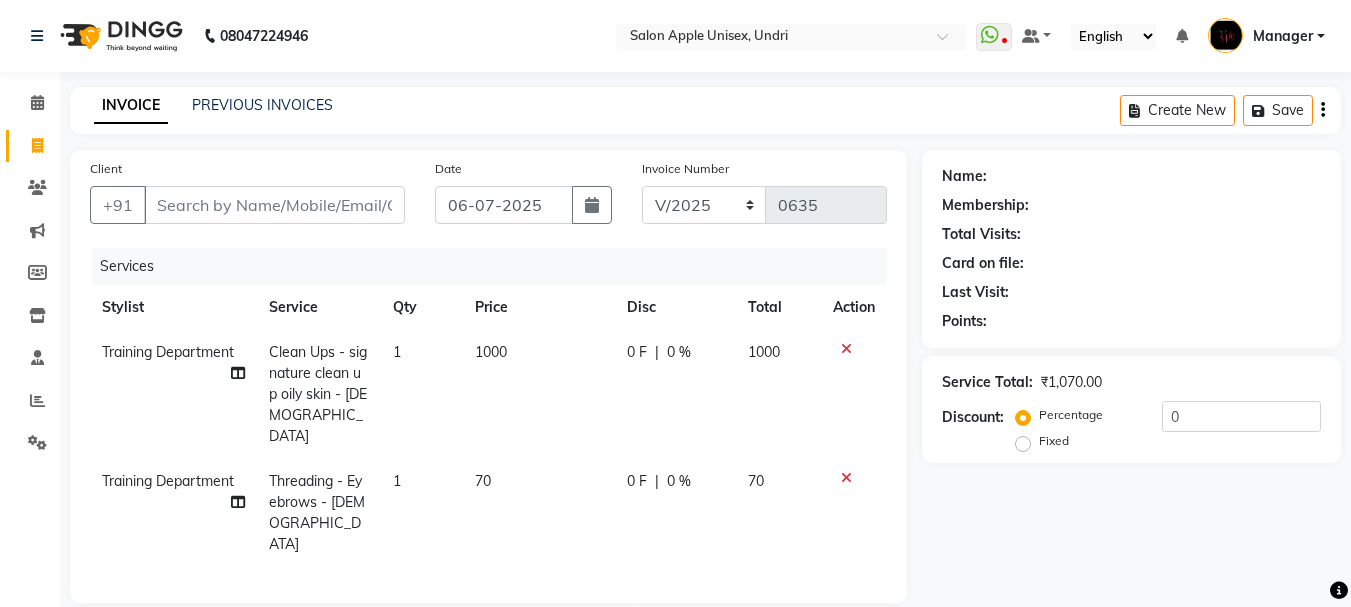 checkbox on "false" 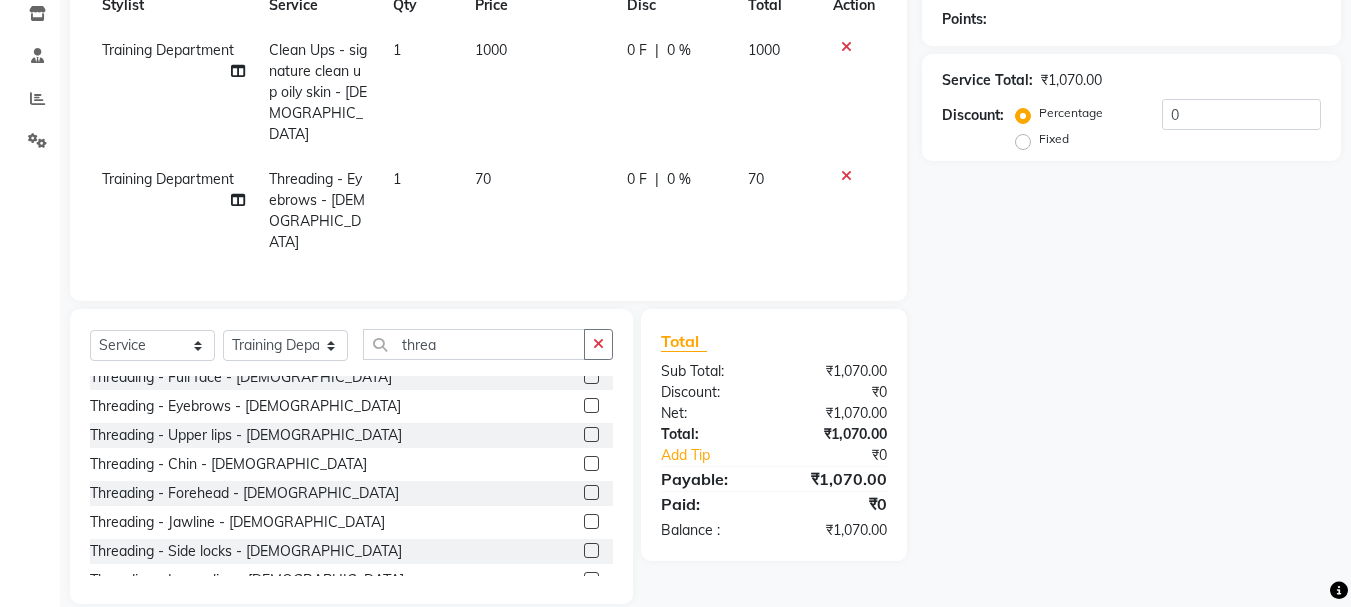 click 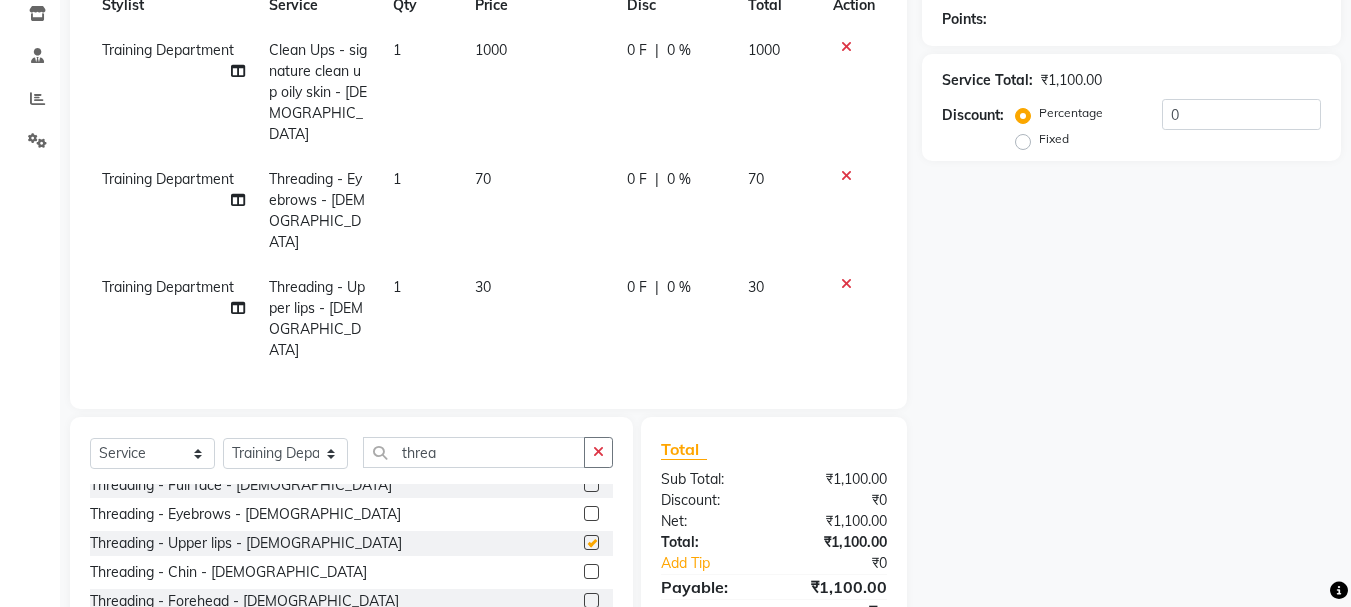 checkbox on "false" 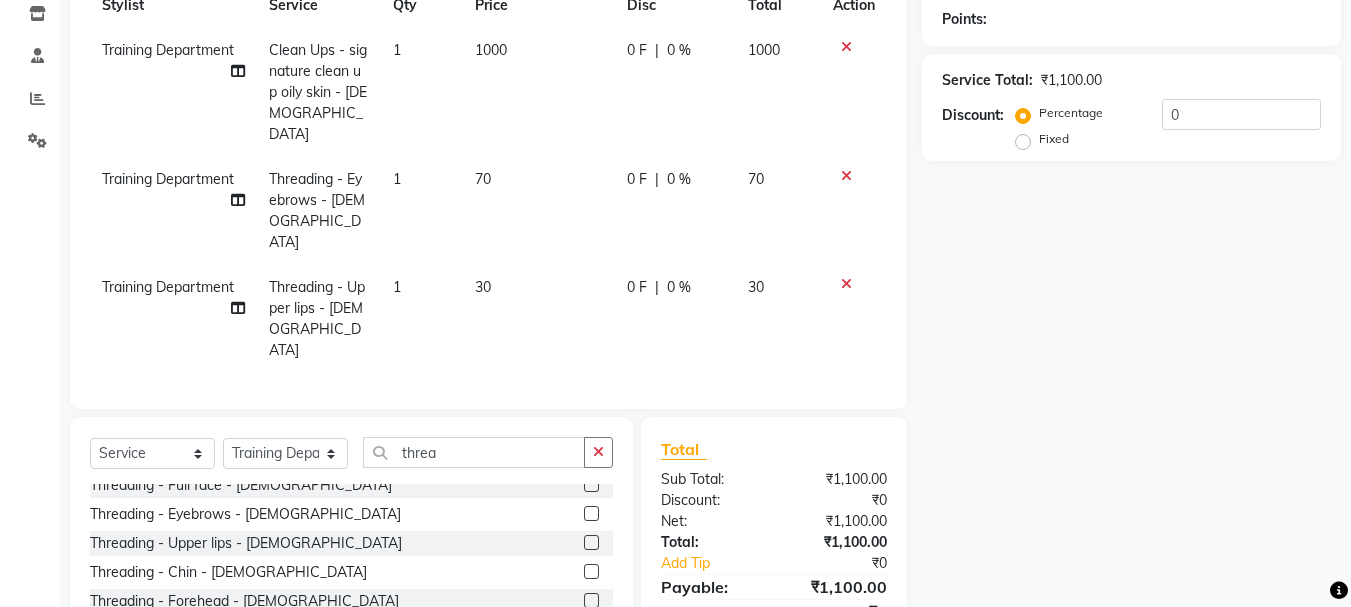 scroll, scrollTop: 380, scrollLeft: 0, axis: vertical 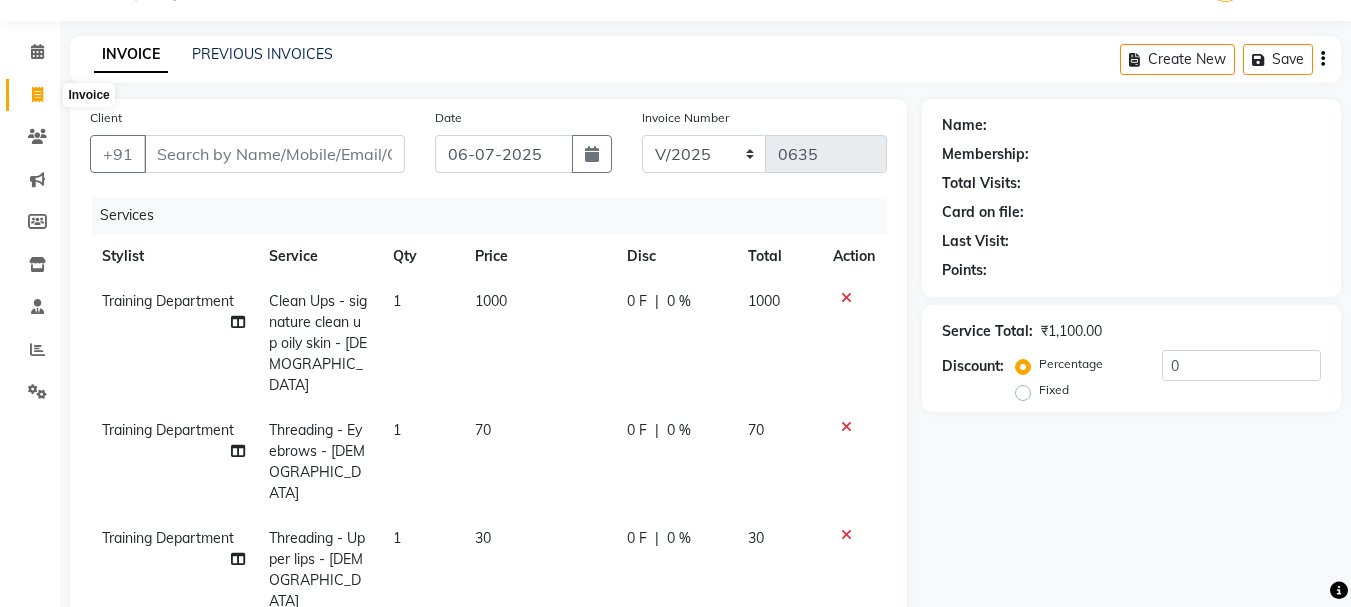 click 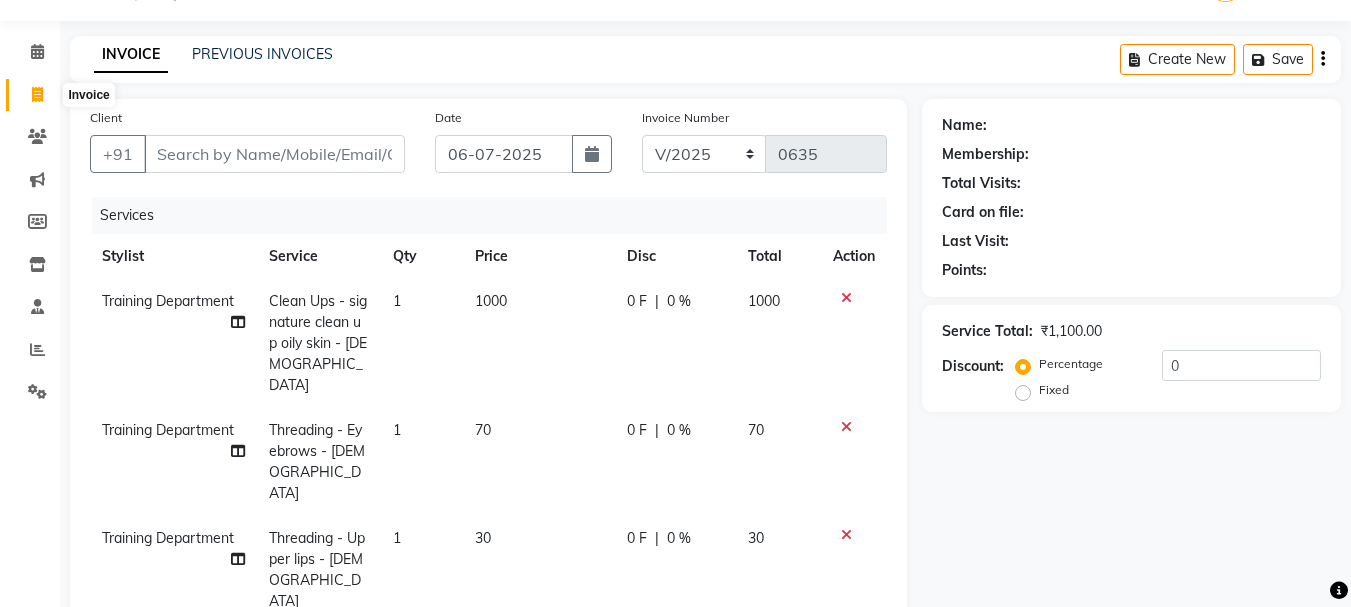 select on "158" 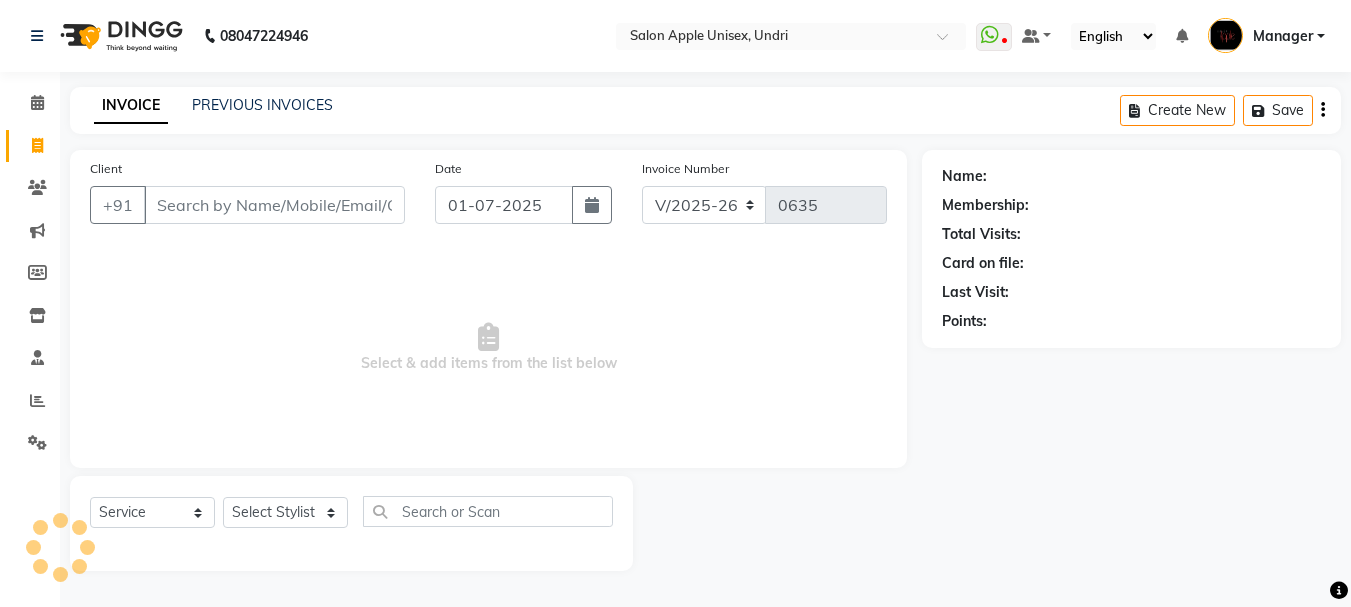 scroll, scrollTop: 0, scrollLeft: 0, axis: both 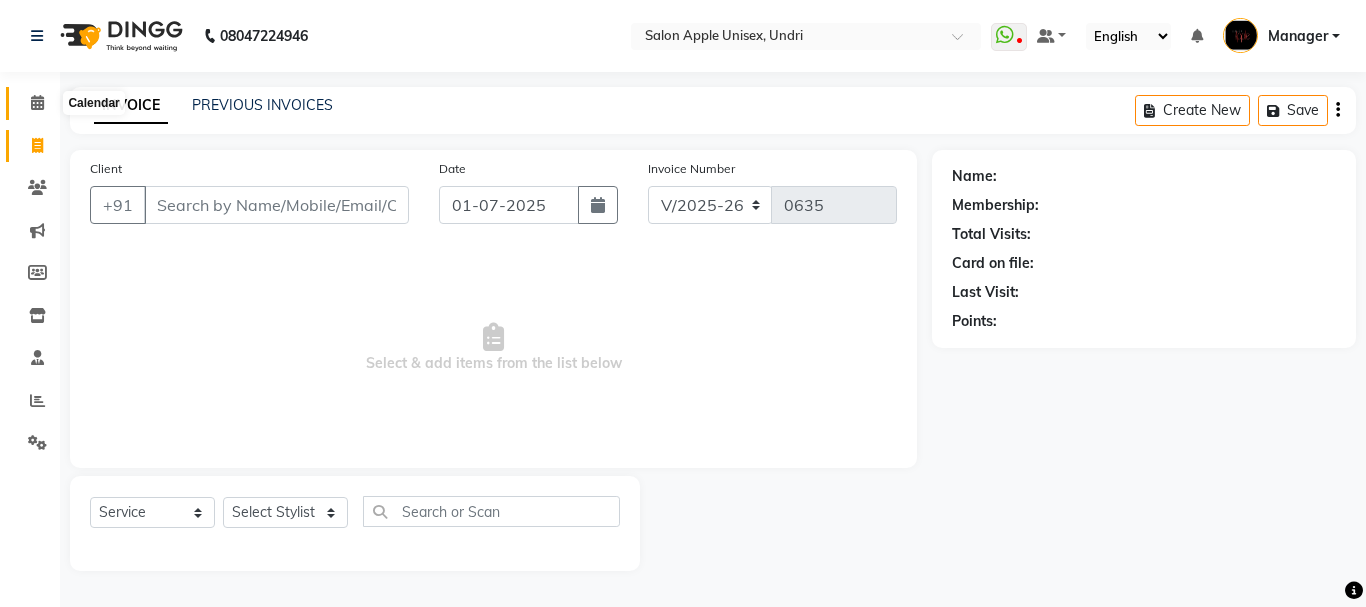 click 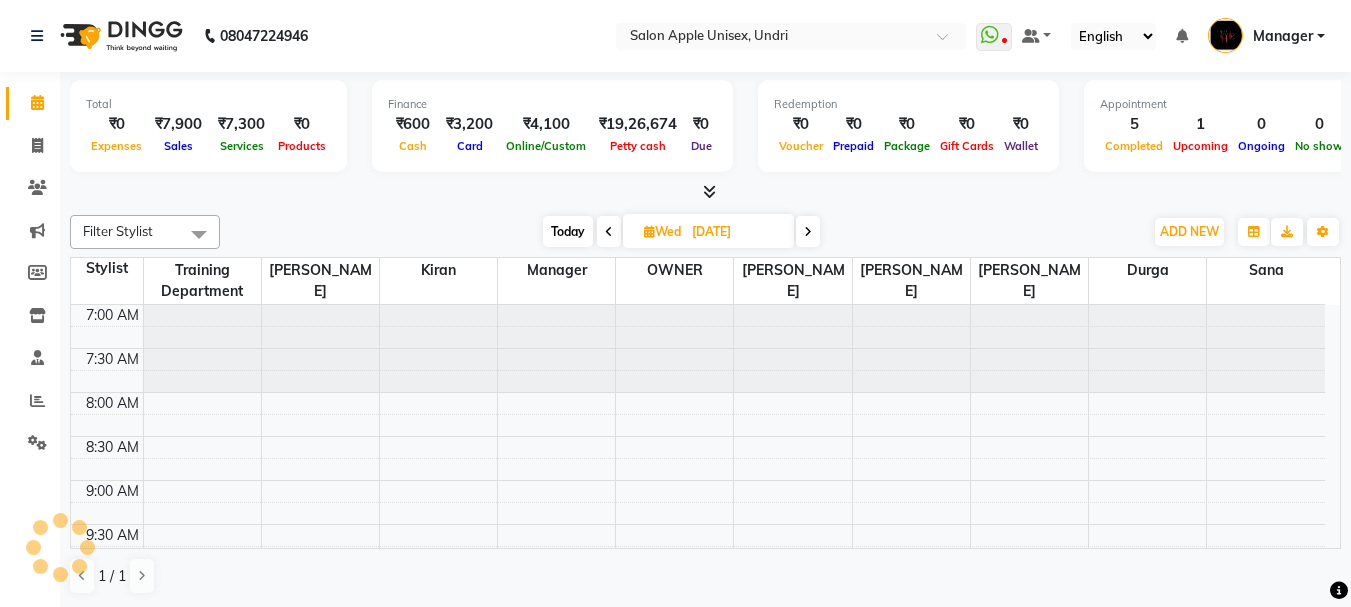 scroll, scrollTop: 705, scrollLeft: 0, axis: vertical 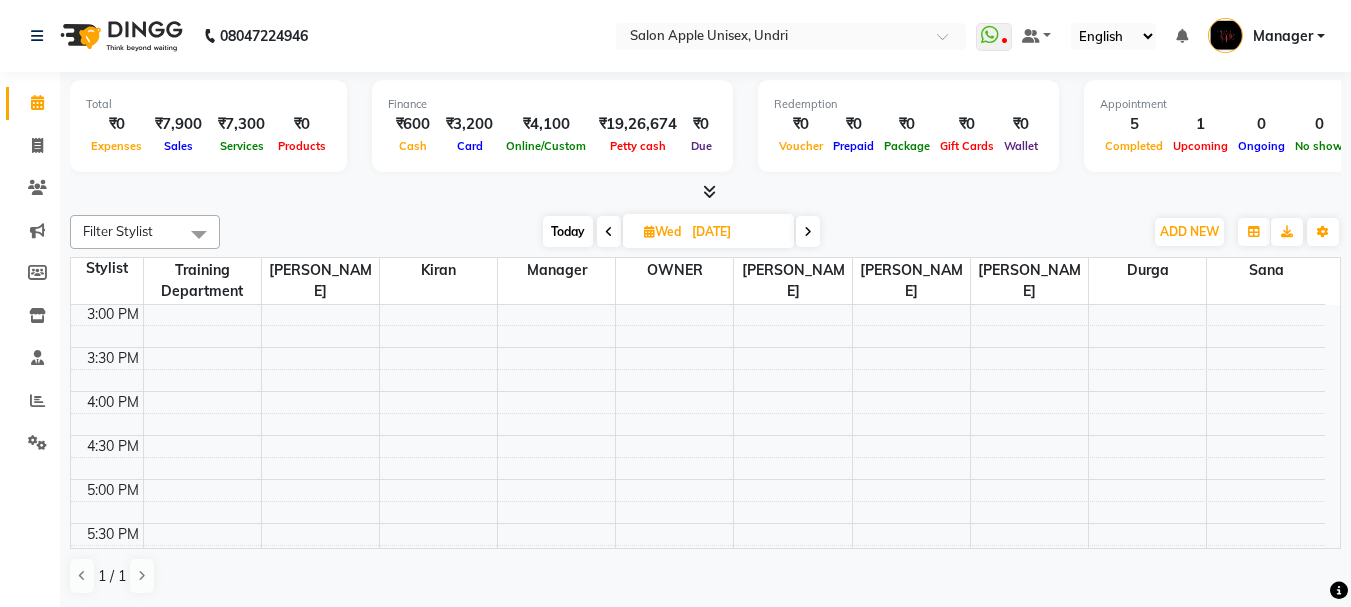 click at bounding box center (808, 232) 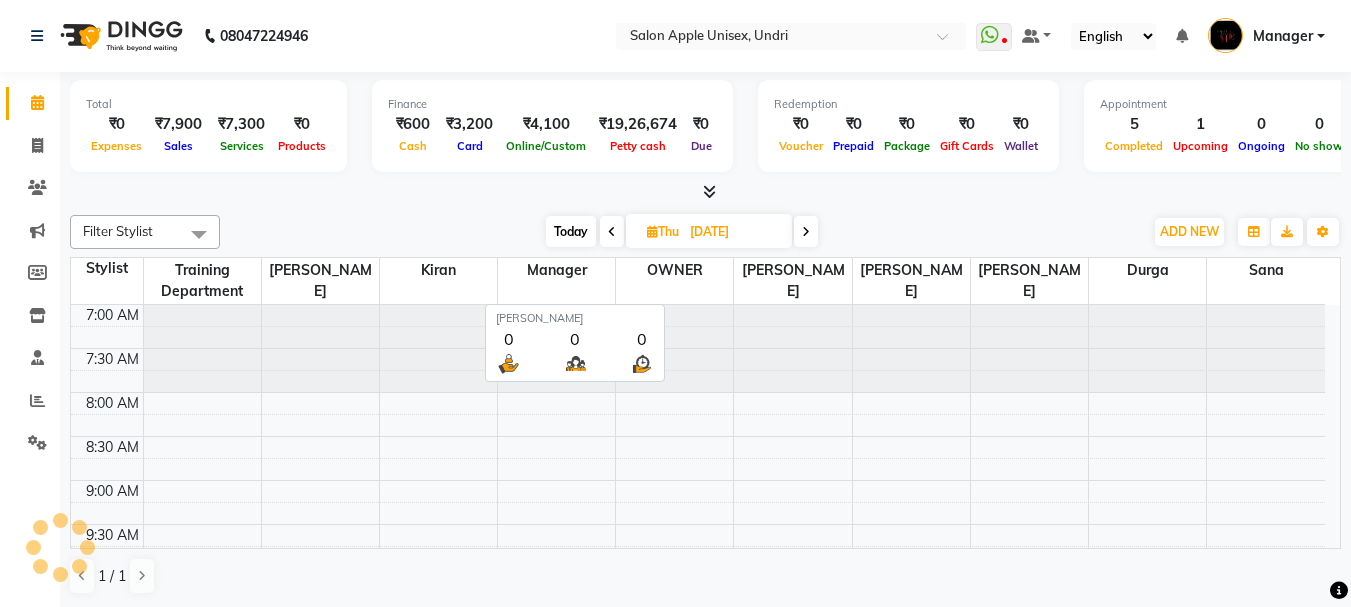 scroll, scrollTop: 705, scrollLeft: 0, axis: vertical 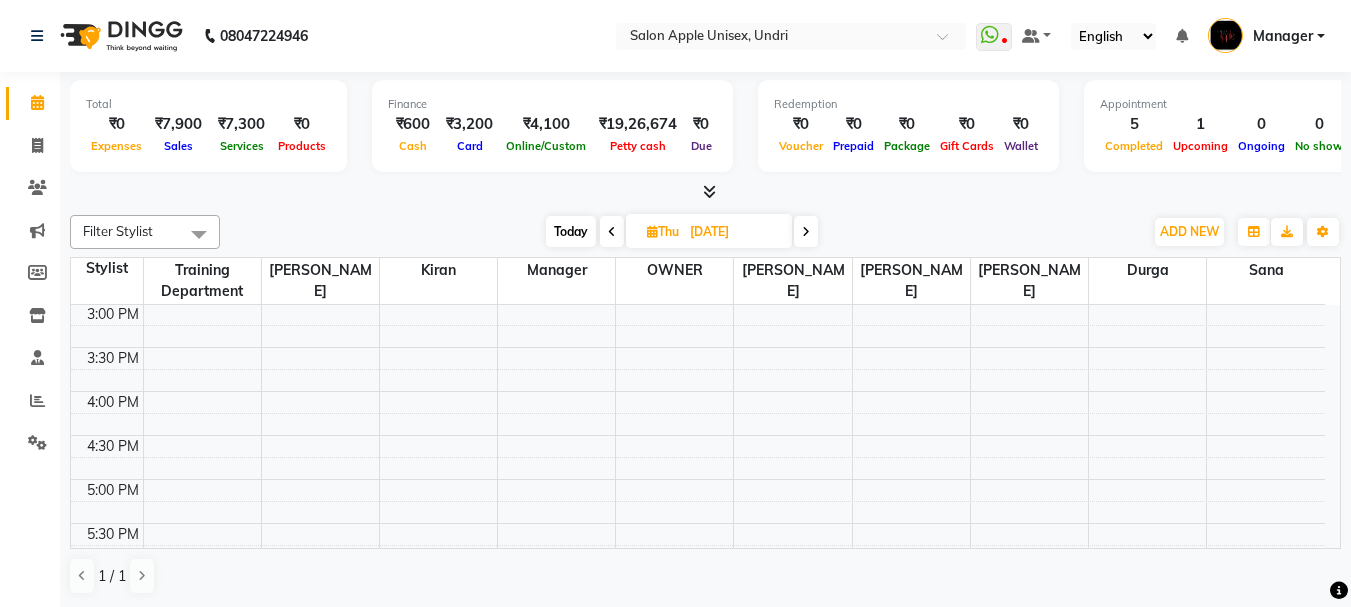 click at bounding box center [652, 231] 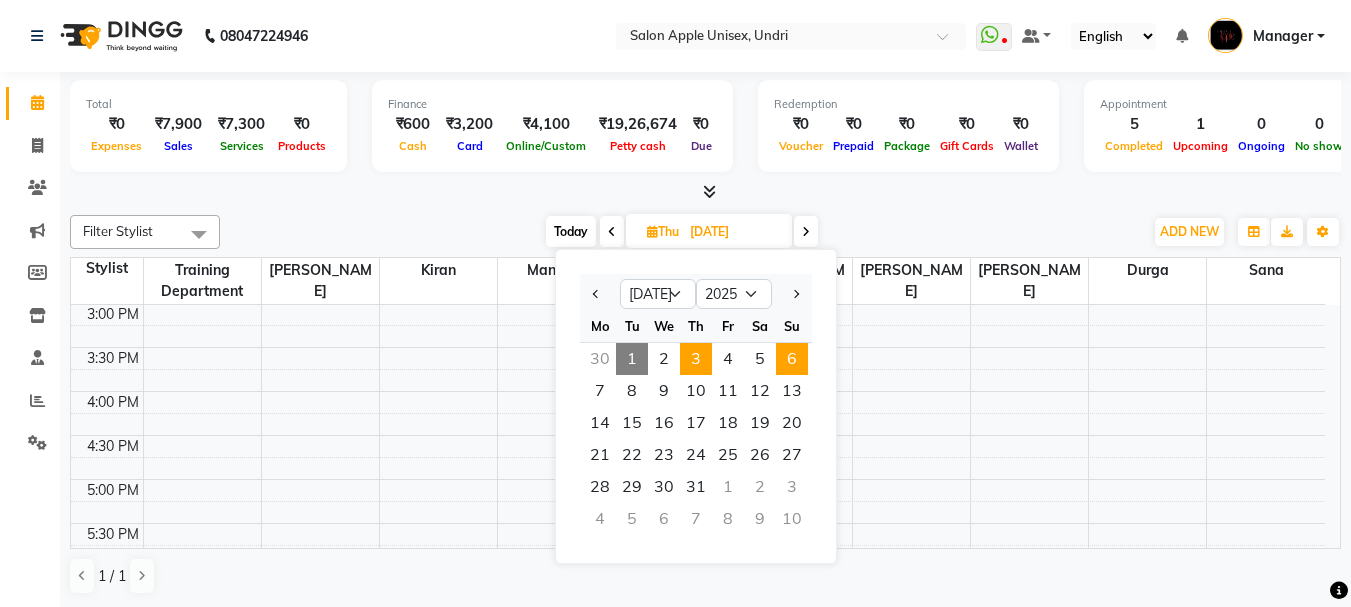 click on "6" at bounding box center [792, 359] 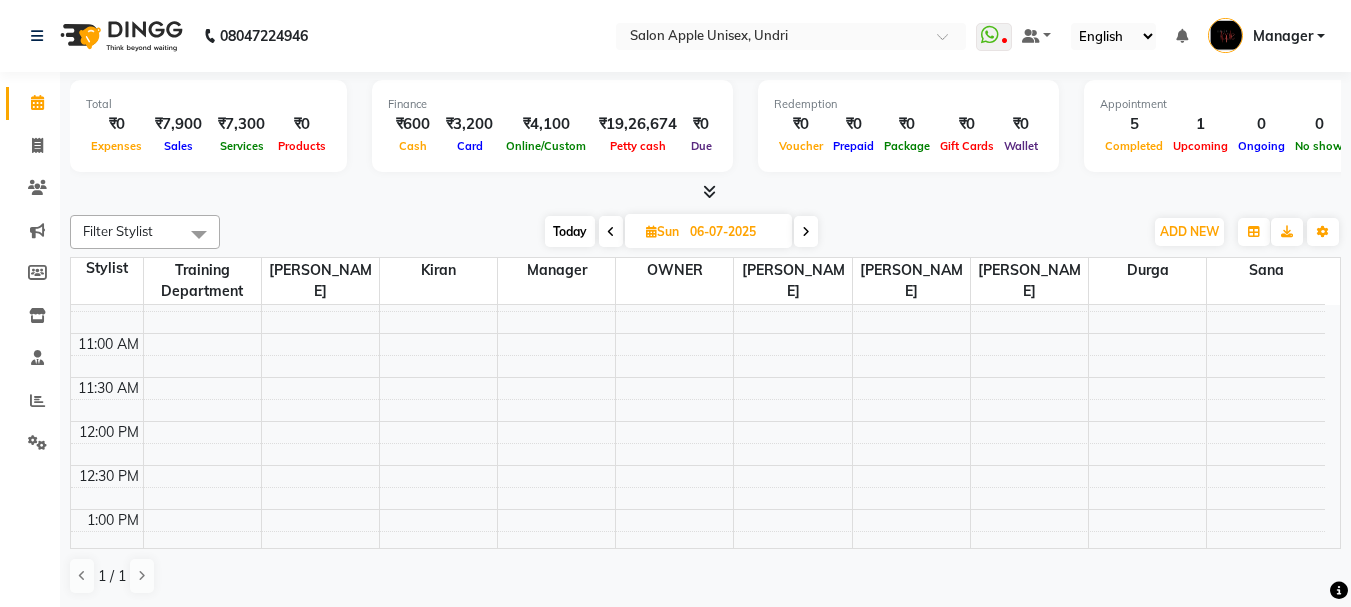 scroll, scrollTop: 247, scrollLeft: 0, axis: vertical 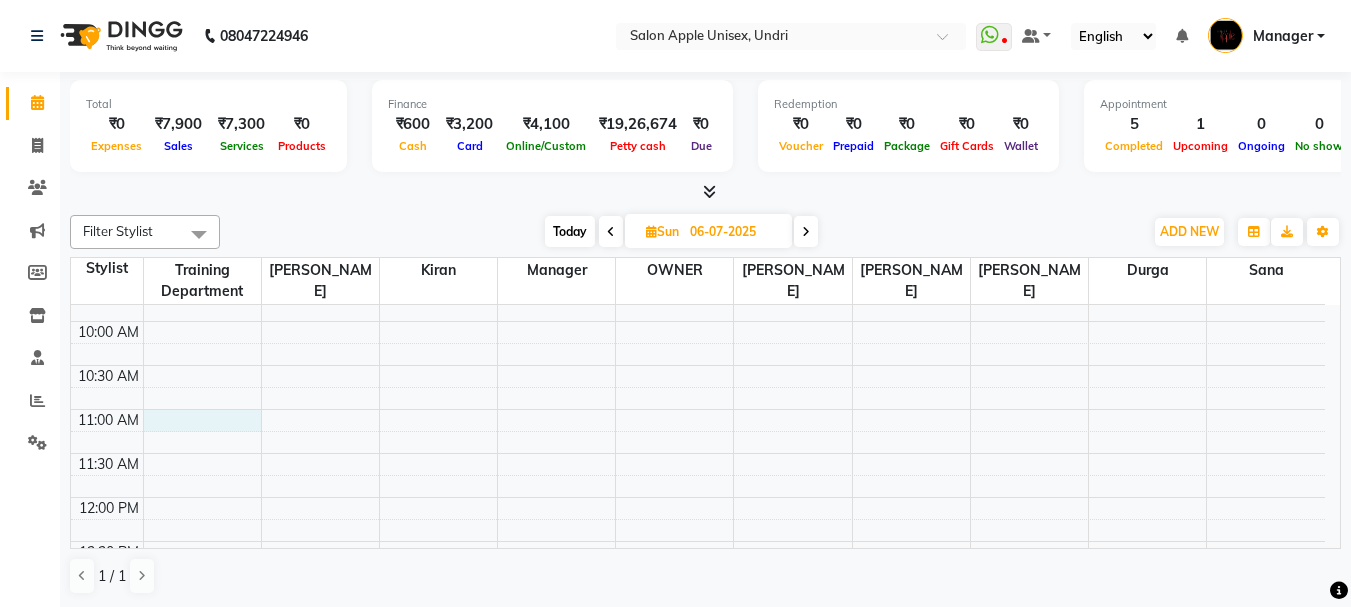 click on "7:00 AM 7:30 AM 8:00 AM 8:30 AM 9:00 AM 9:30 AM 10:00 AM 10:30 AM 11:00 AM 11:30 AM 12:00 PM 12:30 PM 1:00 PM 1:30 PM 2:00 PM 2:30 PM 3:00 PM 3:30 PM 4:00 PM 4:30 PM 5:00 PM 5:30 PM 6:00 PM 6:30 PM 7:00 PM 7:30 PM 8:00 PM 8:30 PM 9:00 PM 9:30 PM" at bounding box center [698, 717] 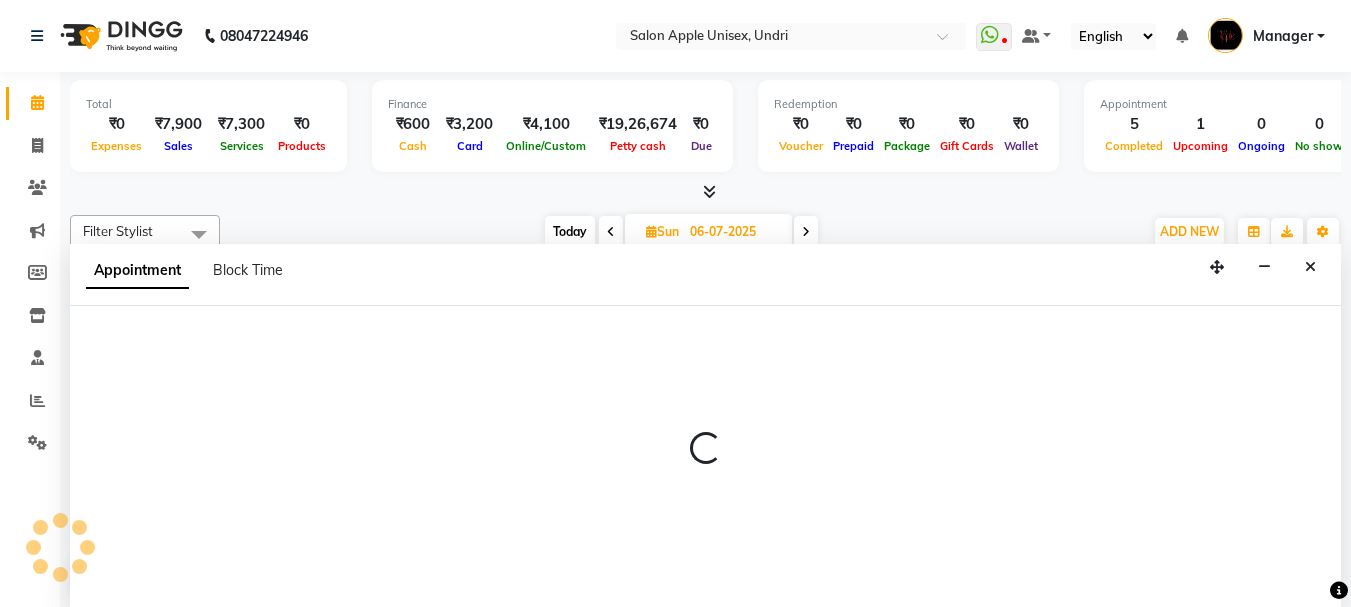 scroll, scrollTop: 1, scrollLeft: 0, axis: vertical 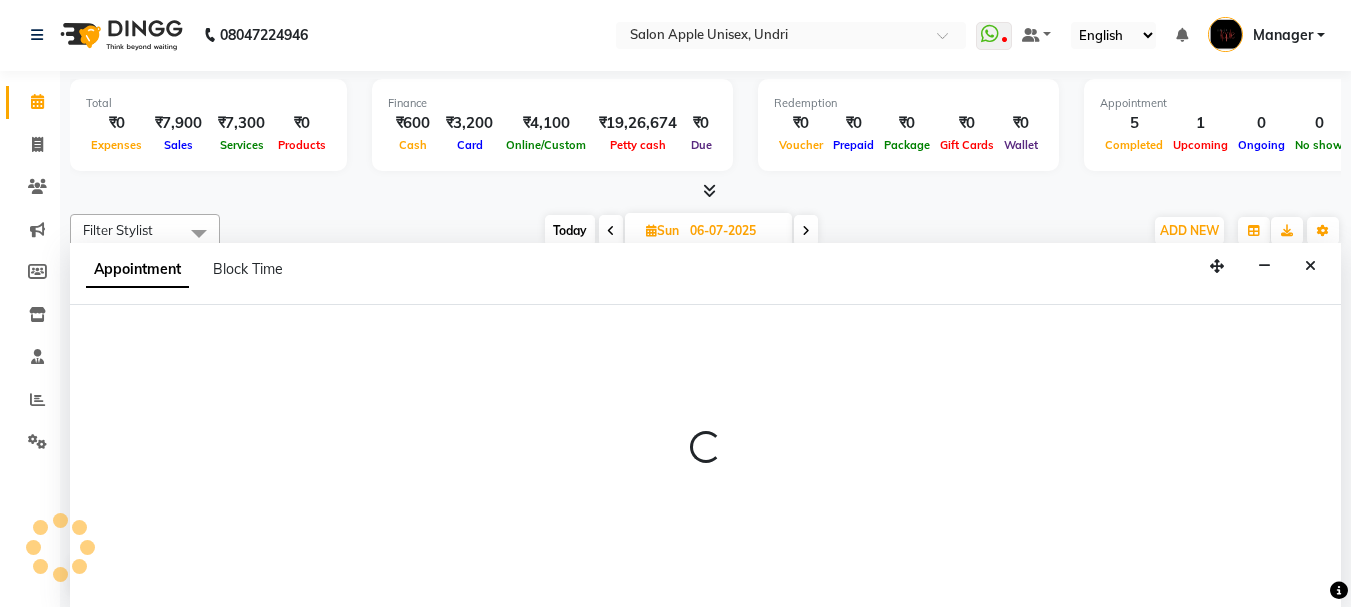 select on "10480" 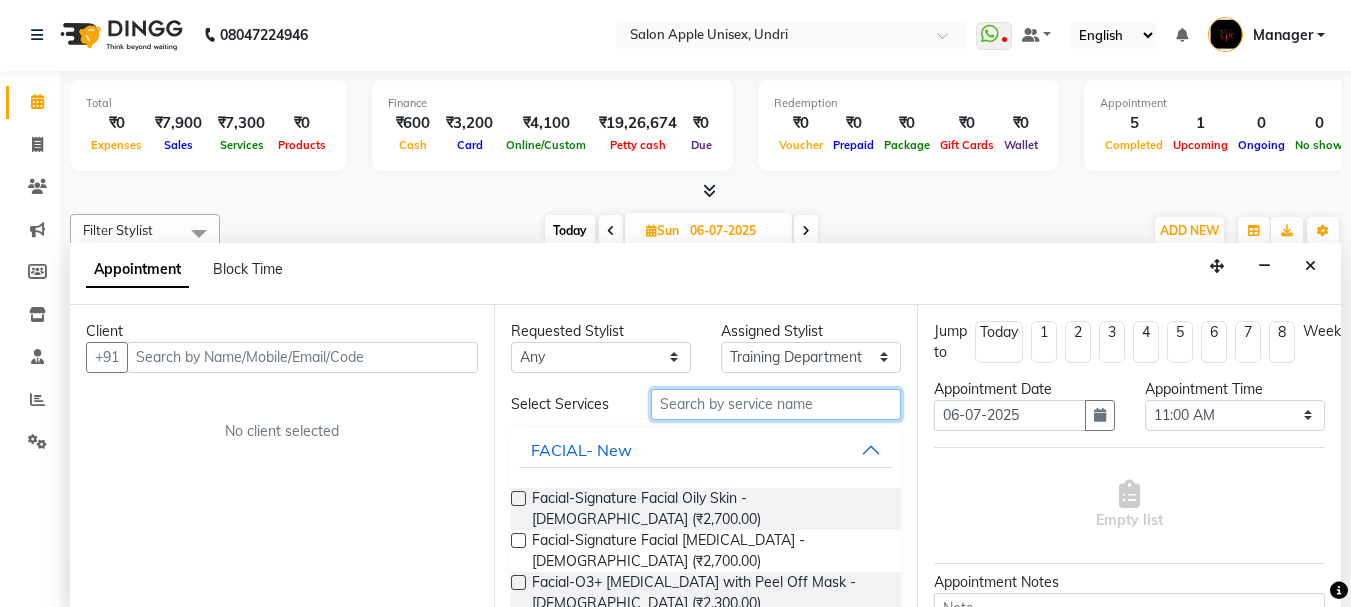 click at bounding box center (776, 404) 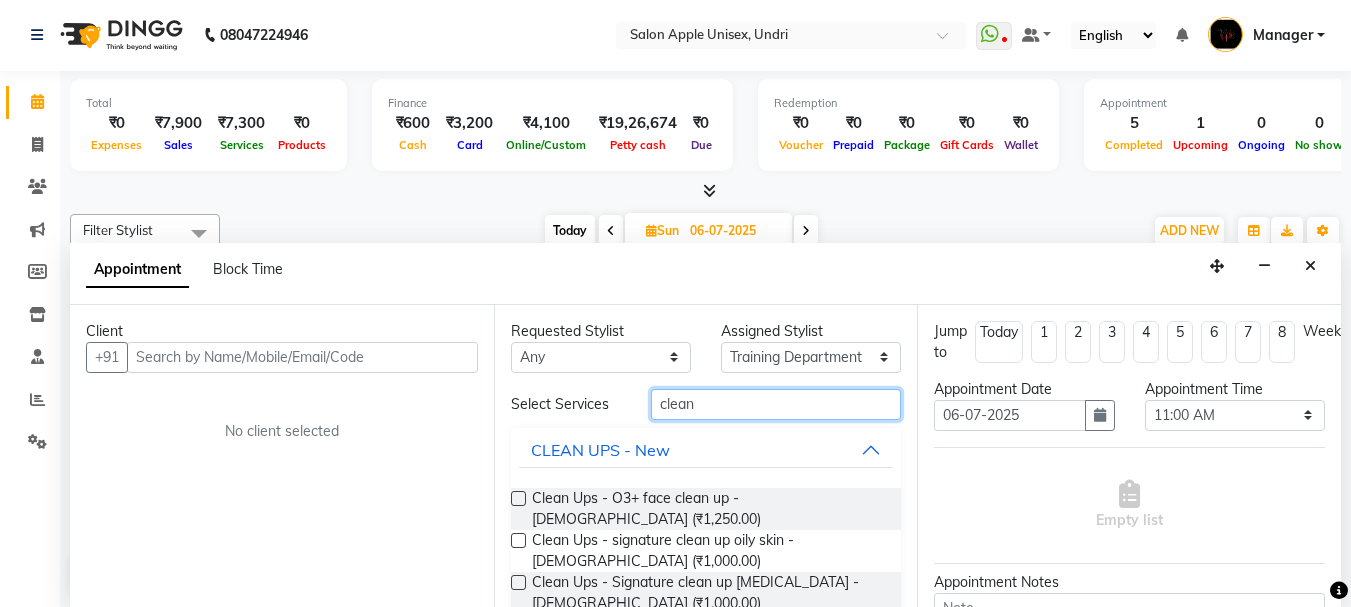 type on "clean" 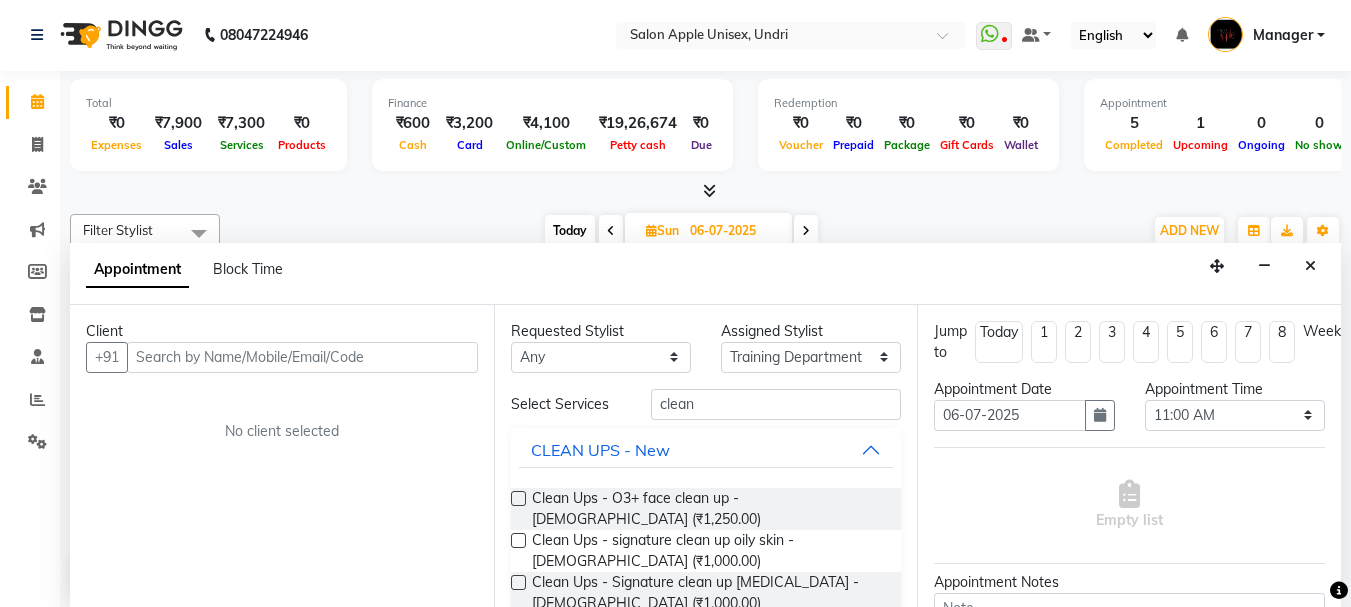 click at bounding box center (518, 540) 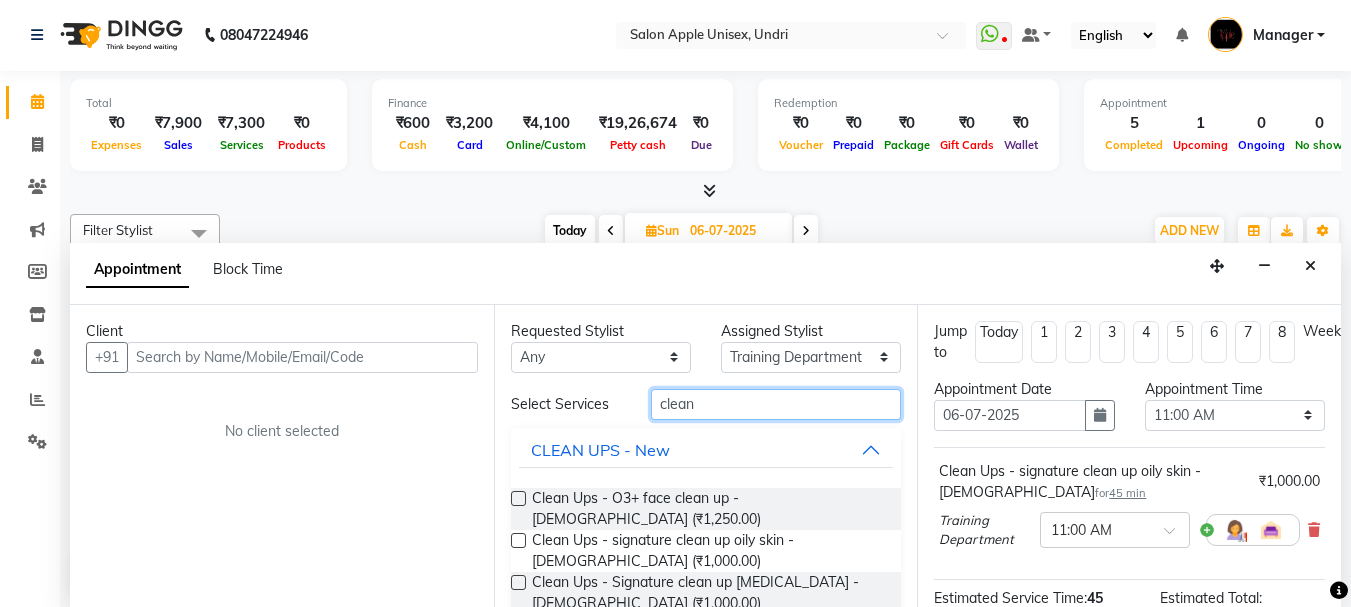 checkbox on "false" 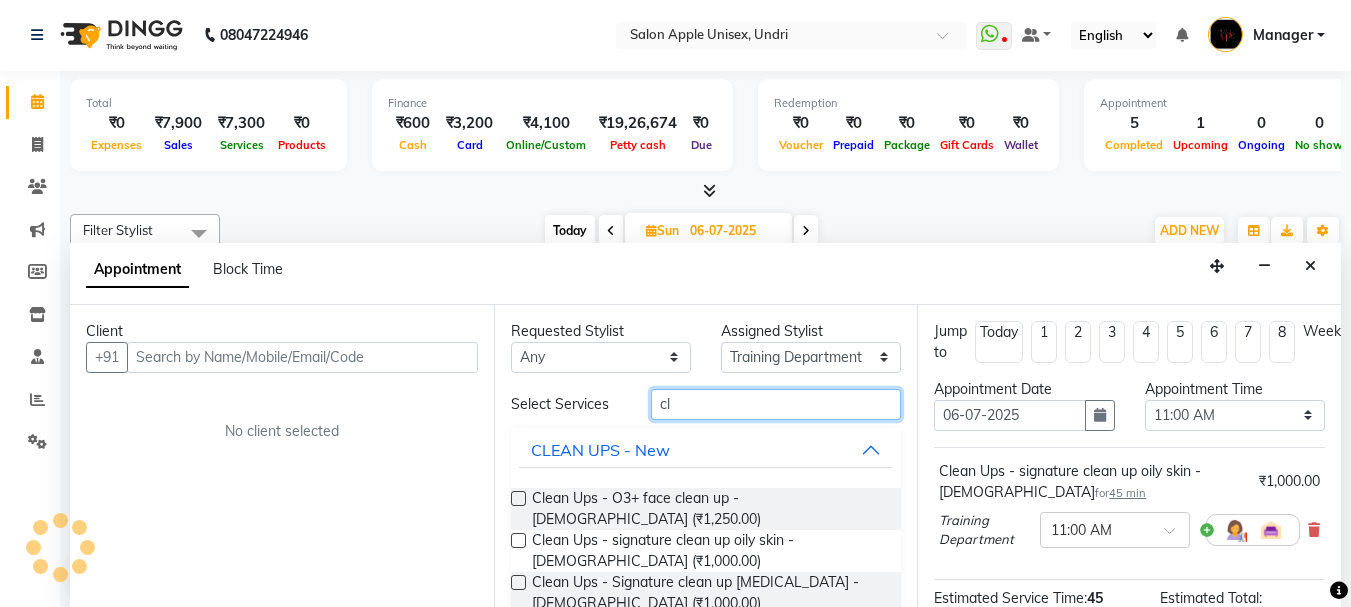 type on "c" 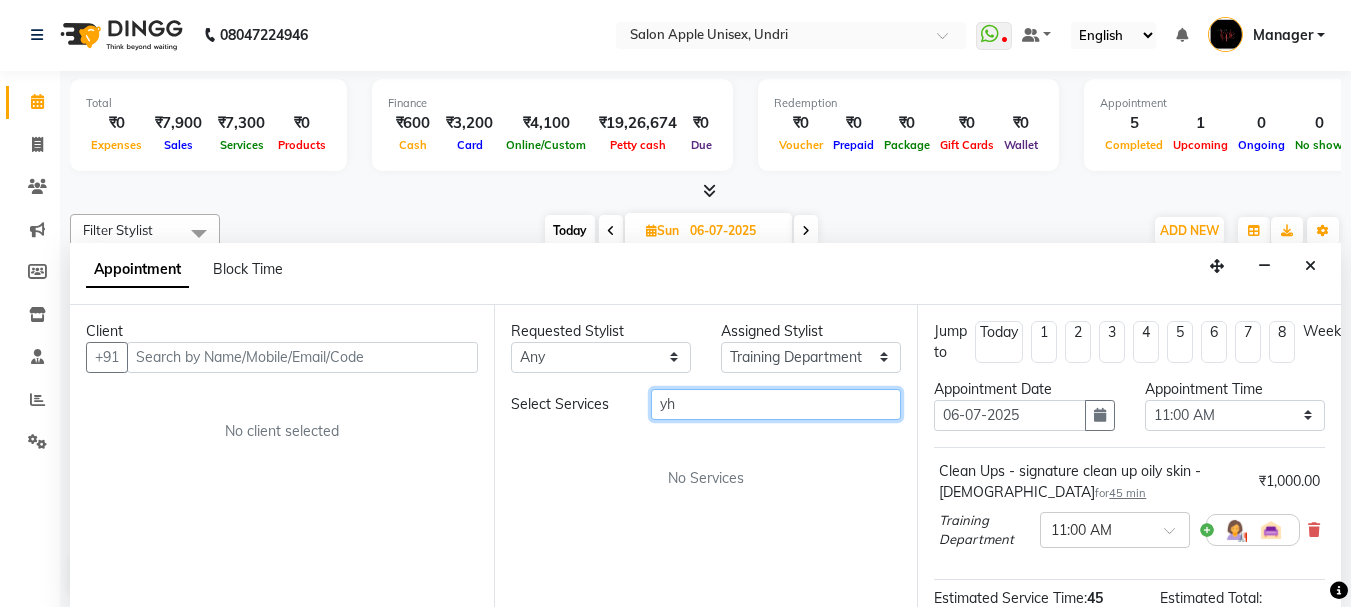 type on "y" 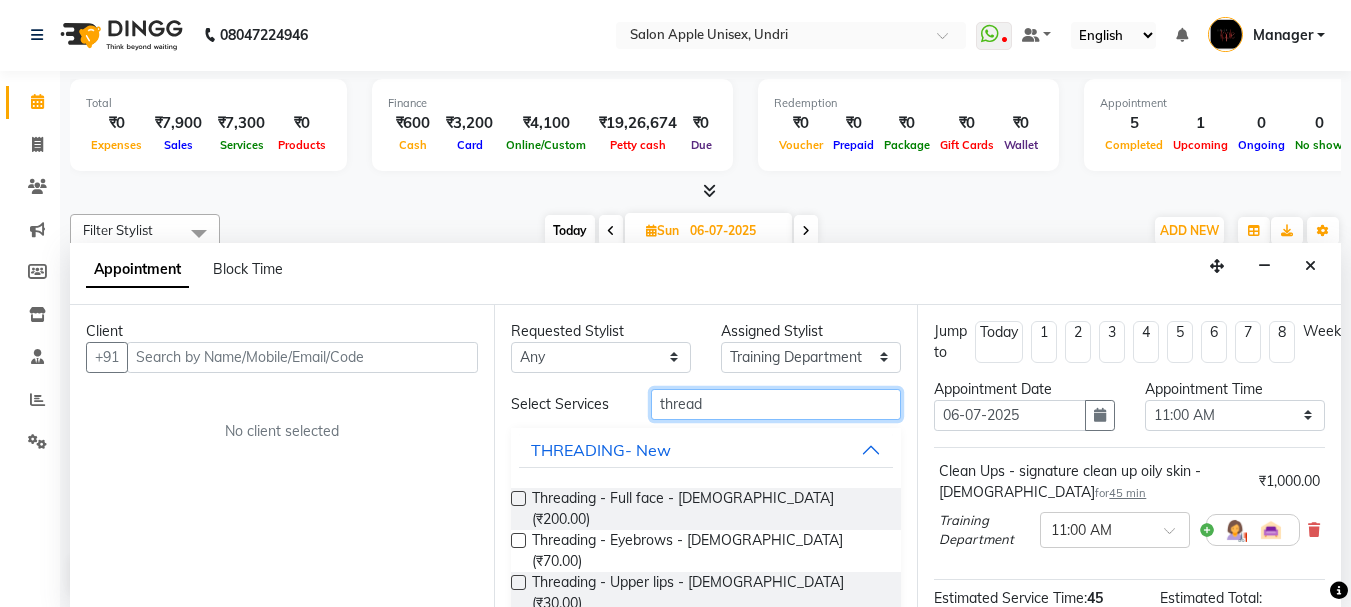 type on "thread" 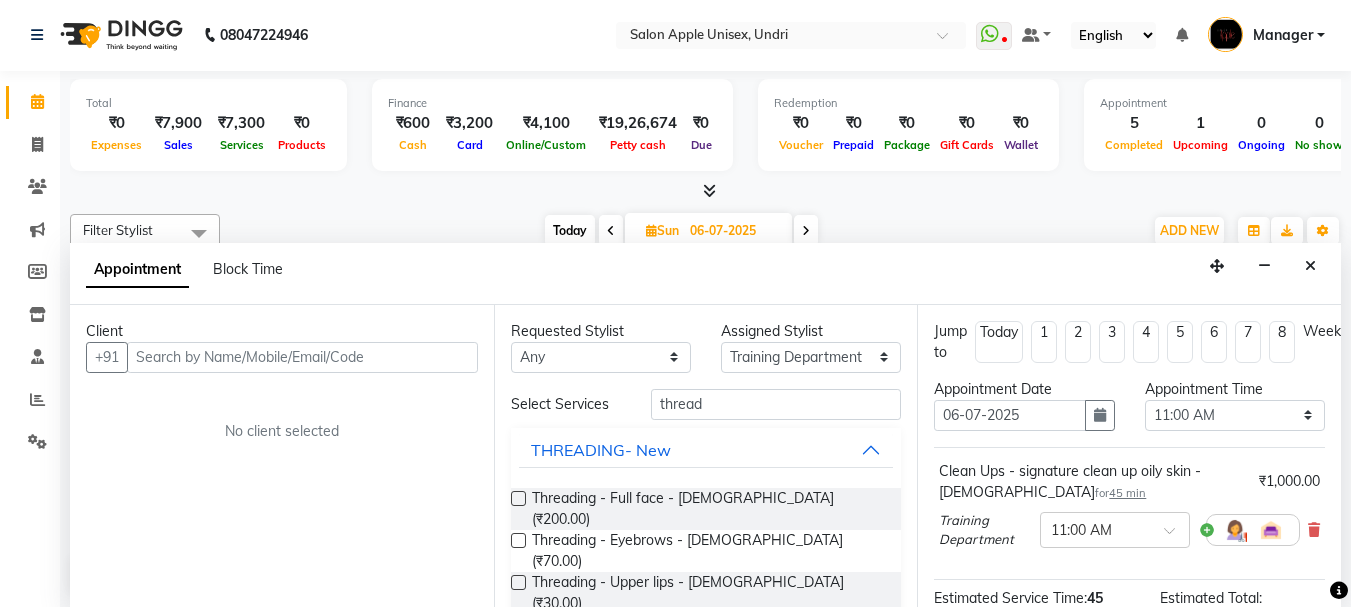 click at bounding box center [518, 540] 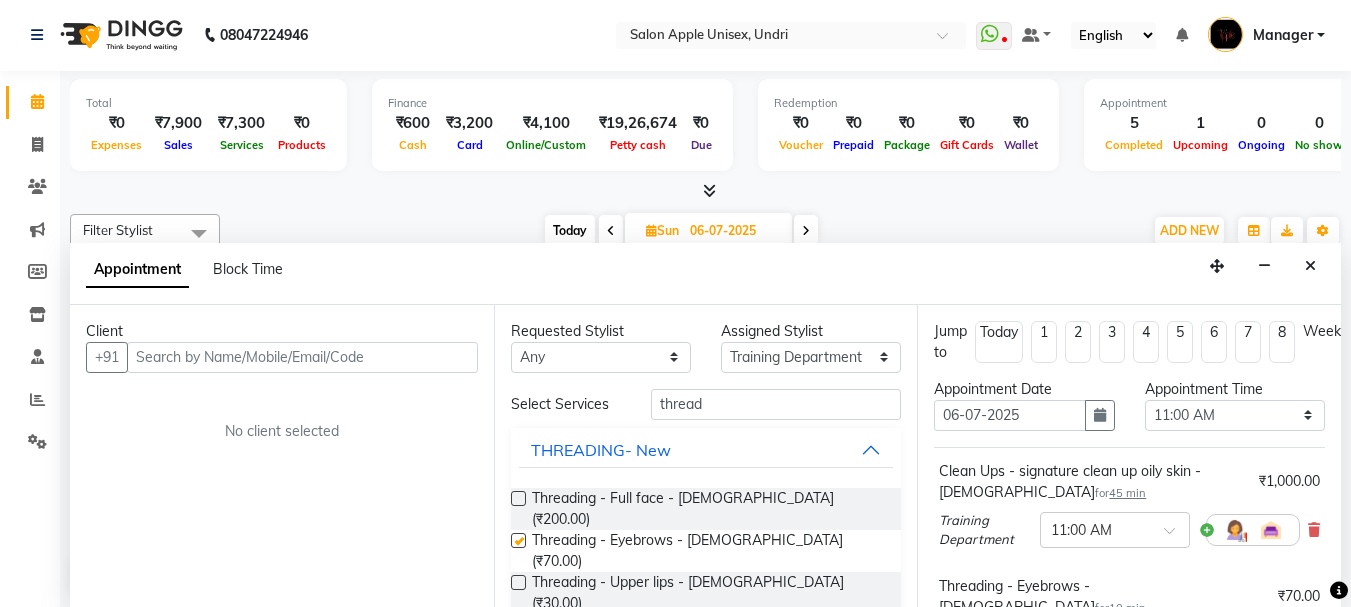 checkbox on "false" 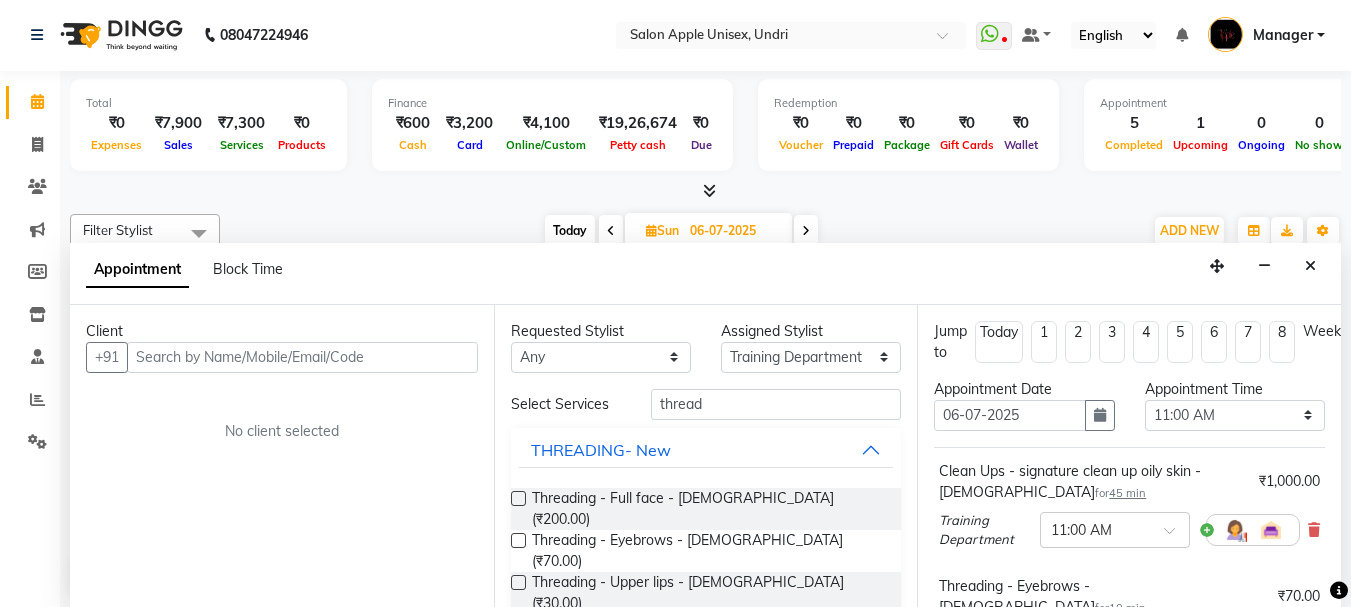 click at bounding box center [518, 582] 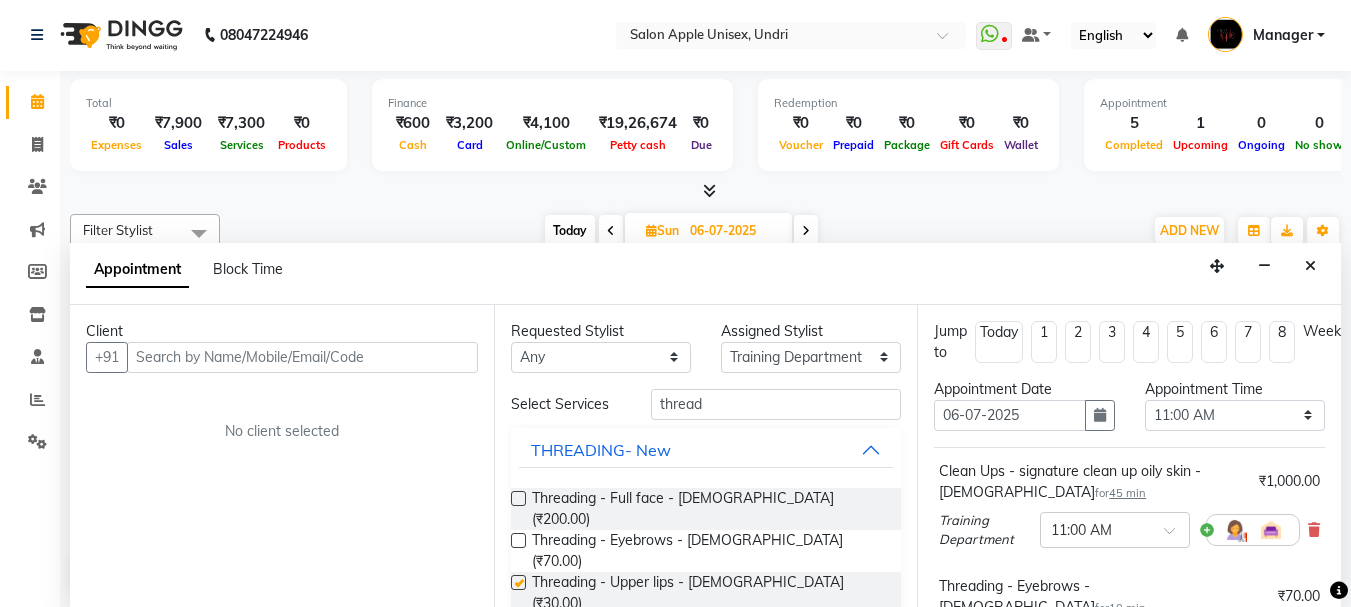 checkbox on "false" 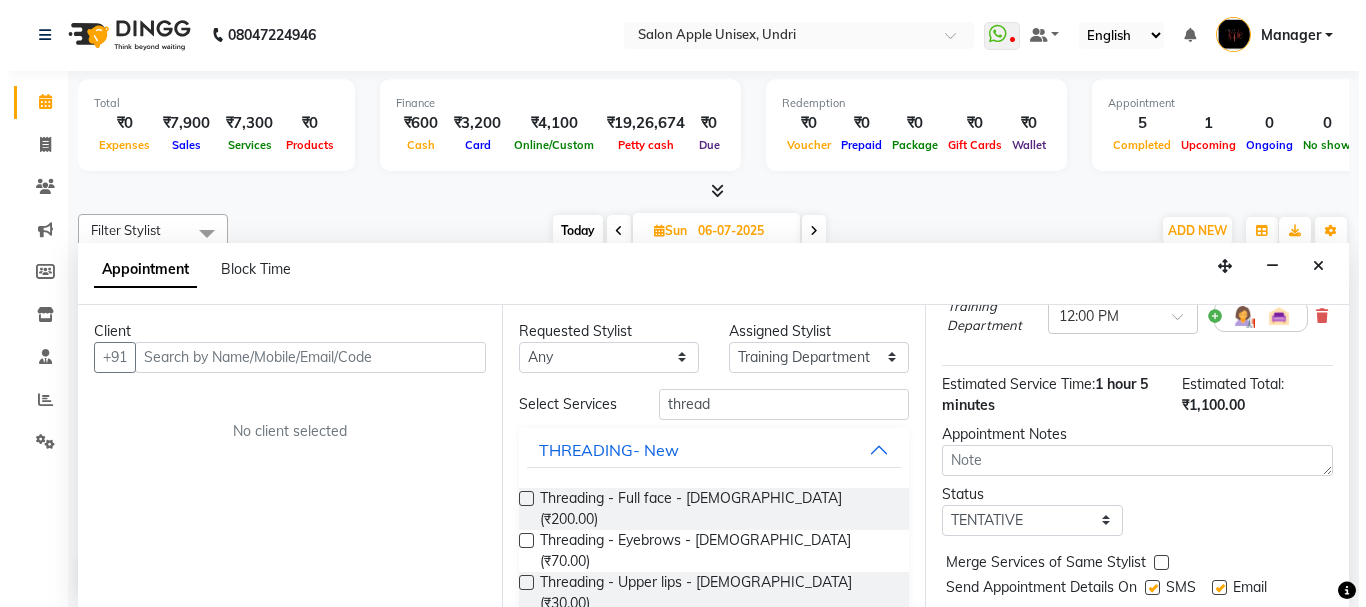 scroll, scrollTop: 474, scrollLeft: 0, axis: vertical 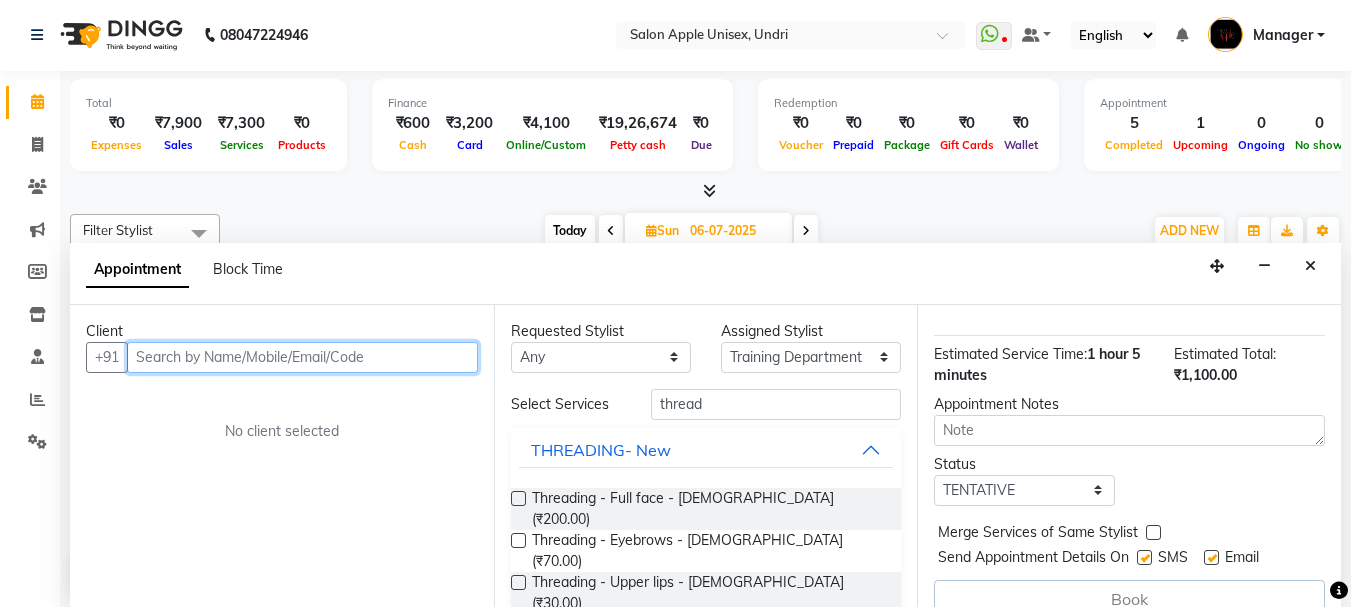 click at bounding box center (302, 357) 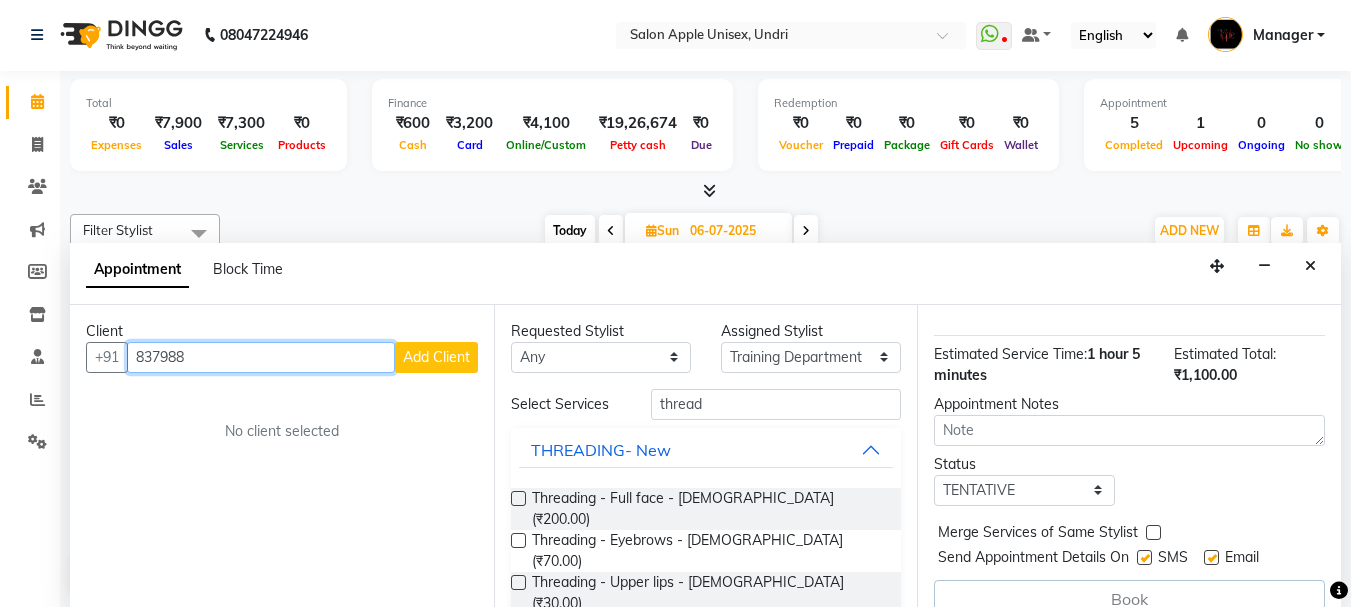 click on "837988" at bounding box center (261, 357) 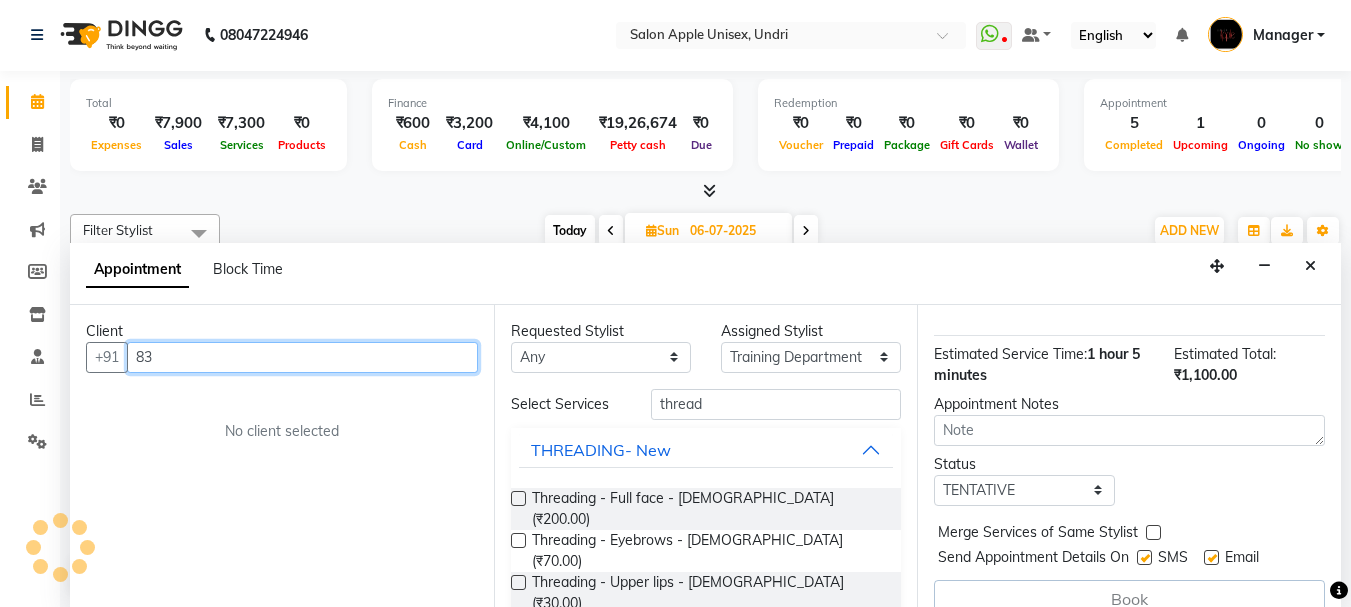 type on "8" 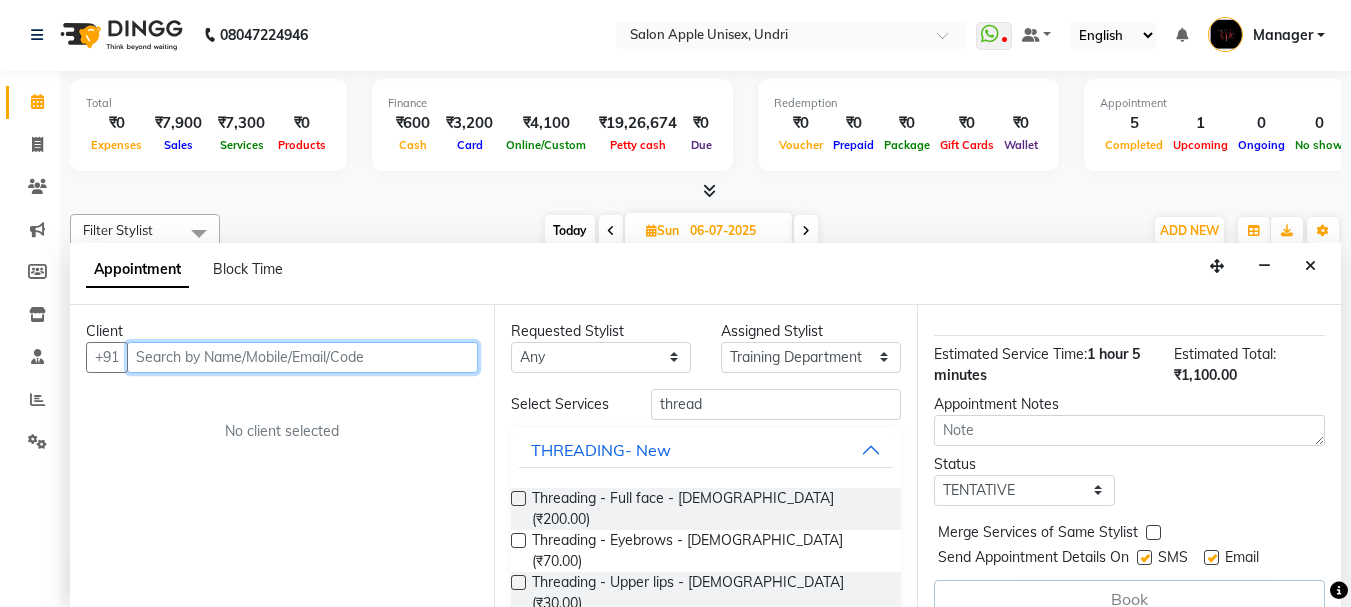 type on "9" 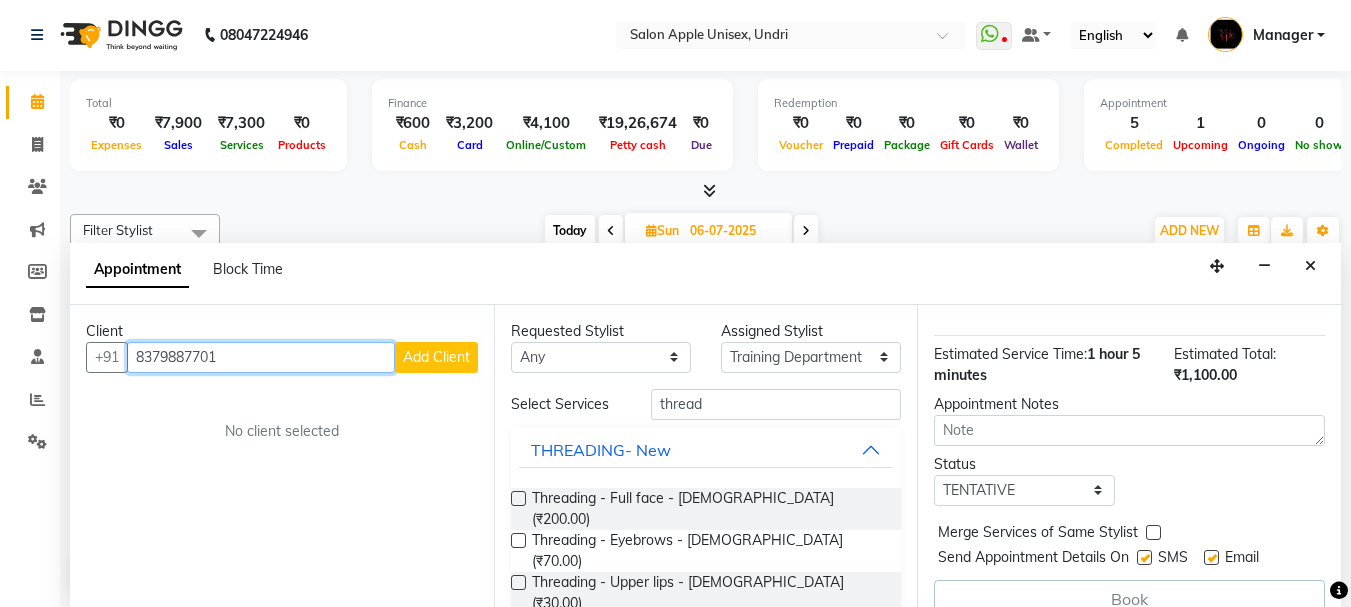 type on "8379887701" 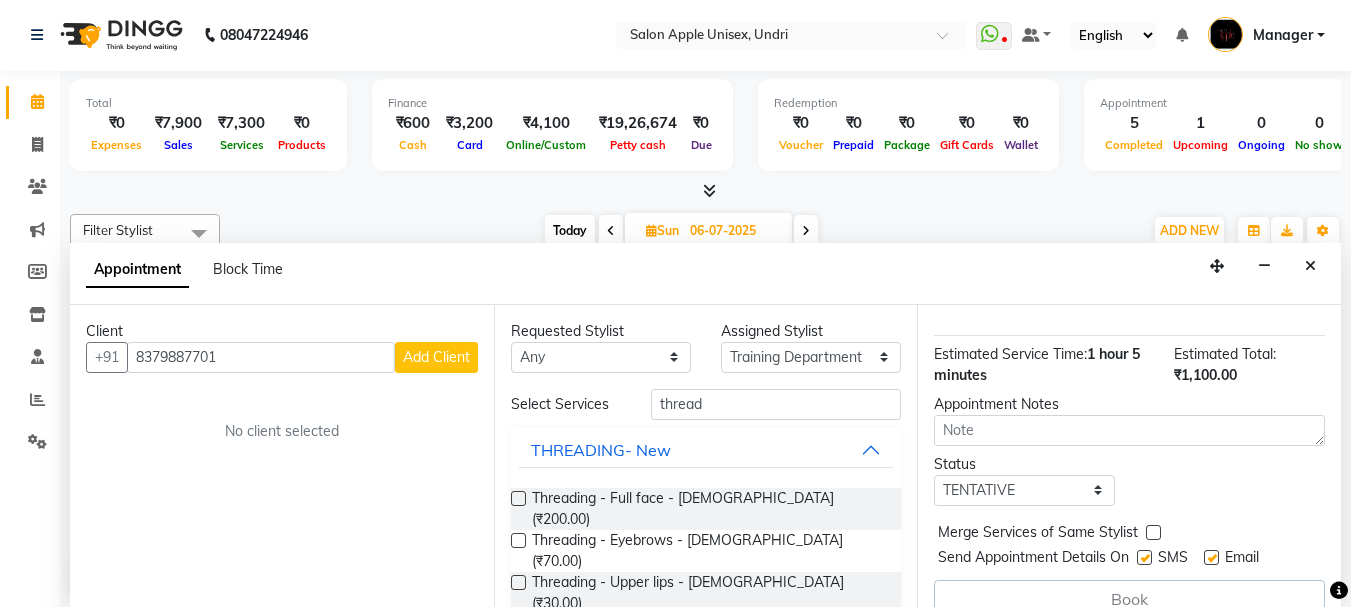 click on "Add Client" at bounding box center [436, 357] 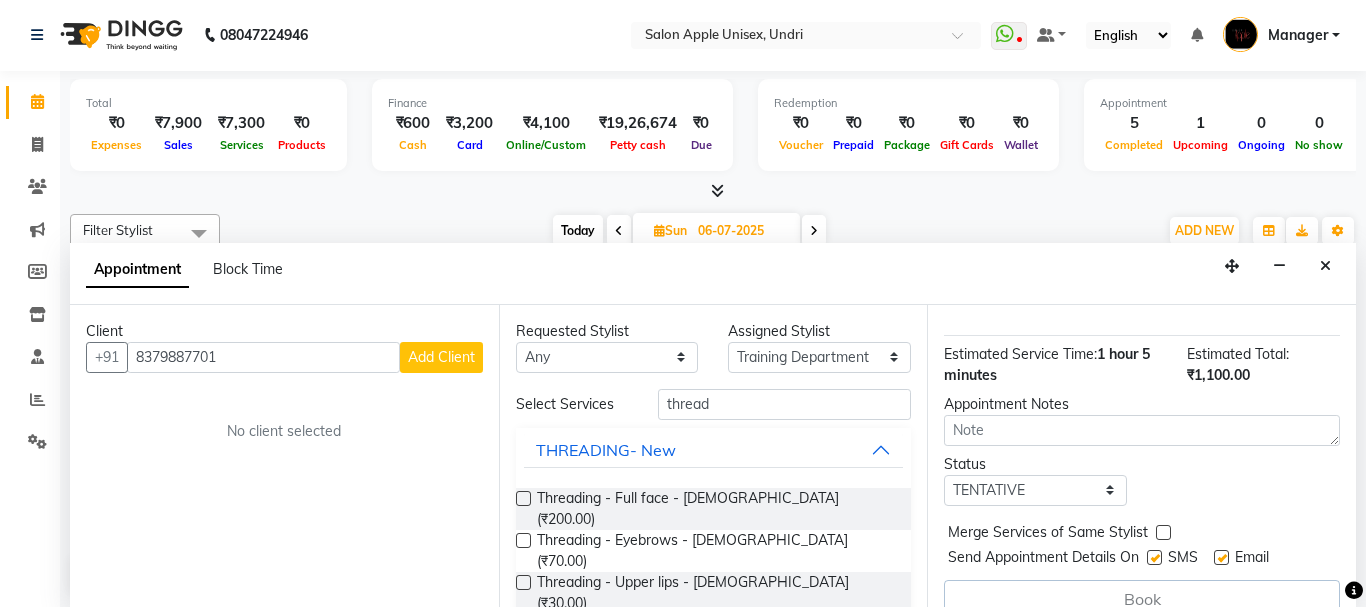 select on "22" 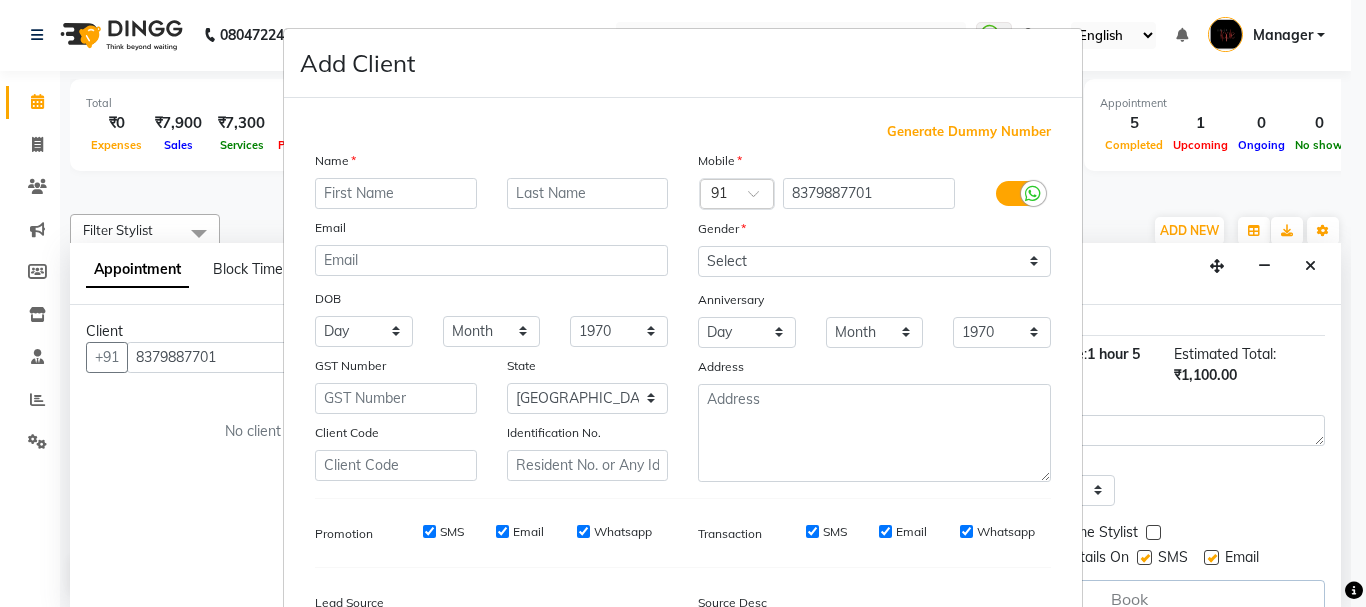 click at bounding box center (396, 193) 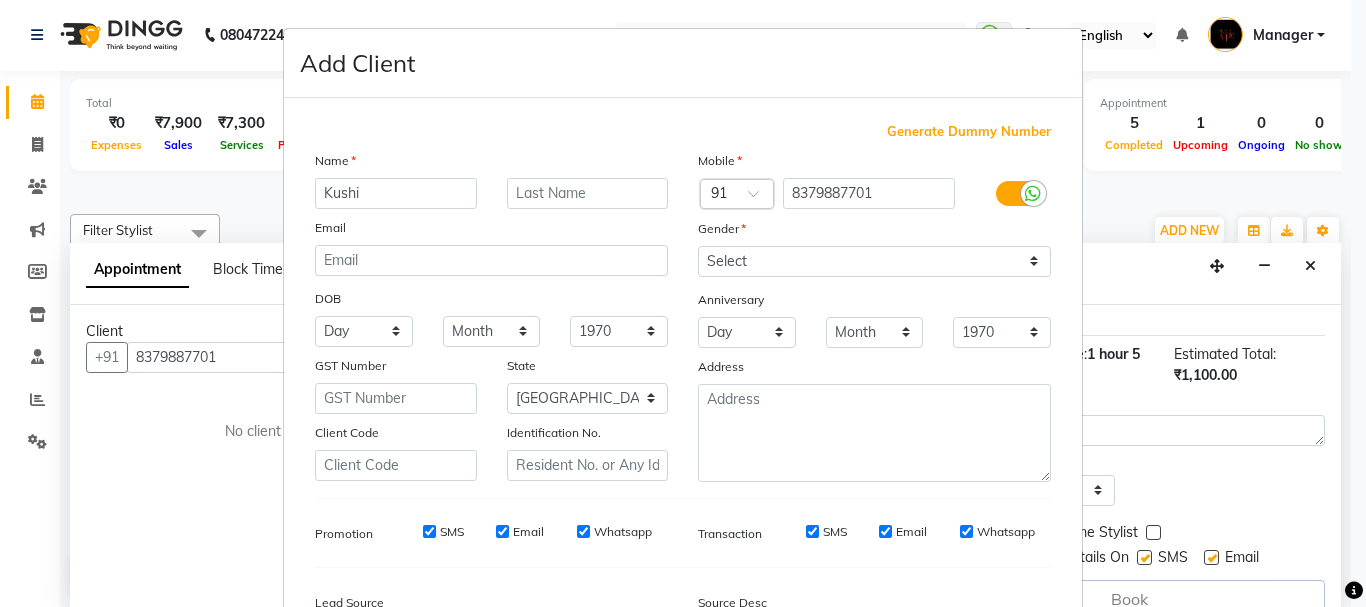 type on "Kushi" 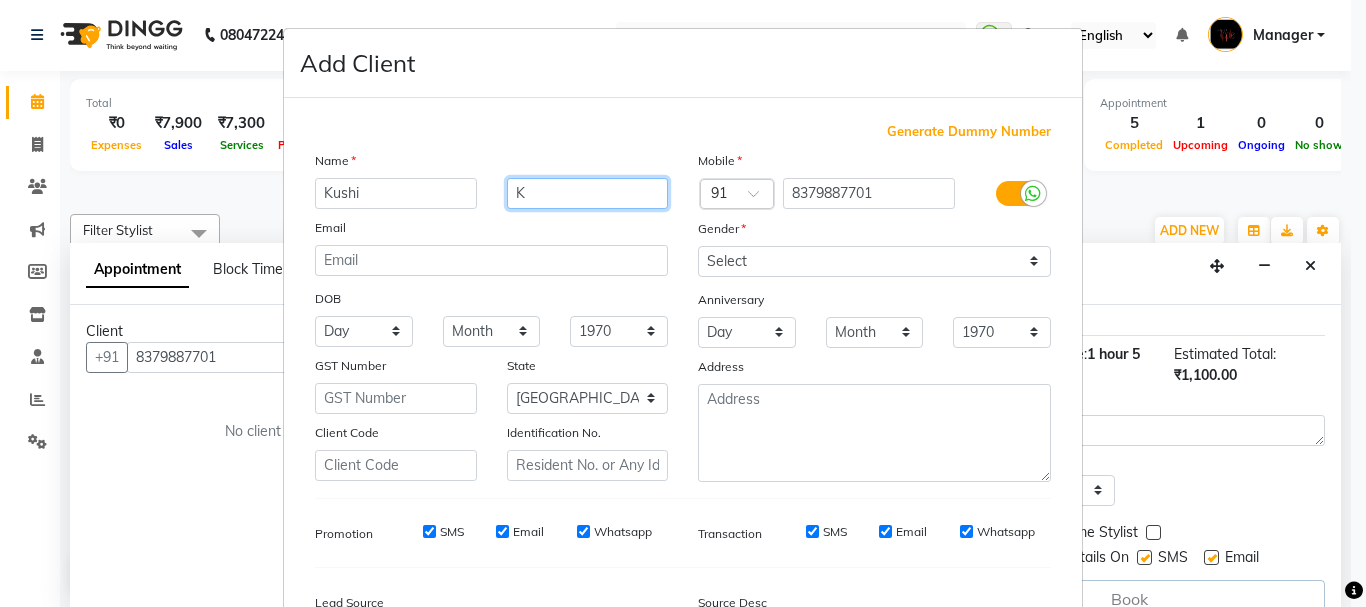 type on "K" 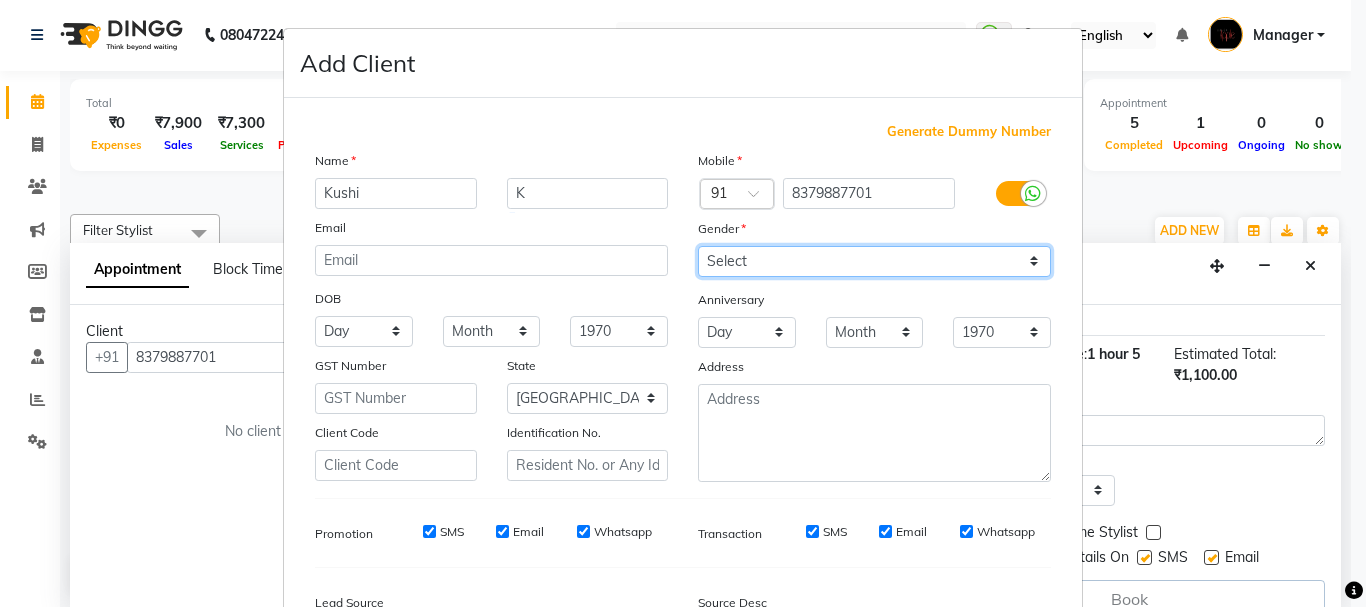 drag, startPoint x: 842, startPoint y: 259, endPoint x: 844, endPoint y: 275, distance: 16.124516 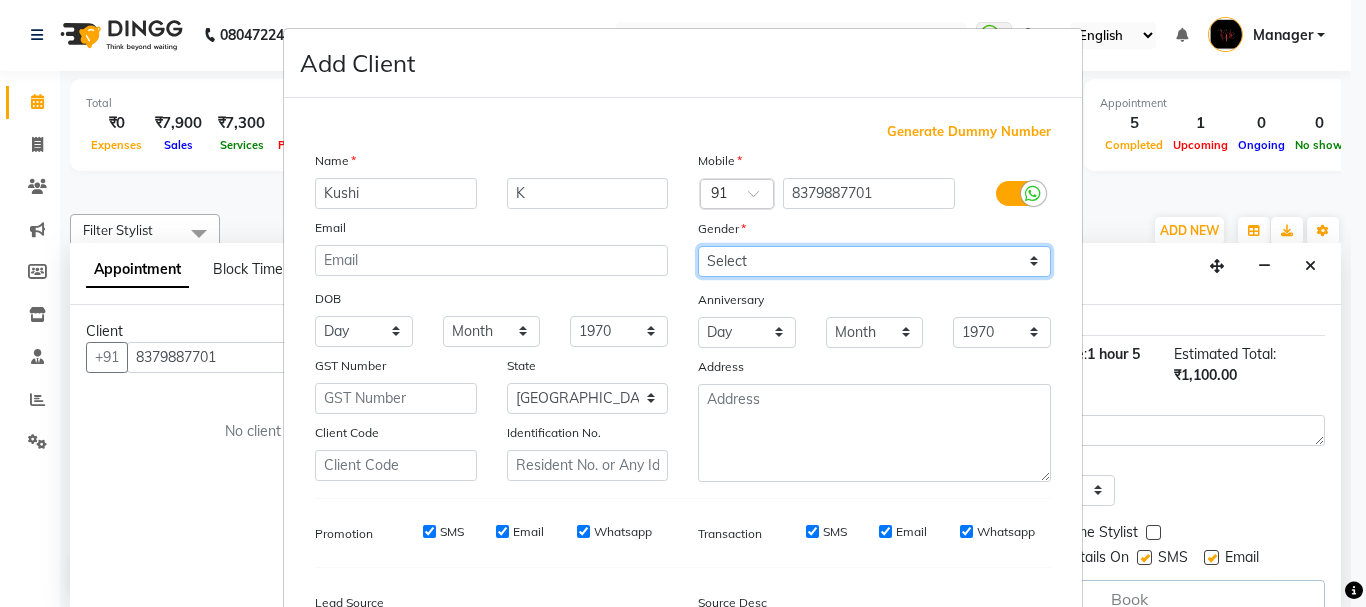click on "Select Male Female Other Prefer Not To Say" at bounding box center (874, 261) 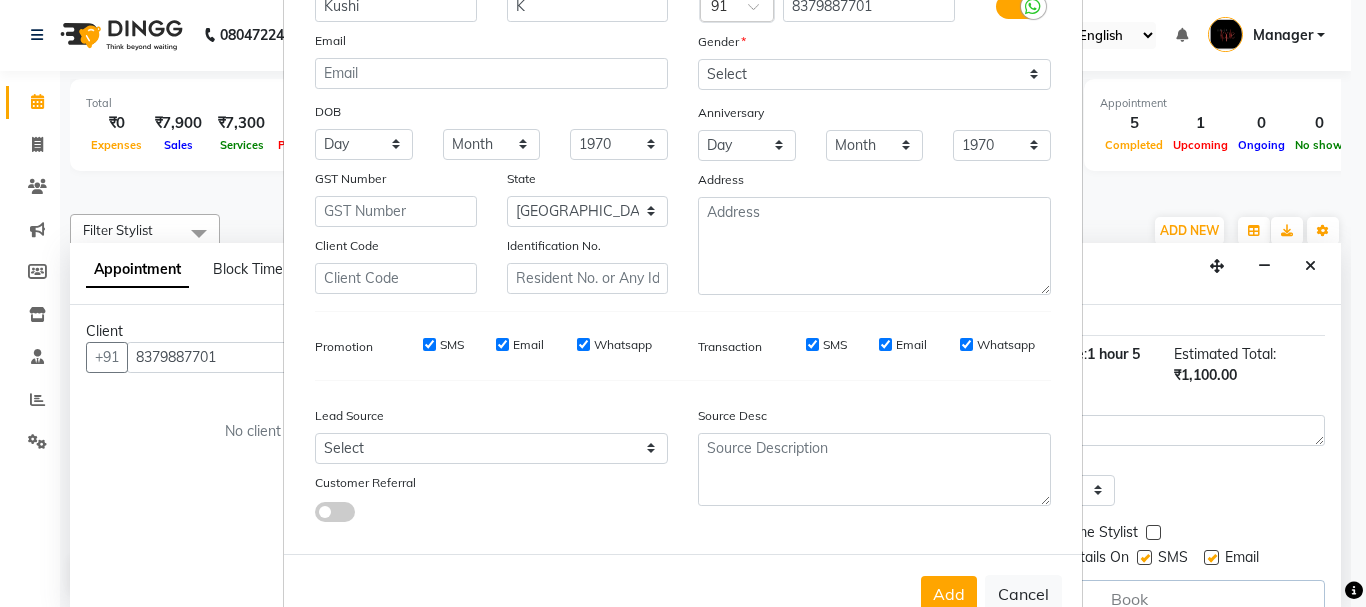 scroll, scrollTop: 242, scrollLeft: 0, axis: vertical 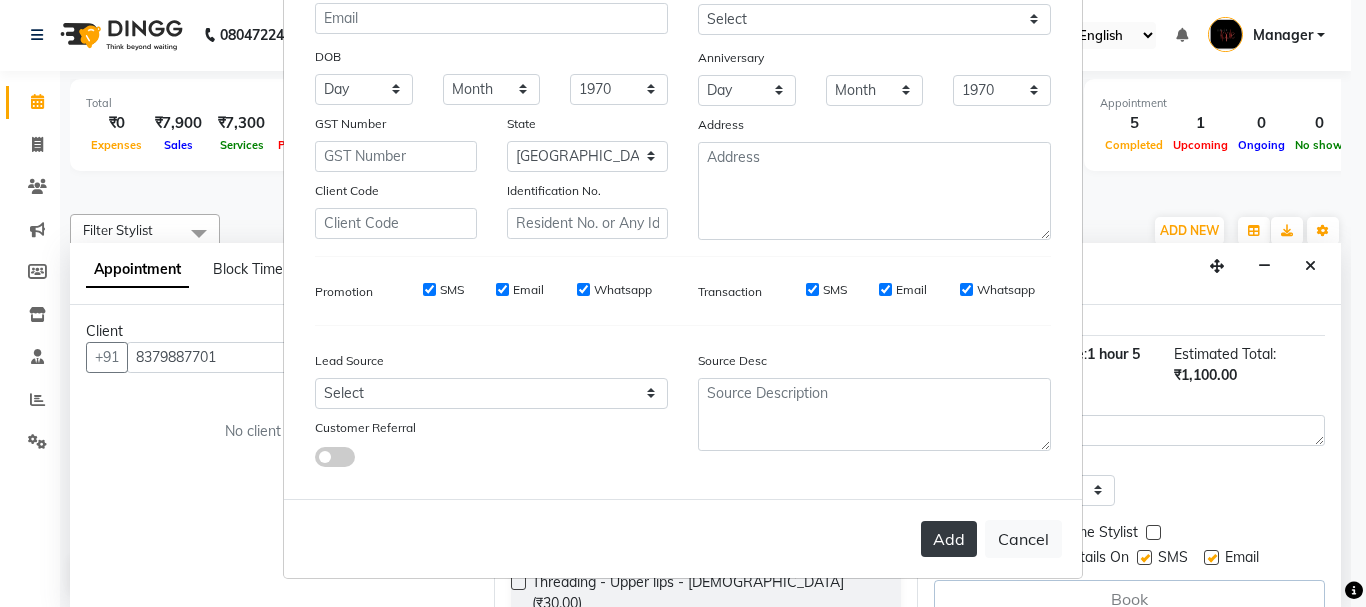 click on "Add" at bounding box center [949, 539] 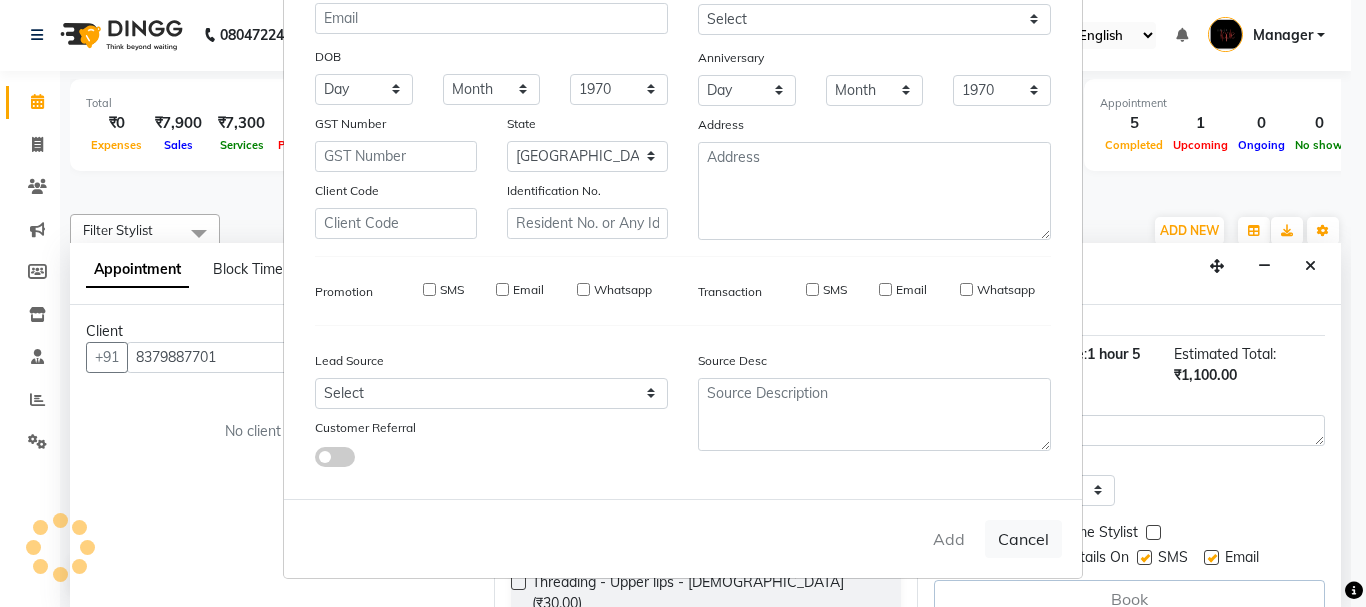 type 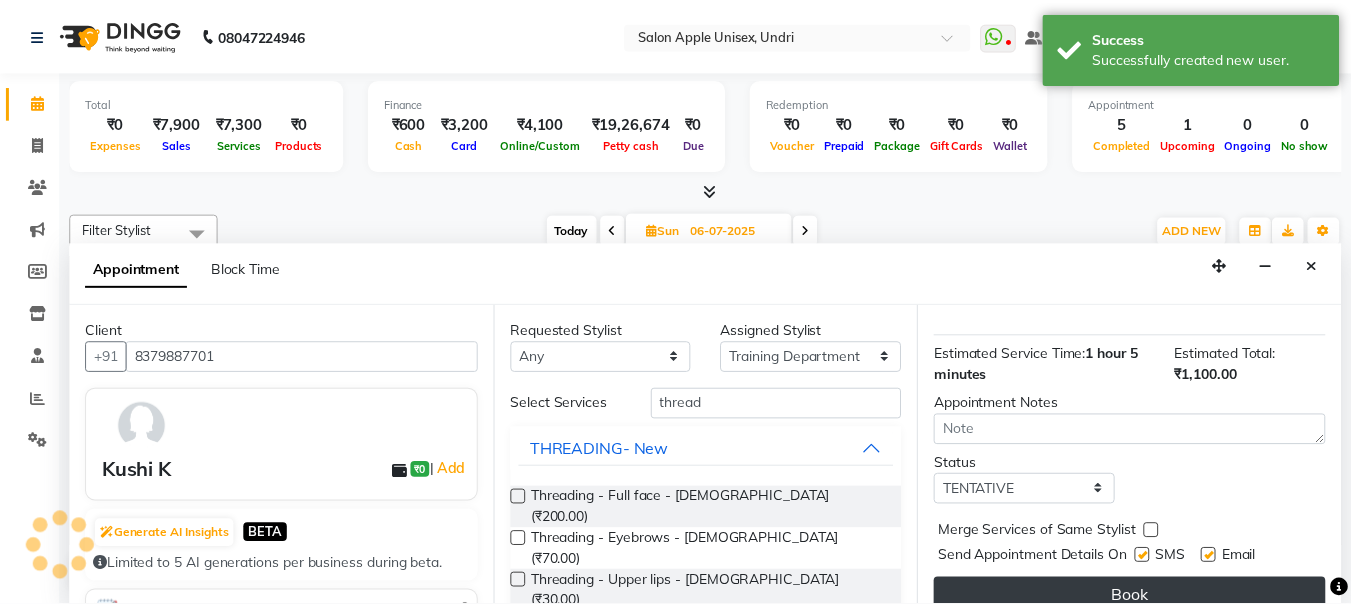 scroll, scrollTop: 472, scrollLeft: 0, axis: vertical 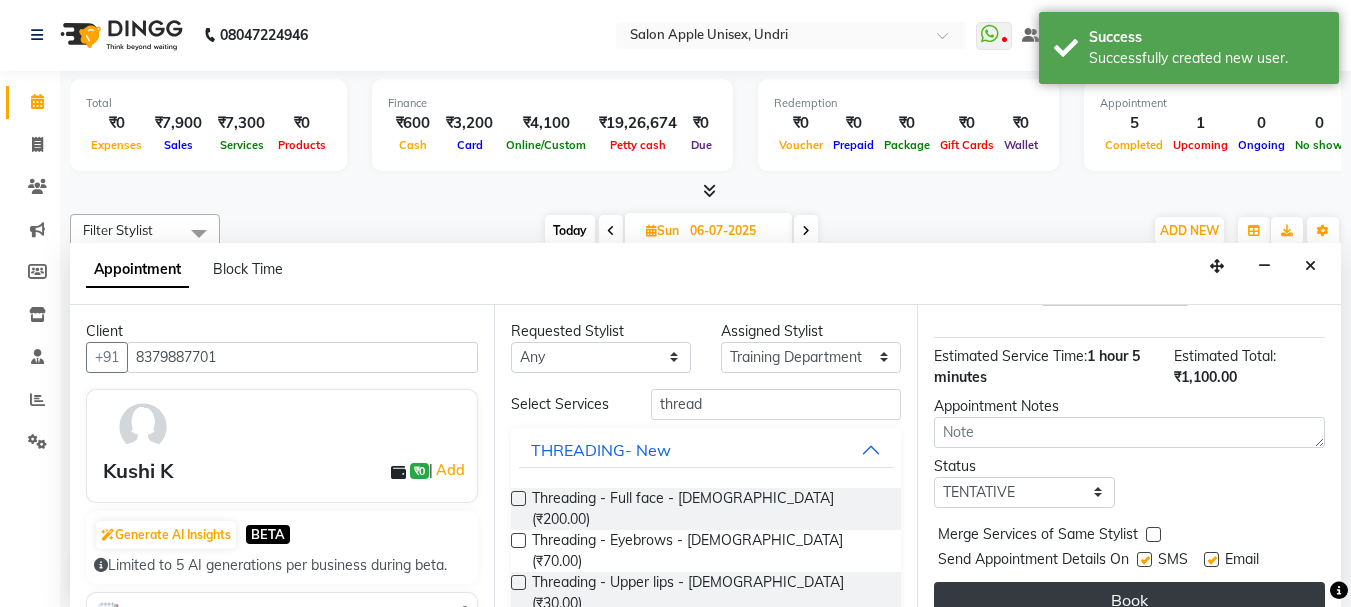 click on "Book" at bounding box center [1129, 600] 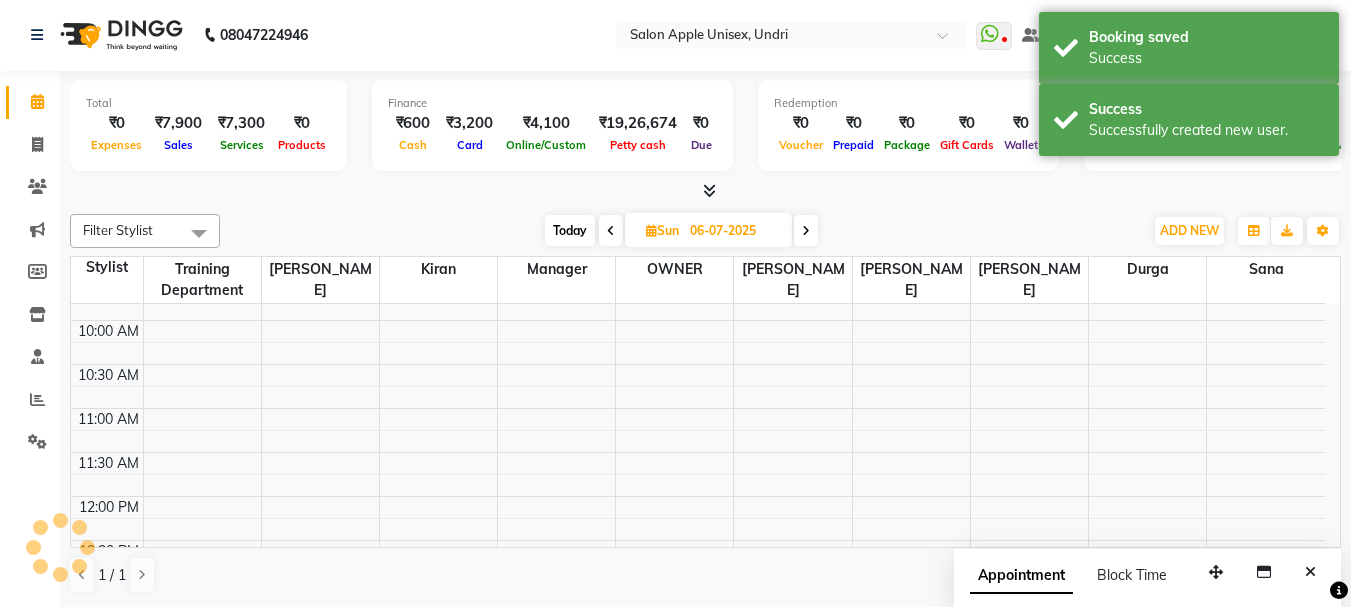 scroll, scrollTop: 0, scrollLeft: 0, axis: both 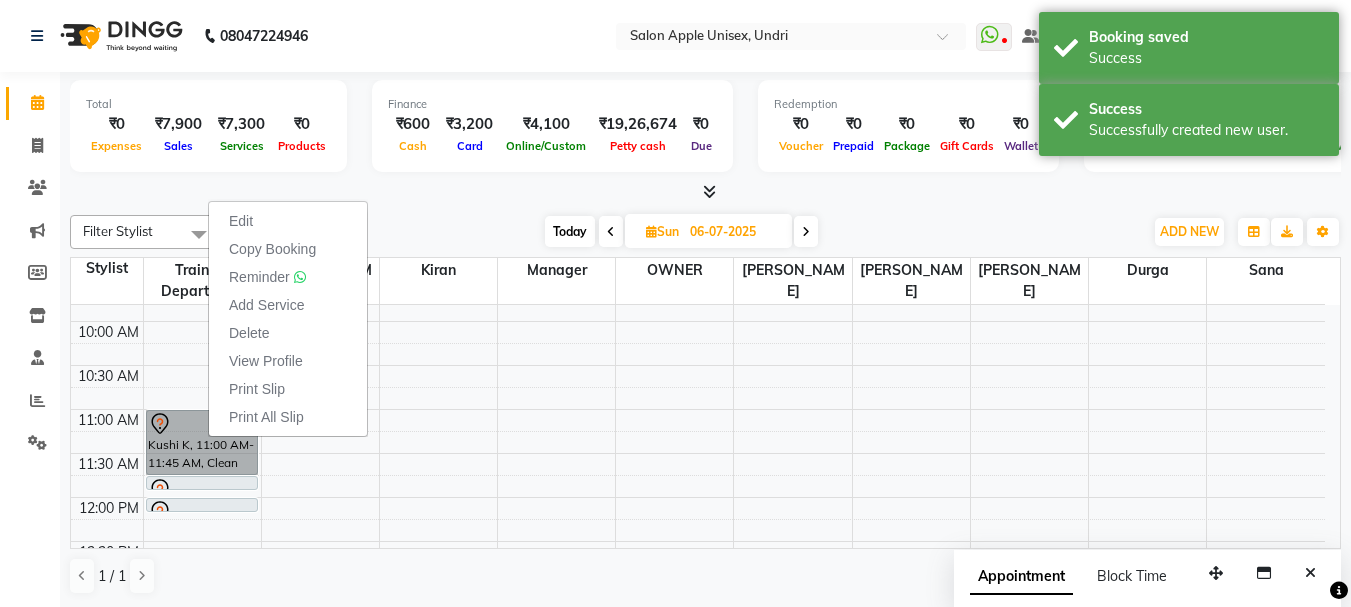 click on "7:00 AM 7:30 AM 8:00 AM 8:30 AM 9:00 AM 9:30 AM 10:00 AM 10:30 AM 11:00 AM 11:30 AM 12:00 PM 12:30 PM 1:00 PM 1:30 PM 2:00 PM 2:30 PM 3:00 PM 3:30 PM 4:00 PM 4:30 PM 5:00 PM 5:30 PM 6:00 PM 6:30 PM 7:00 PM 7:30 PM 8:00 PM 8:30 PM 9:00 PM 9:30 PM             Kushi K, 11:00 AM-11:45 AM, Clean Ups - signature clean up oily skin - Female             Kushi K, 11:45 AM-11:55 AM, Threading - Eyebrows - Female             Kushi K, 12:00 PM-12:10 PM, Threading - Upper lips - Female" at bounding box center (698, 717) 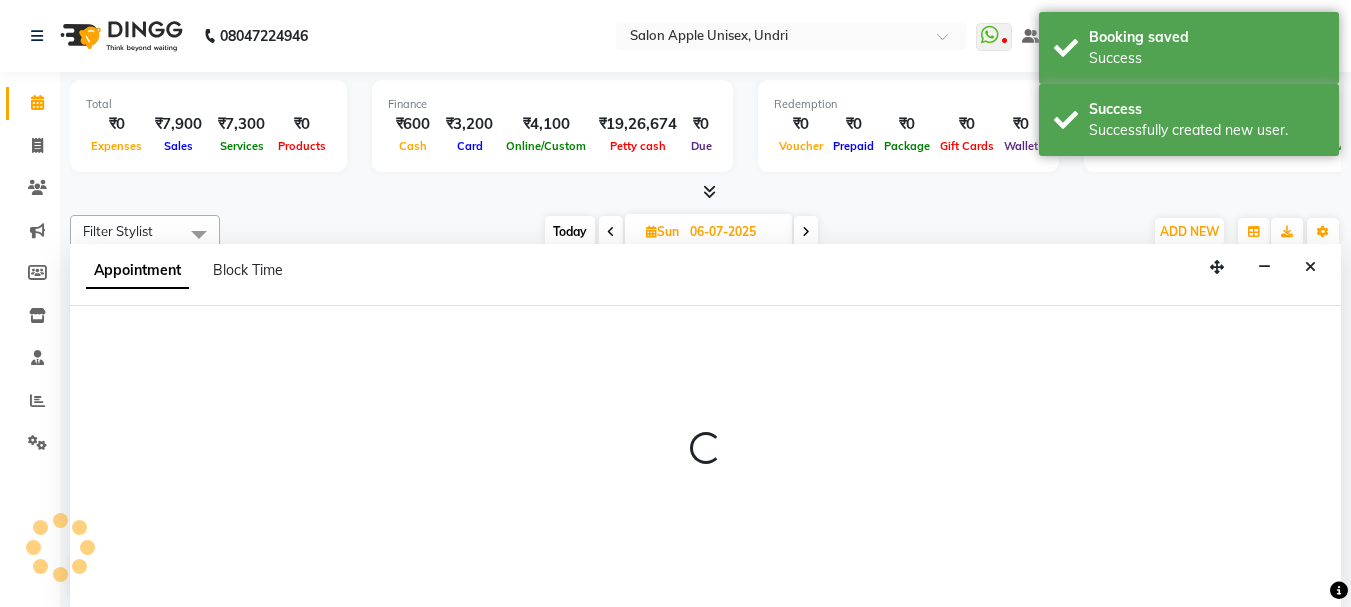 scroll, scrollTop: 1, scrollLeft: 0, axis: vertical 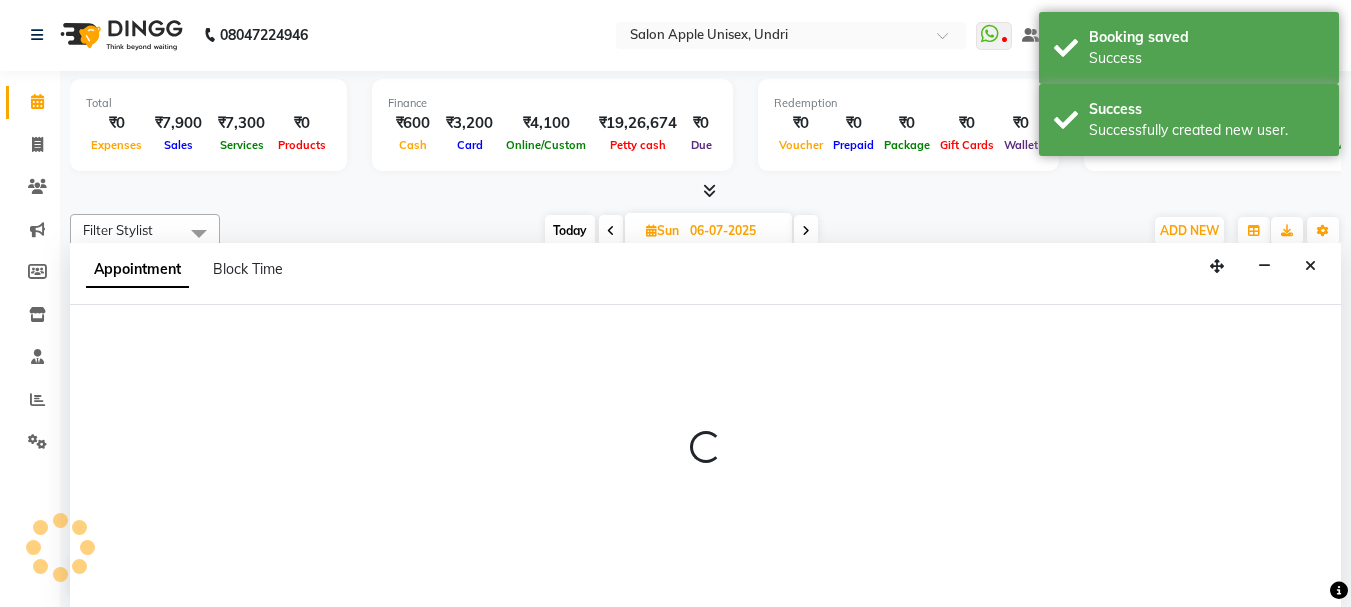 select on "29070" 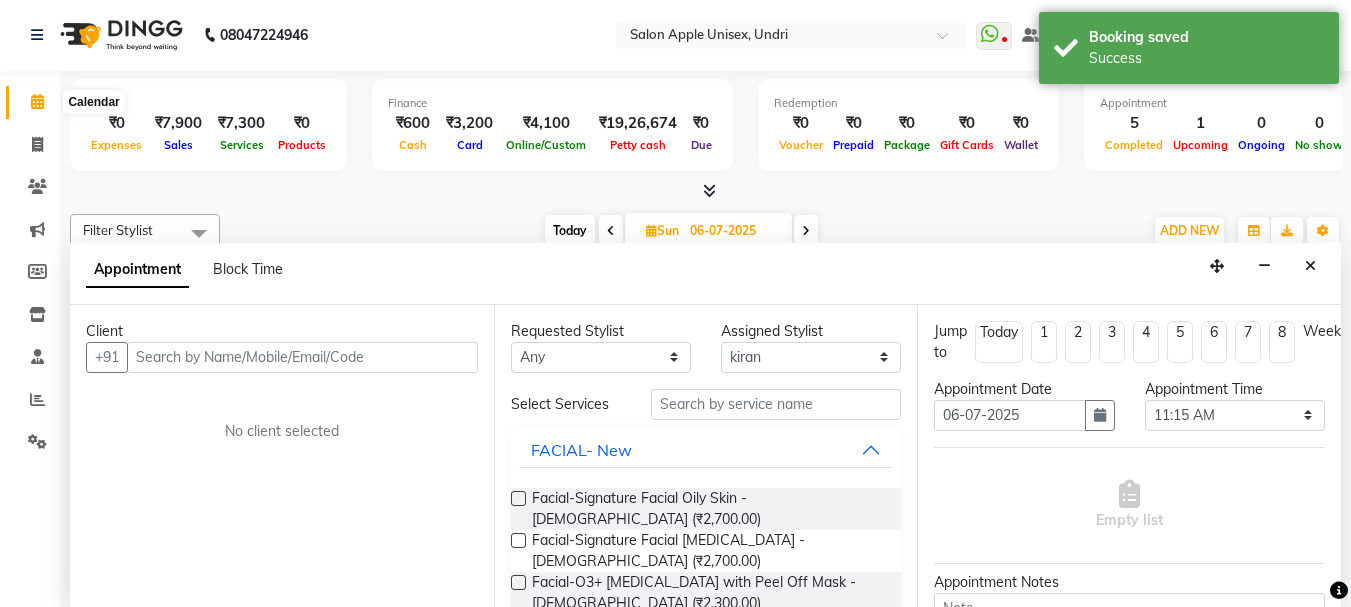 click 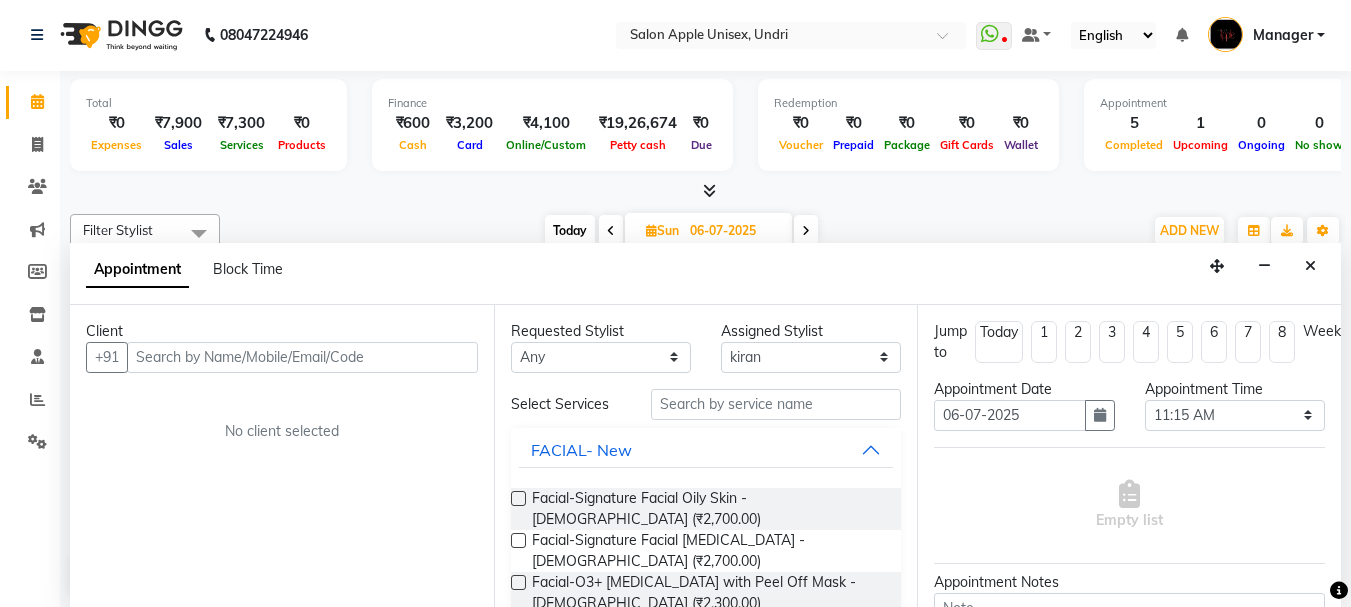 click 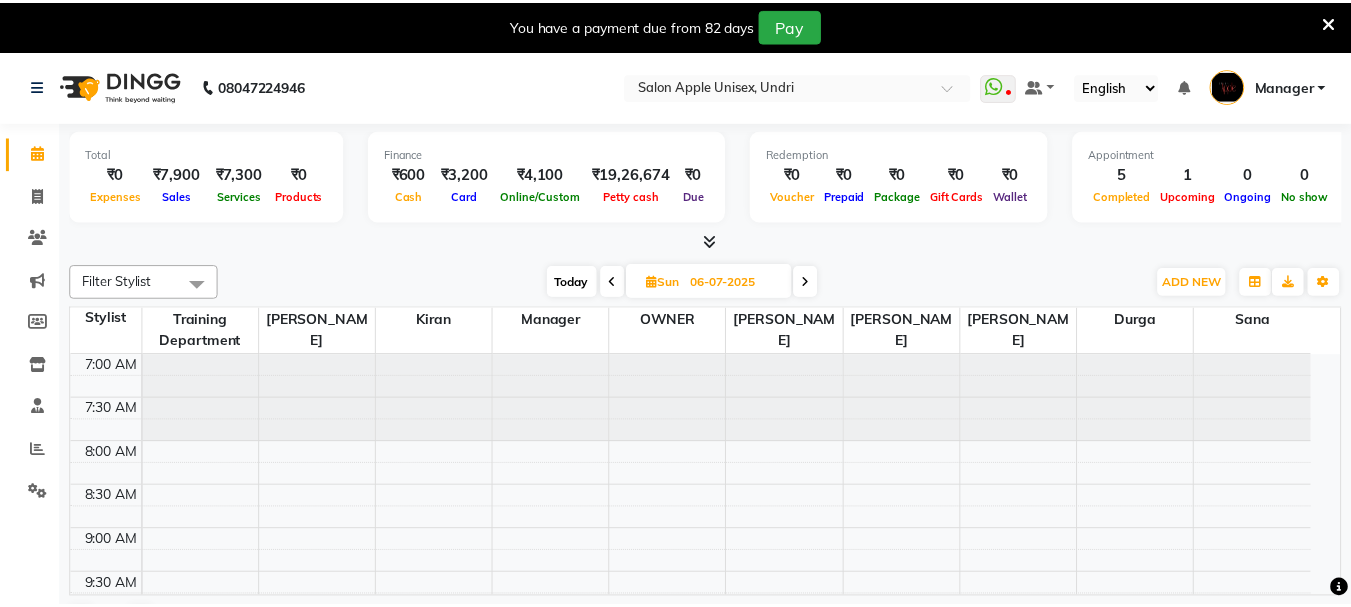 scroll, scrollTop: 0, scrollLeft: 0, axis: both 